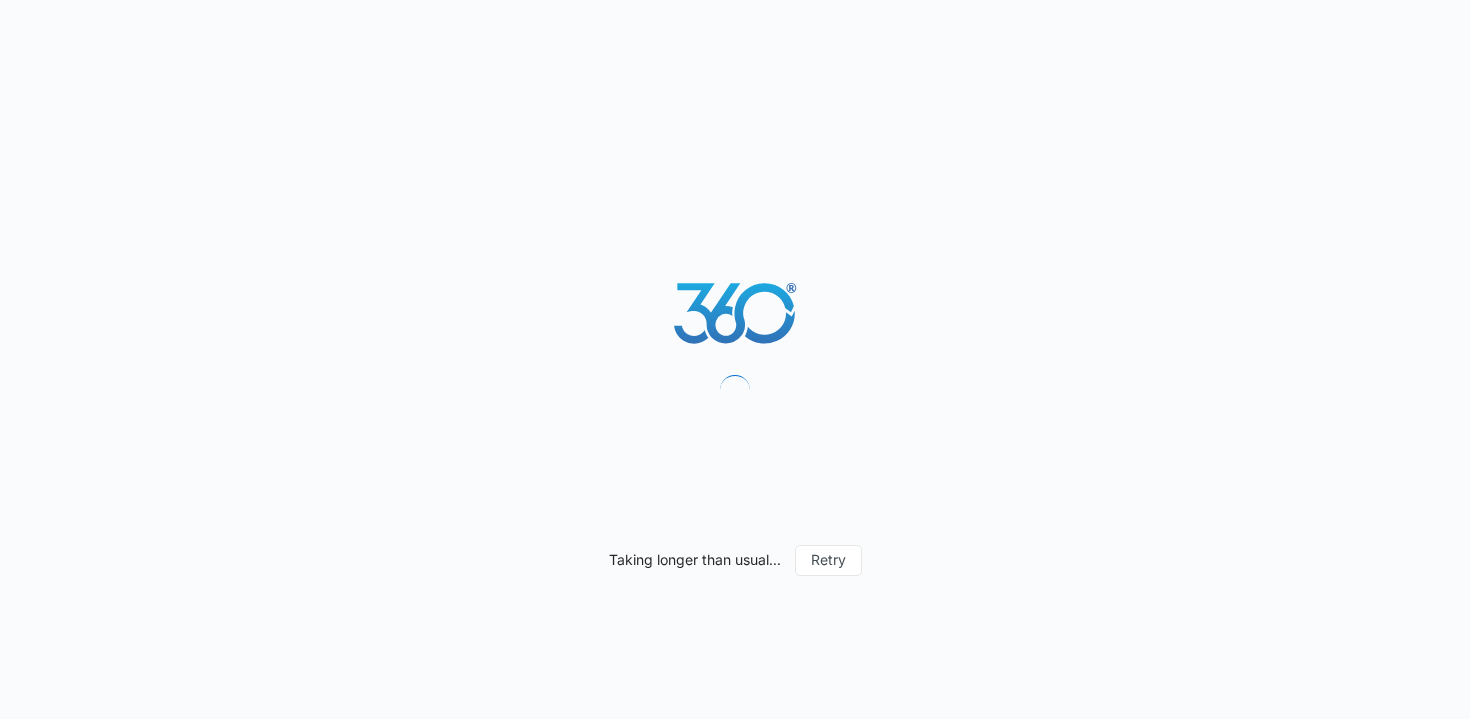 scroll, scrollTop: 0, scrollLeft: 0, axis: both 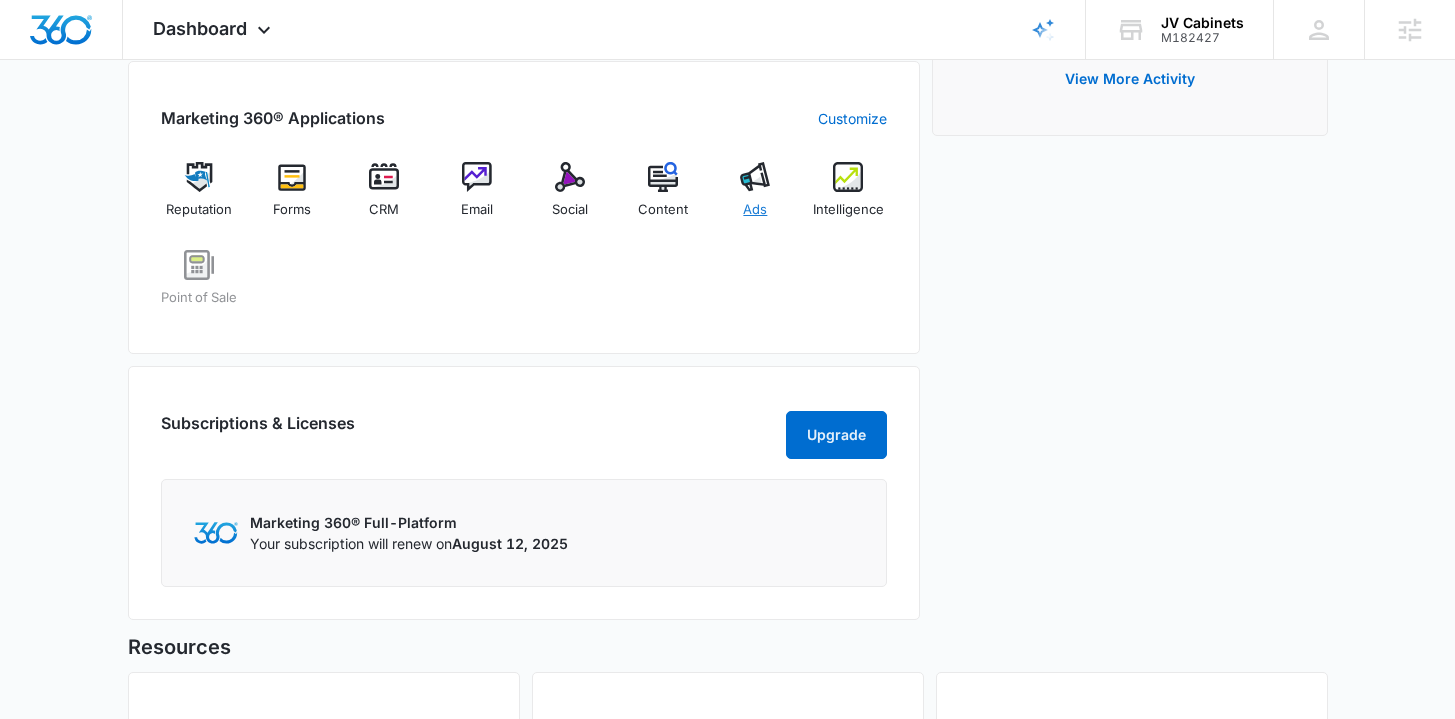 click on "Ads" at bounding box center [755, 210] 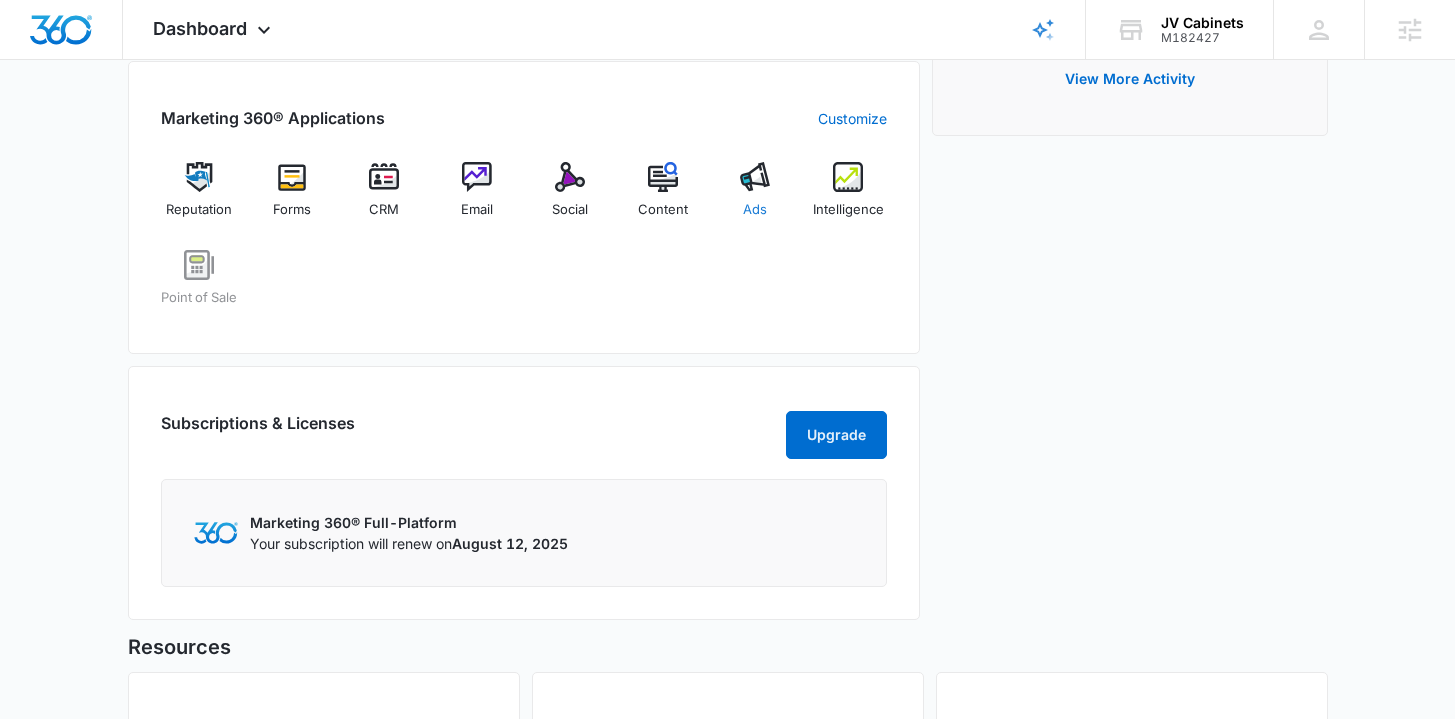 scroll, scrollTop: 0, scrollLeft: 0, axis: both 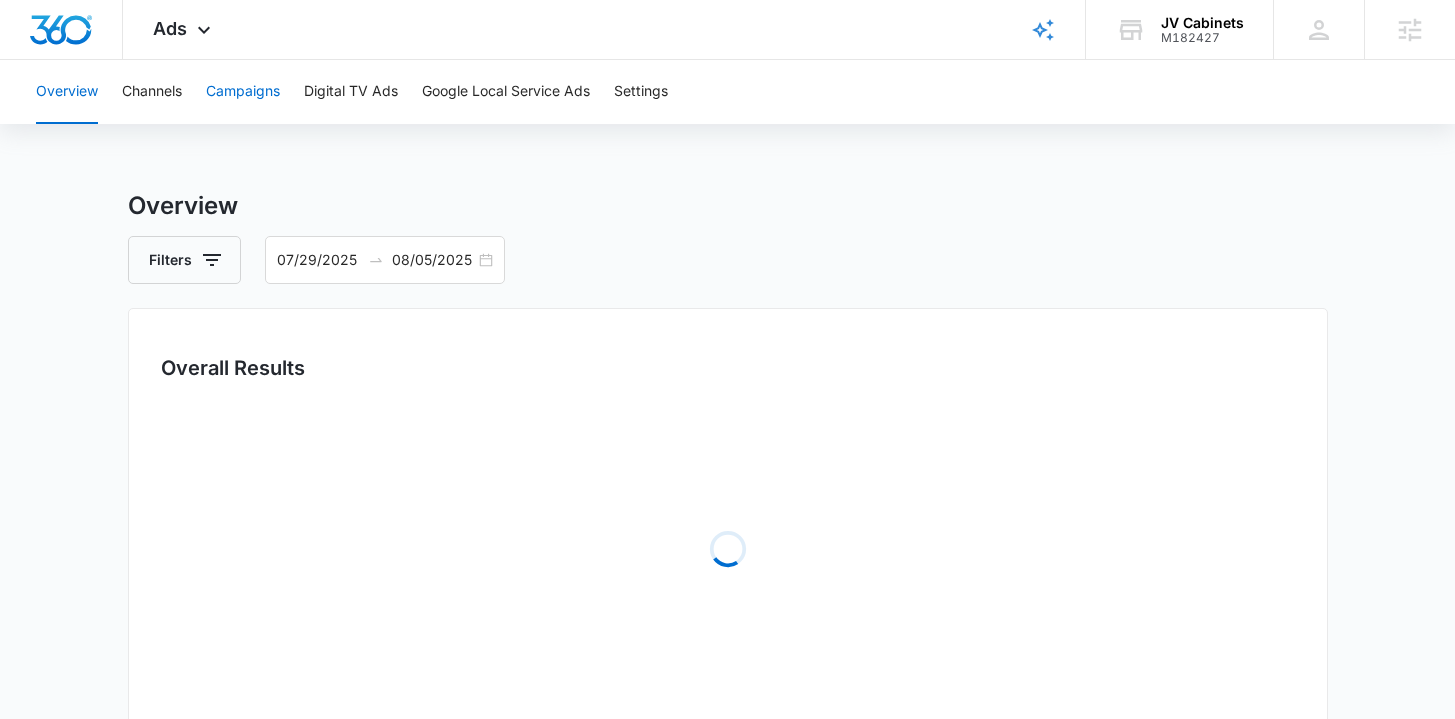 click on "Campaigns" at bounding box center [243, 92] 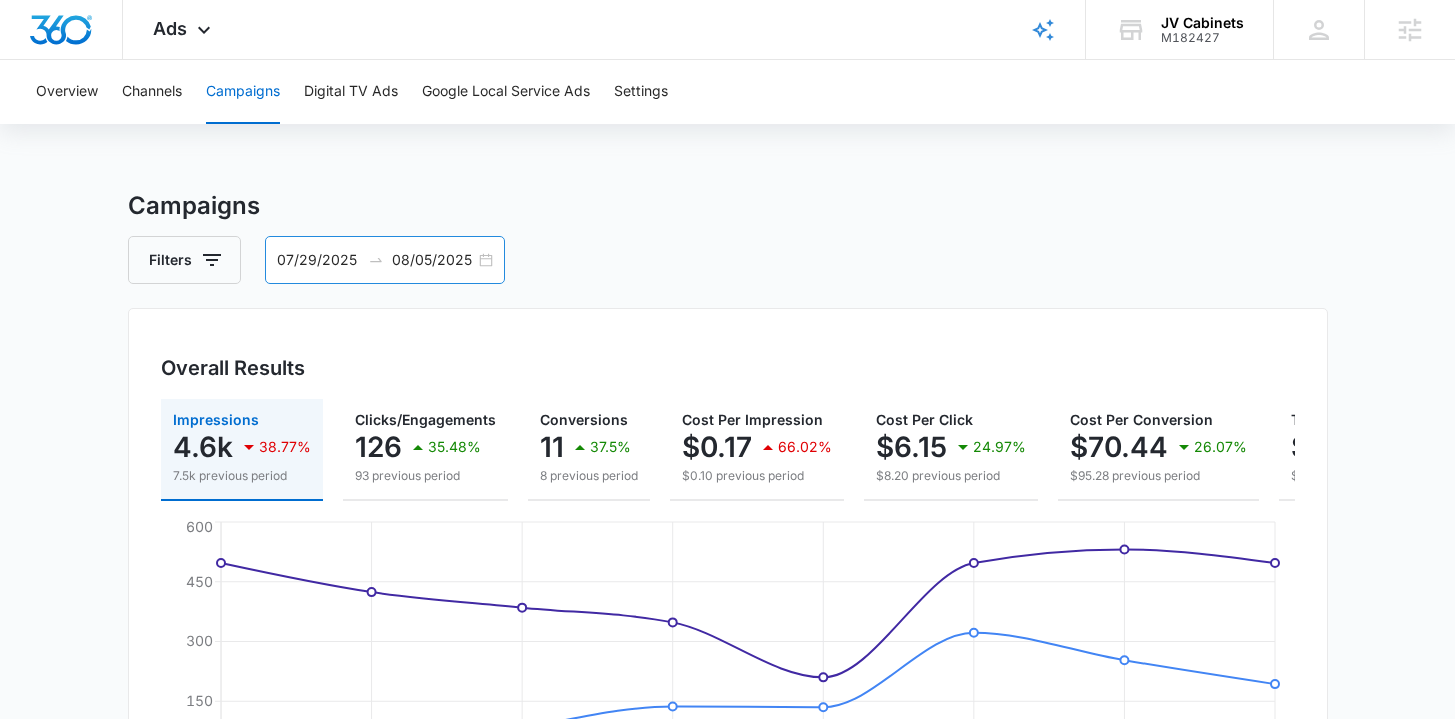 click on "07/29/2025 08/05/2025" at bounding box center [385, 260] 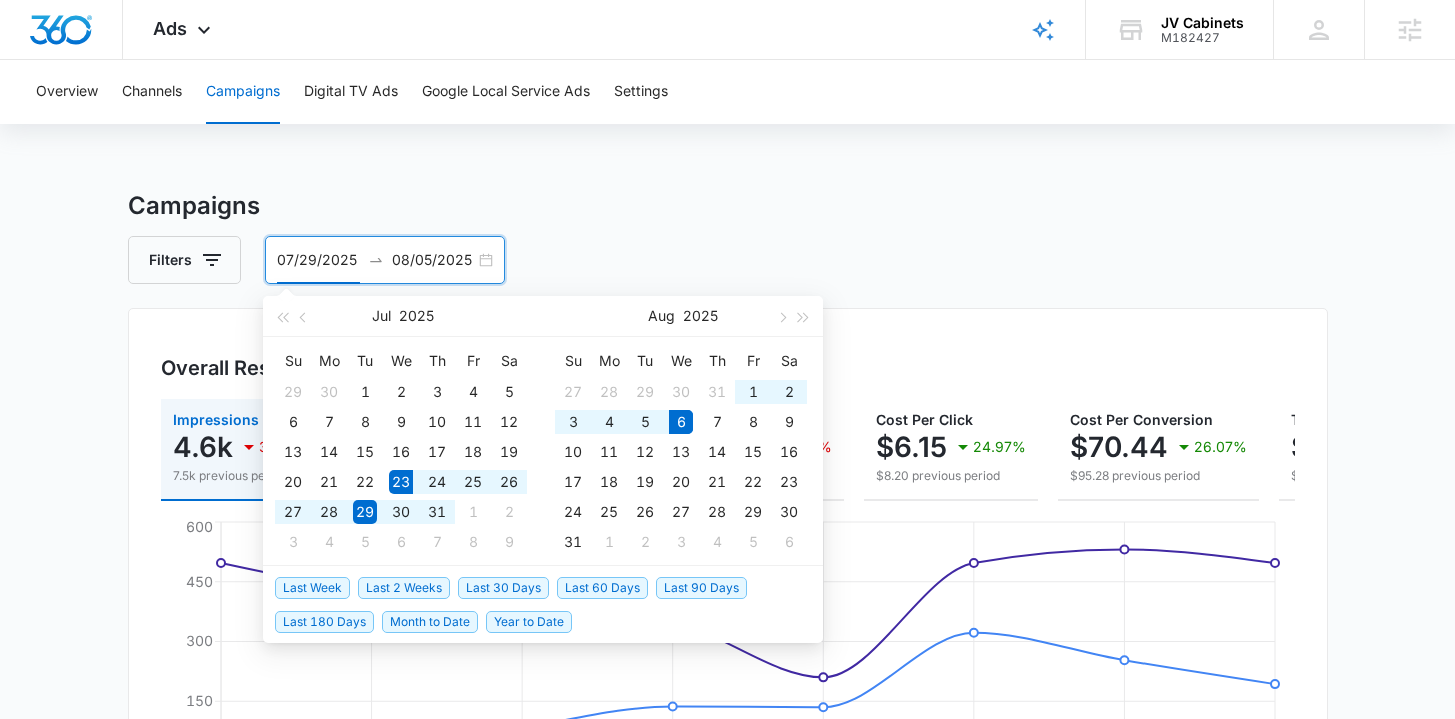 click on "Last 2 Weeks" at bounding box center (404, 588) 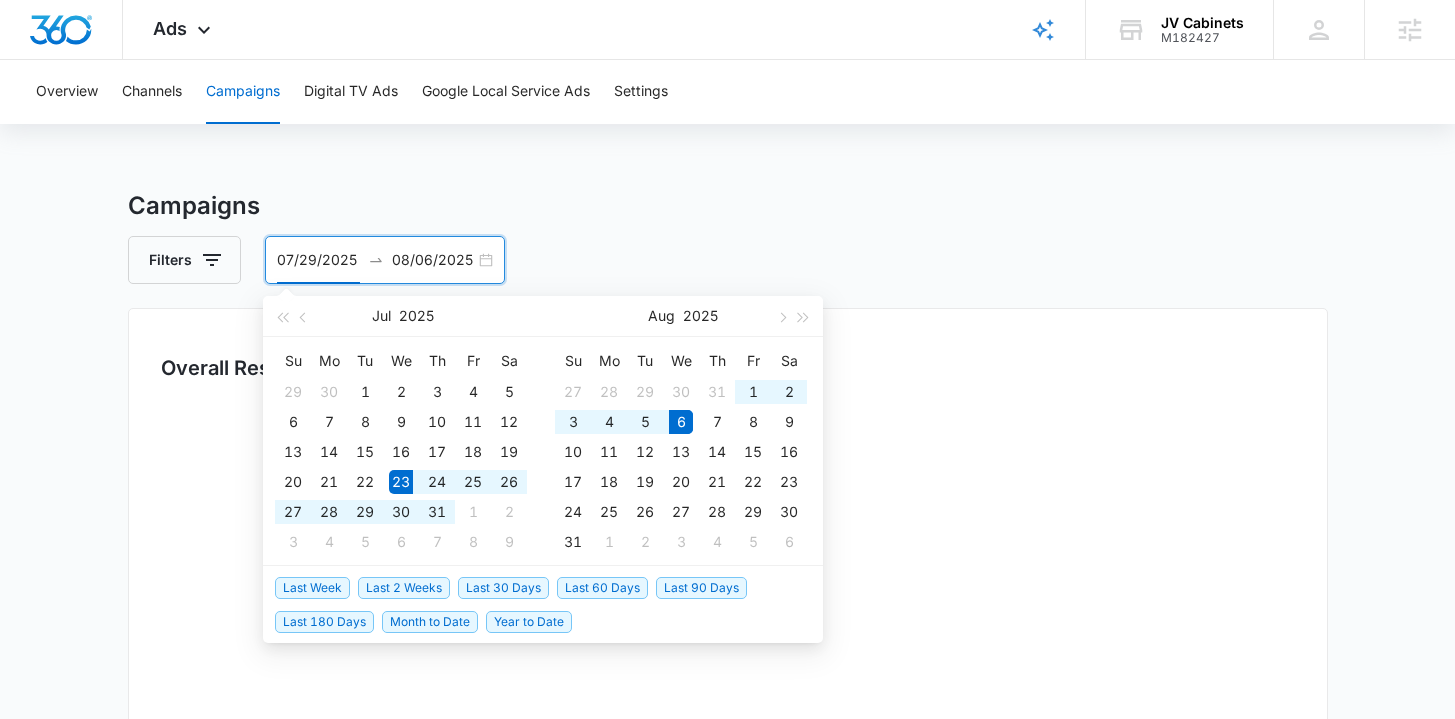 type on "07/23/2025" 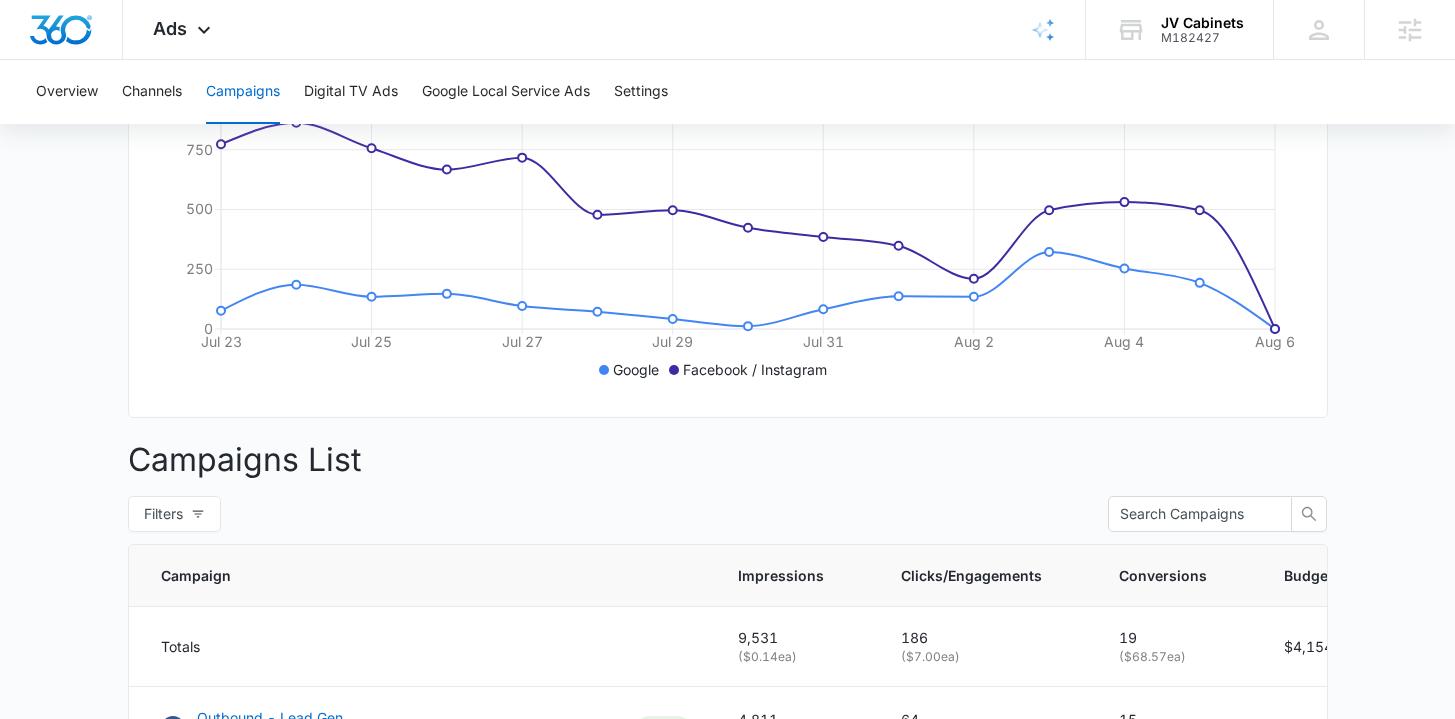 scroll, scrollTop: 0, scrollLeft: 0, axis: both 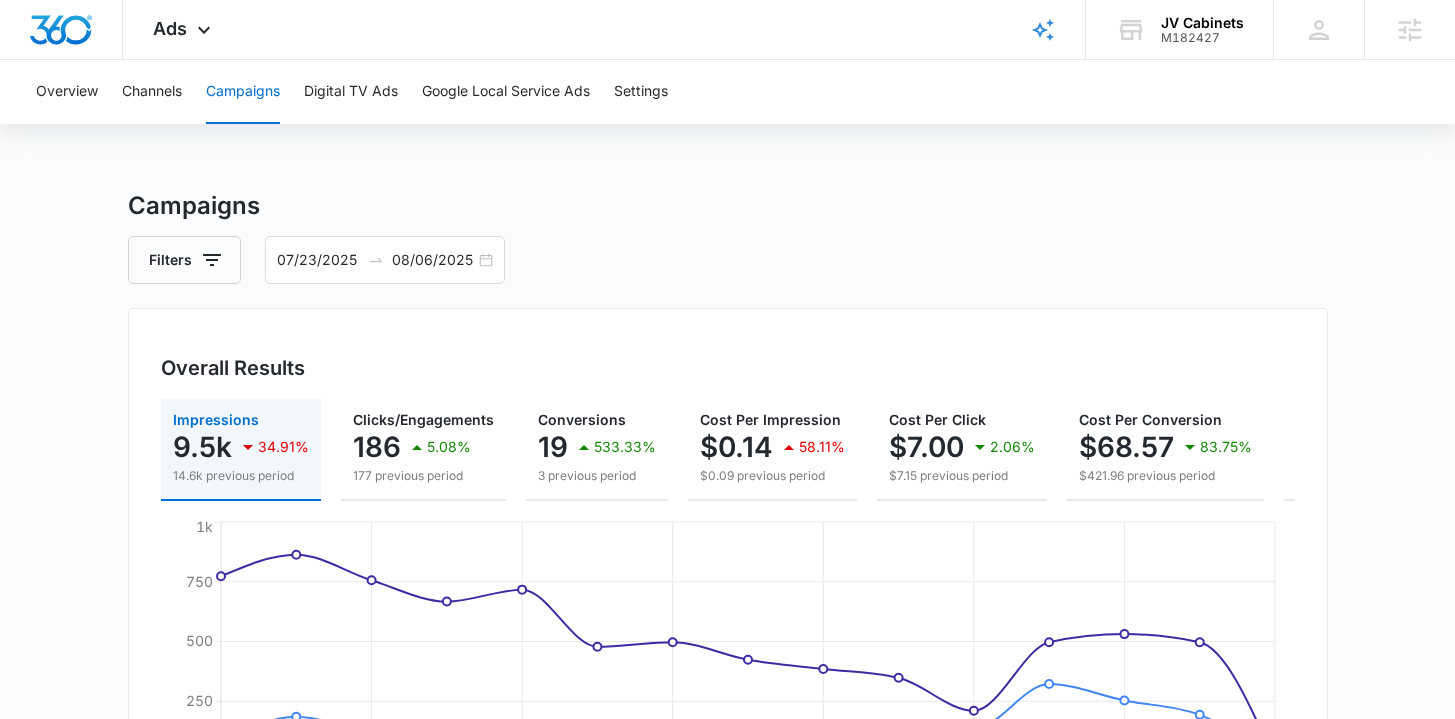 click on "Campaigns Filters 07/23/2025 08/06/2025 Overall Results Impressions 9.5k 34.91%  14.6k previous period Clicks/Engagements 186 5.08%  177 previous period Conversions 19 533.33%  3 previous period Cost Per Impression $0.14 58.11%  $0.09 previous period Cost Per Click $7.00 2.06%  $7.15 previous period Cost Per Conversion $68.57 83.75%  $421.96 previous period Total Spend $1,302.80 2.91%  $1,265.90 previous period Jul 23 Jul 25 Jul 27 Jul 29 Jul 31 Aug 2 Aug 4 Aug 6 0 250 500 750 1k Google Facebook / Instagram Campaigns List Filters Campaign Impressions Clicks/Engagements Conversions Budget Total Spend Totals 9,531 ( $0.14  ea) 186 ( $7.00  ea) 19 ( $68.57  ea) $4,154.80   $1,302.80 Outbound - Lead Gen Outcome Leads ACTIVE 4,811 ( $0.10  ea) 64 ( $7.31  ea) 15 ( $31.17  ea) $33.33    / daily $467.53 RET - Website Conversion Outcome Leads ACTIVE 2,832 ( $0.05  ea) 26 ( $5.16  ea) 0 ( $0.00  ea) $9.80    / daily $134.23 Performance Max Performance Max ACTIVE 1,038 ( $0.23  ea) 49 ( $4.77  ea) 1 ( $233.88  ea)   (" at bounding box center [727, 1147] 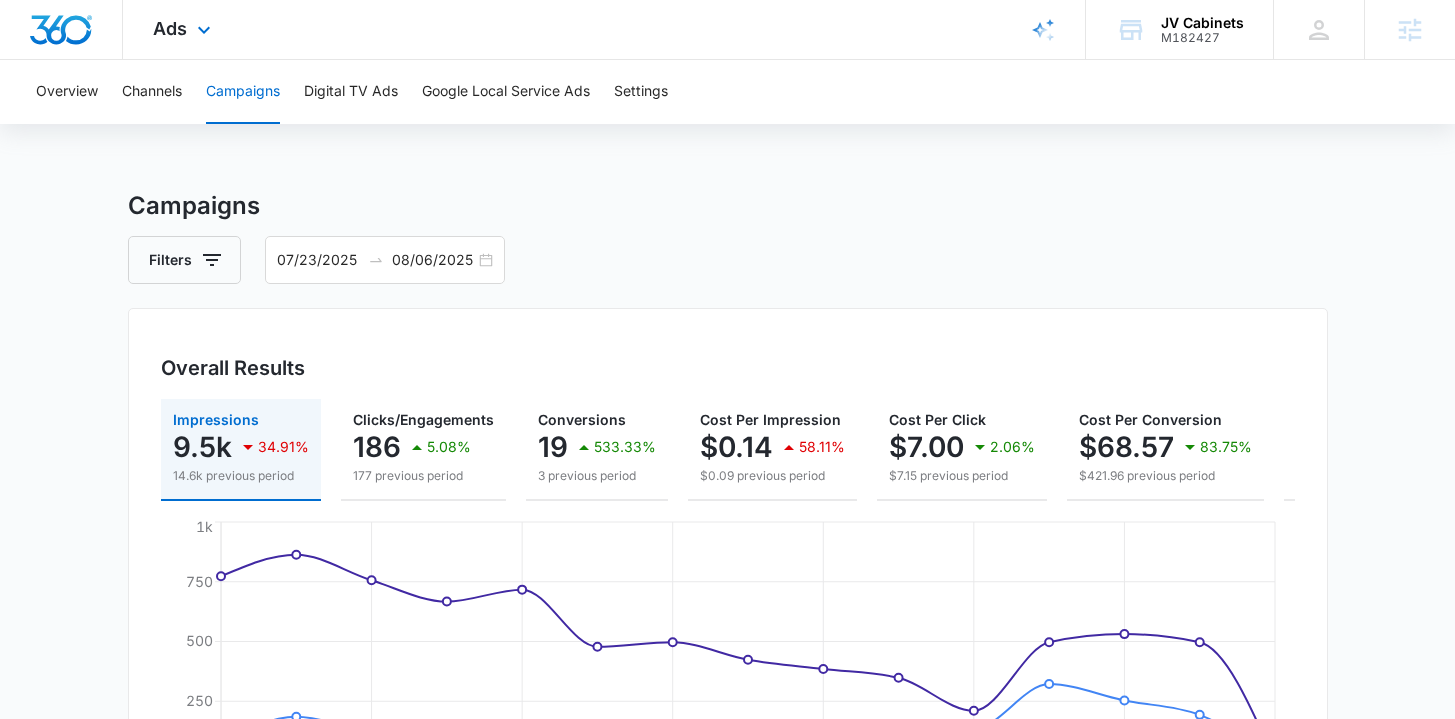 click at bounding box center (61, 30) 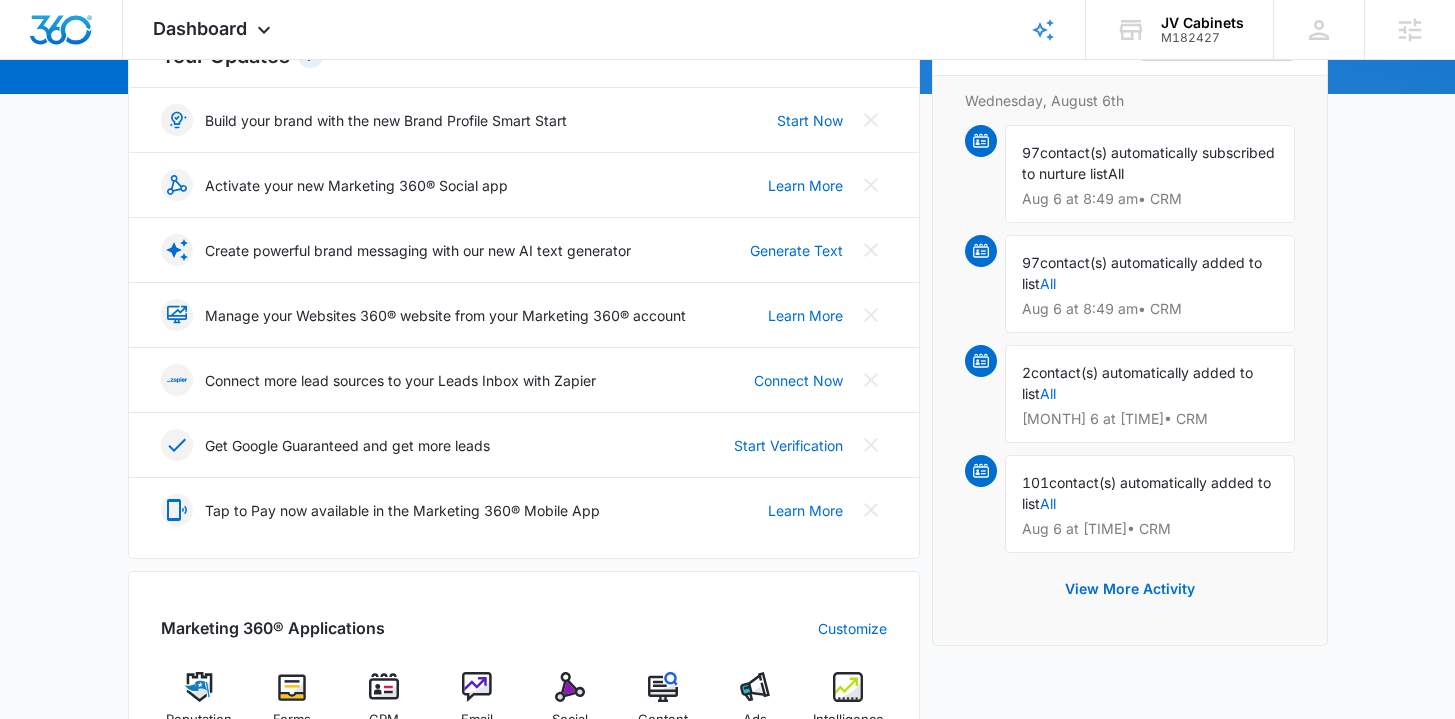 scroll, scrollTop: 533, scrollLeft: 0, axis: vertical 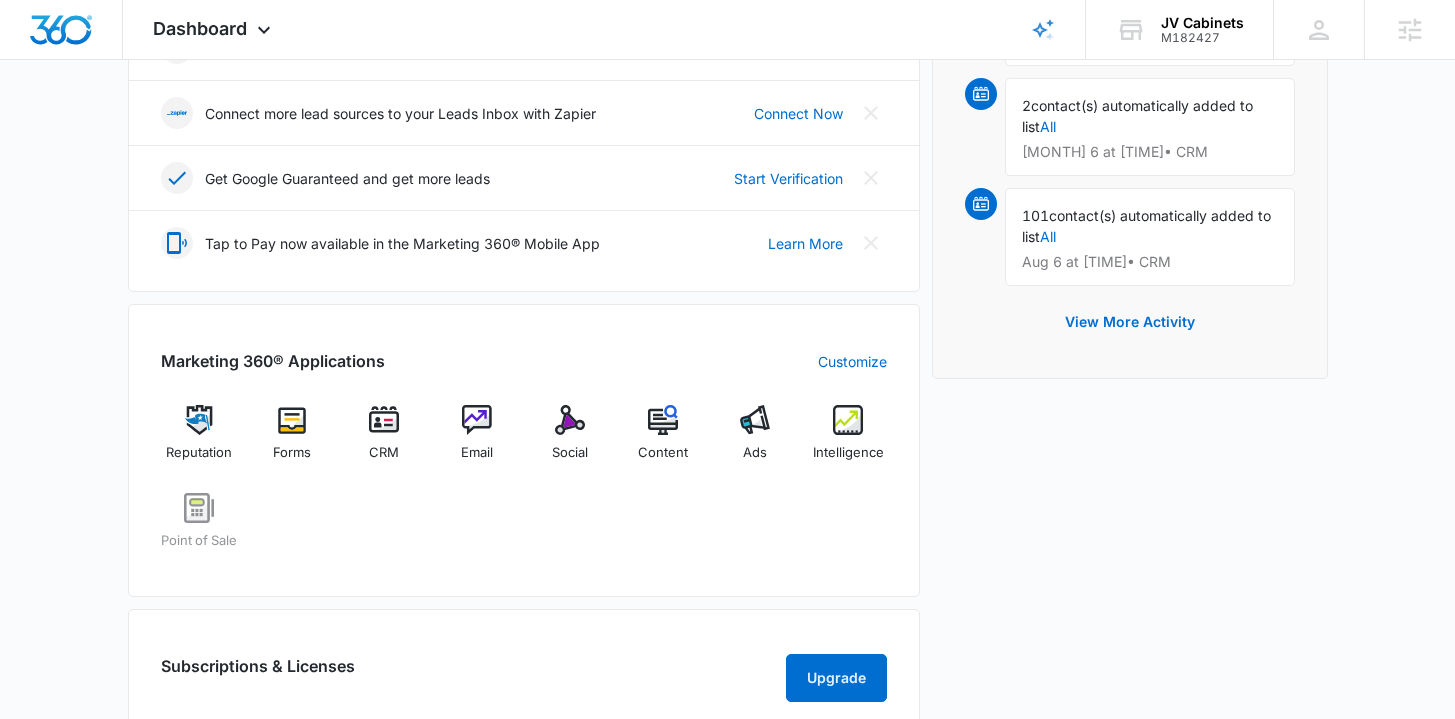 click on "Your Updates 7 Build your brand with the new Brand Profile Smart Start Start Now Activate your new Marketing 360® Social app Learn More Create powerful brand messaging with our new AI text generator Generate Text Manage your Websites 360® website from your Marketing 360® account Learn More Connect more lead sources to your Leads Inbox with Zapier Connect Now Get Google Guaranteed and get more leads Start Verification Tap to Pay now available in the Marketing 360® Mobile App Learn More Marketing 360® Applications Customize Reputation Forms CRM Email Social Content Ads Intelligence Point of Sale Subscriptions & Licenses Upgrade Marketing 360® Full-Platform Your subscription will renew on  August 12, 2025" at bounding box center [524, 302] 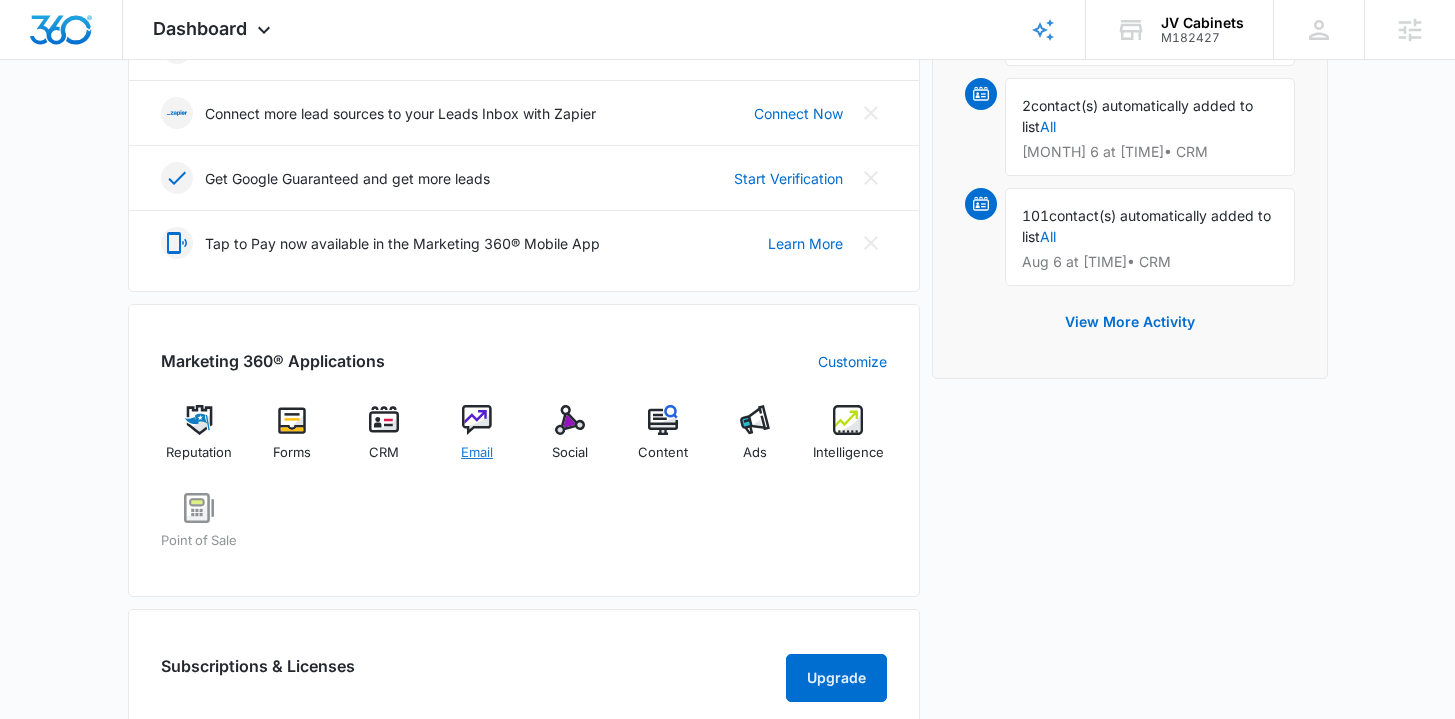 click on "Email" at bounding box center (477, 441) 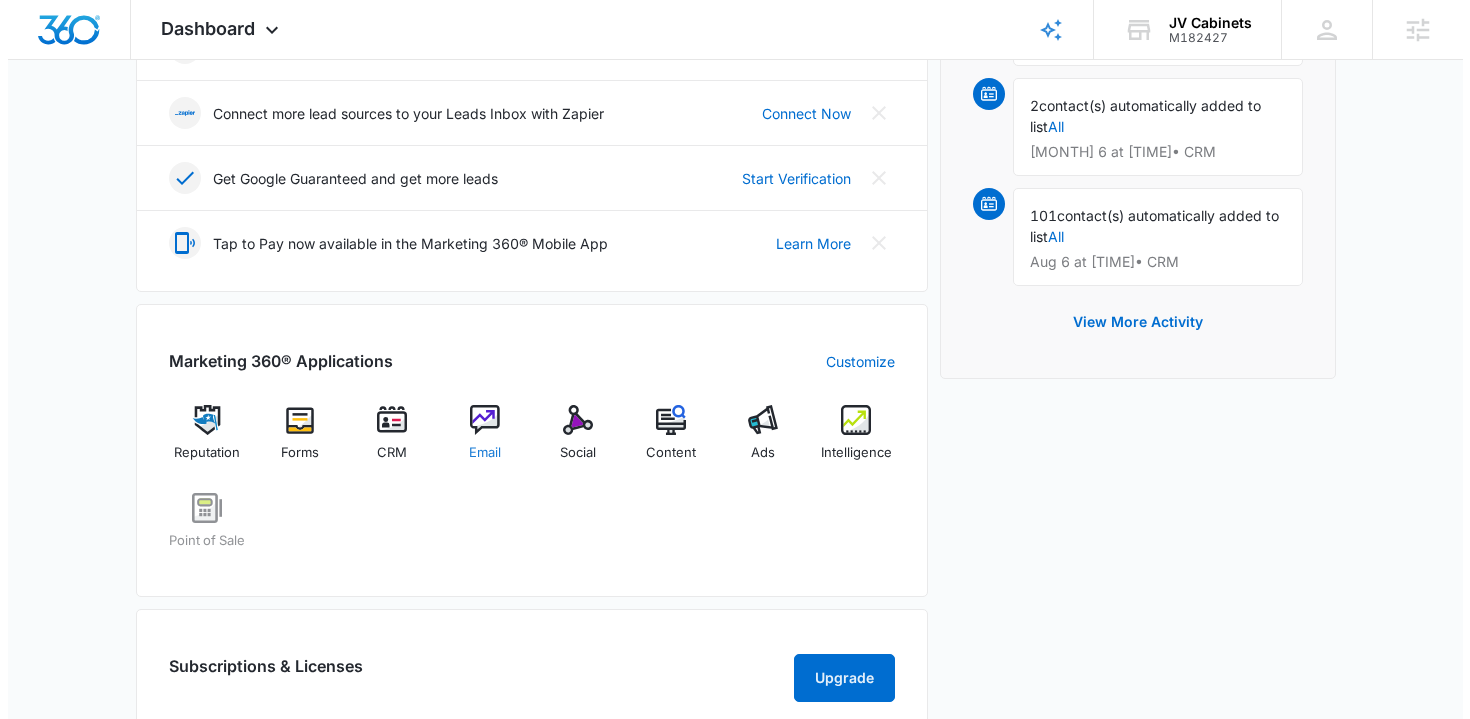 scroll, scrollTop: 0, scrollLeft: 0, axis: both 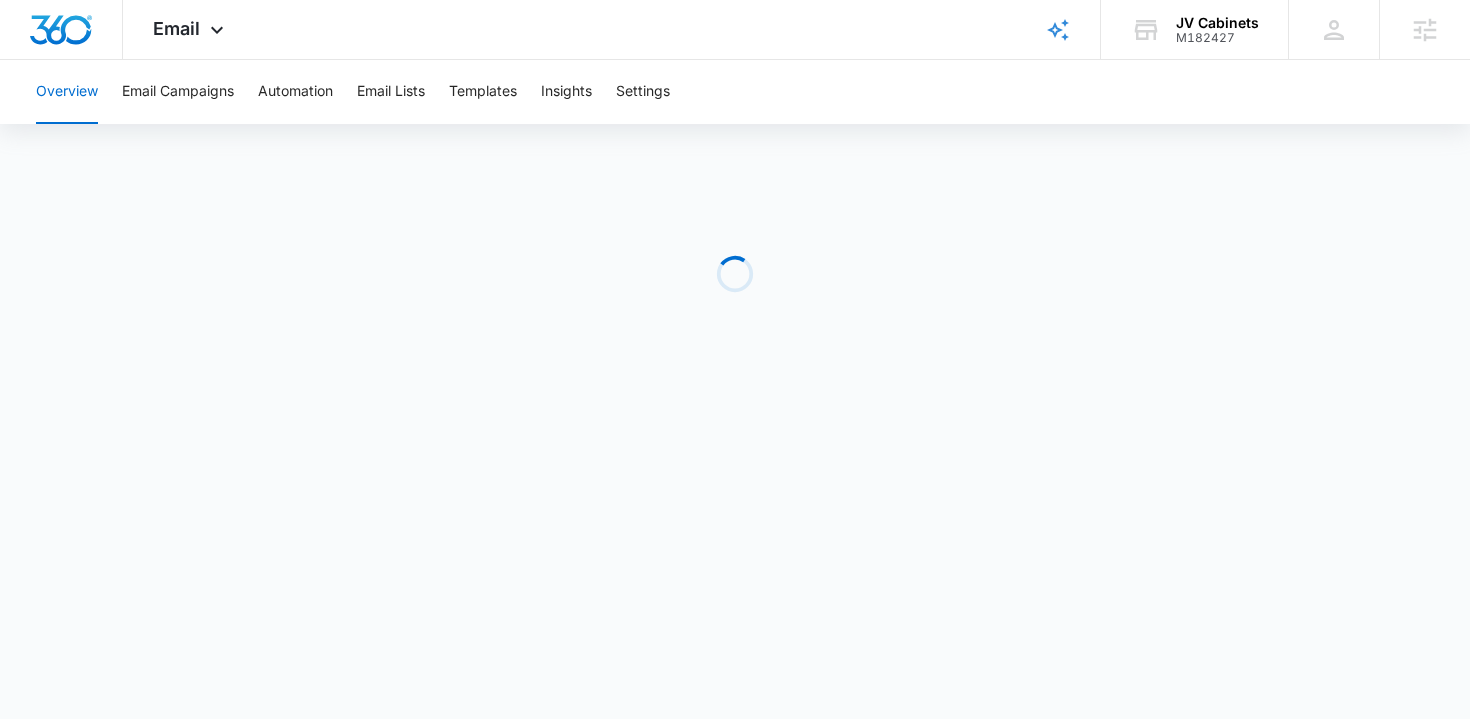 click on "Overview Email Campaigns Automation Email Lists Templates Insights Settings" at bounding box center [735, 92] 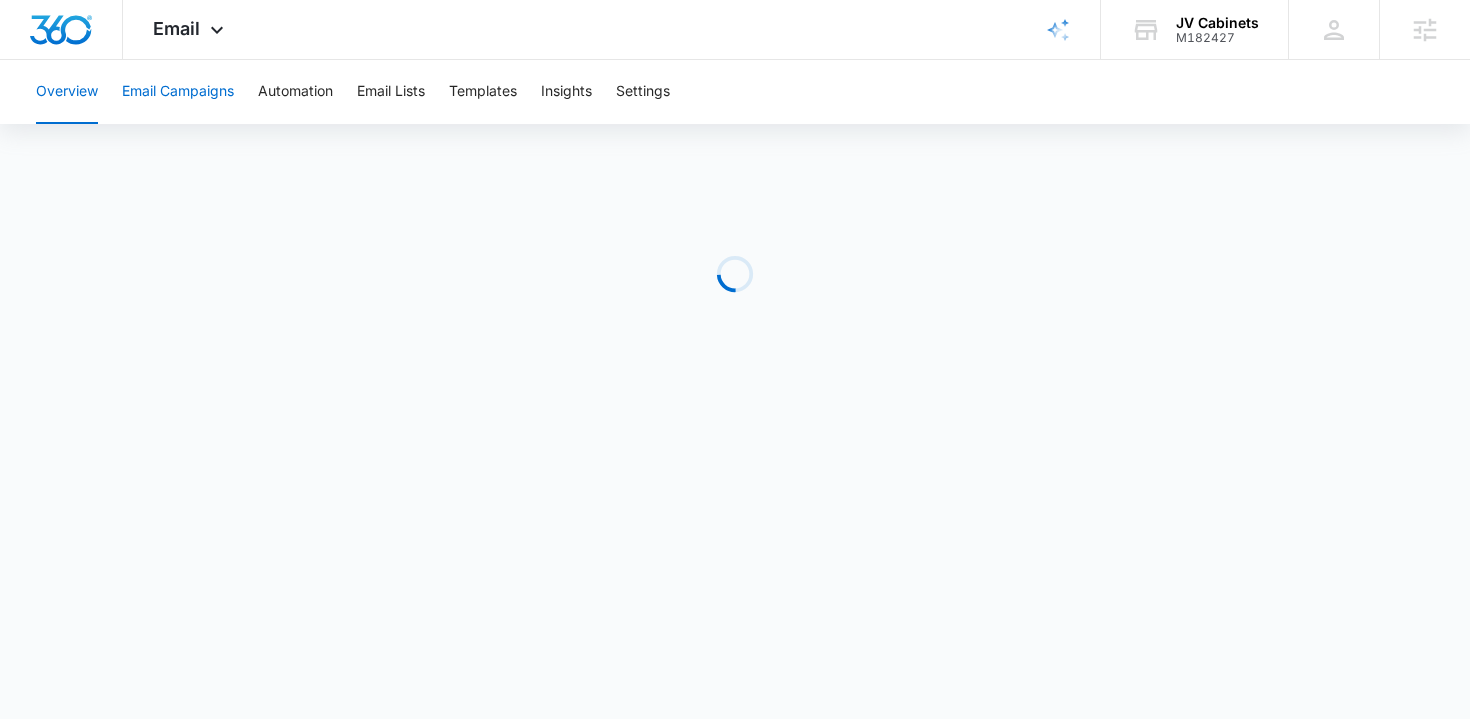 click on "Email Campaigns" at bounding box center (178, 92) 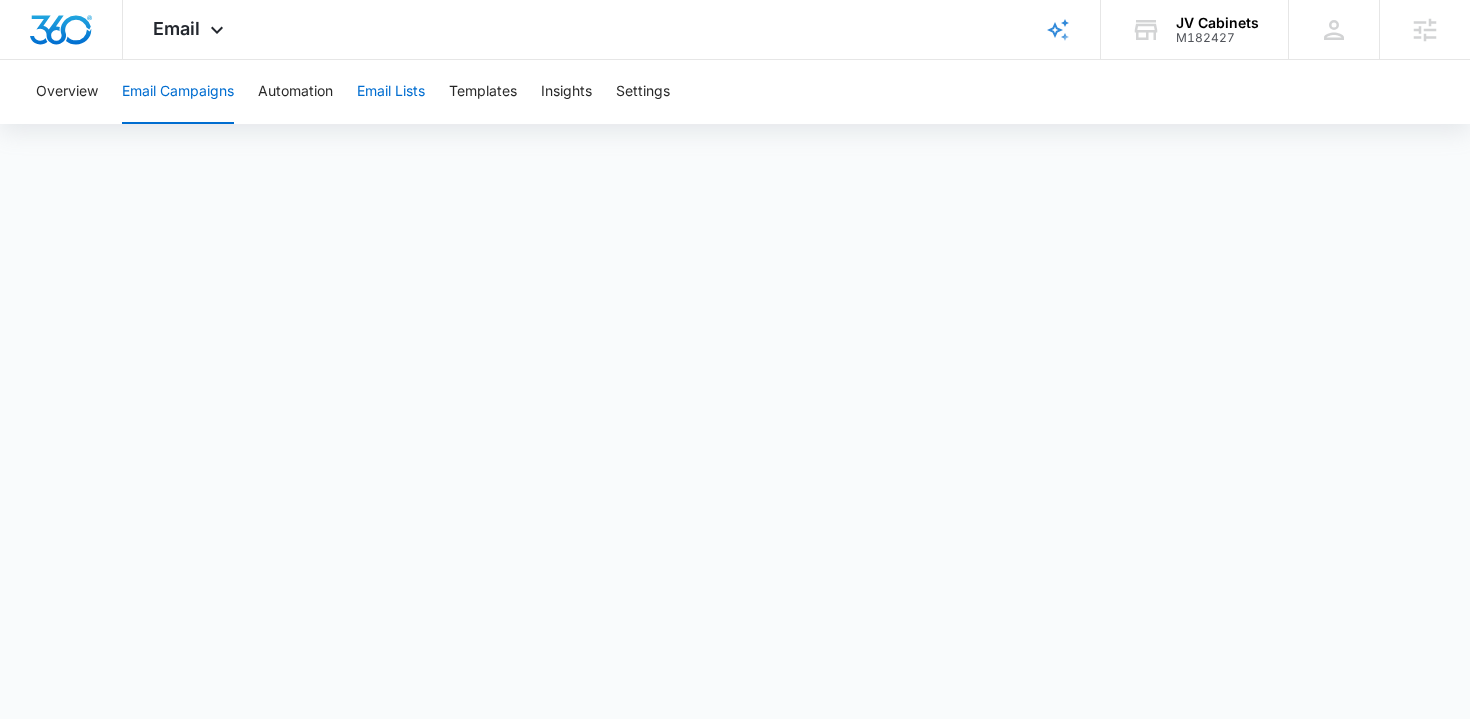 click on "Email Lists" at bounding box center (391, 92) 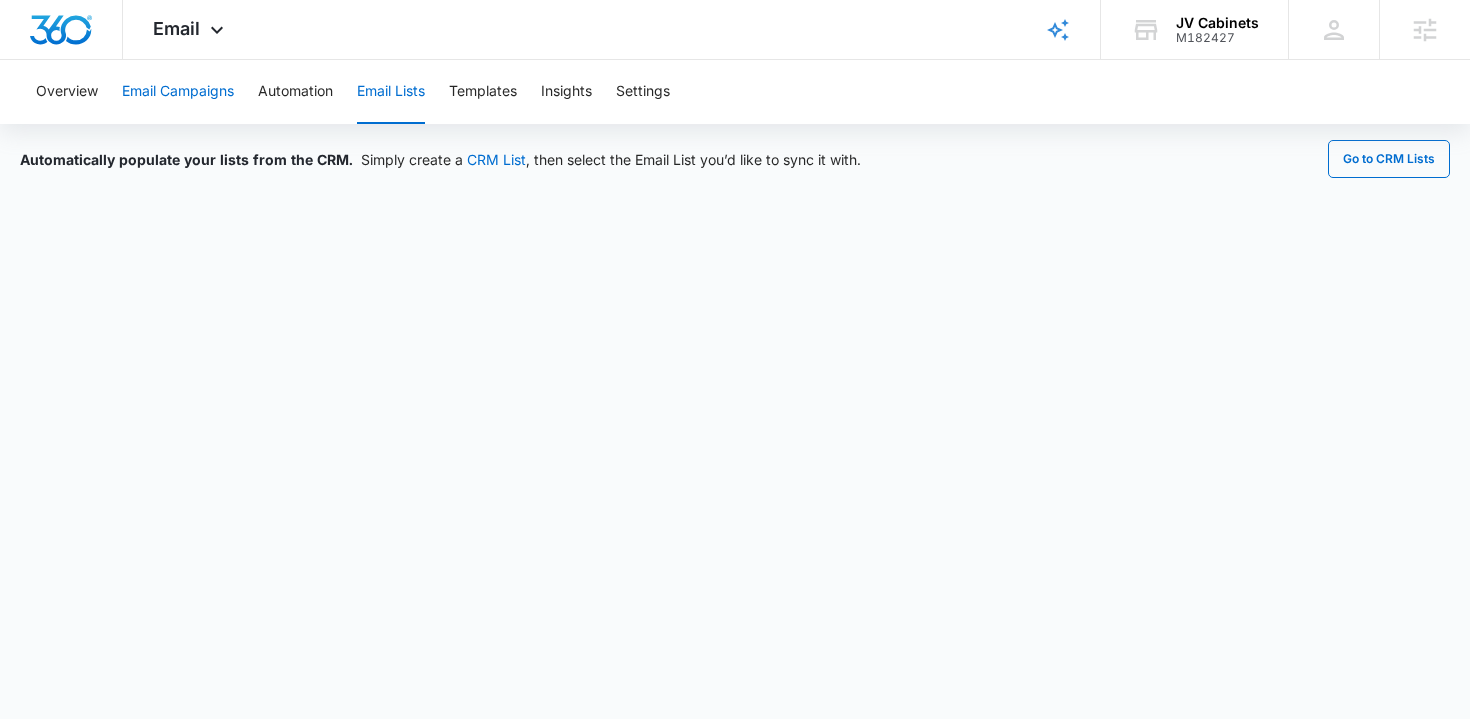 click on "Email Campaigns" at bounding box center [178, 92] 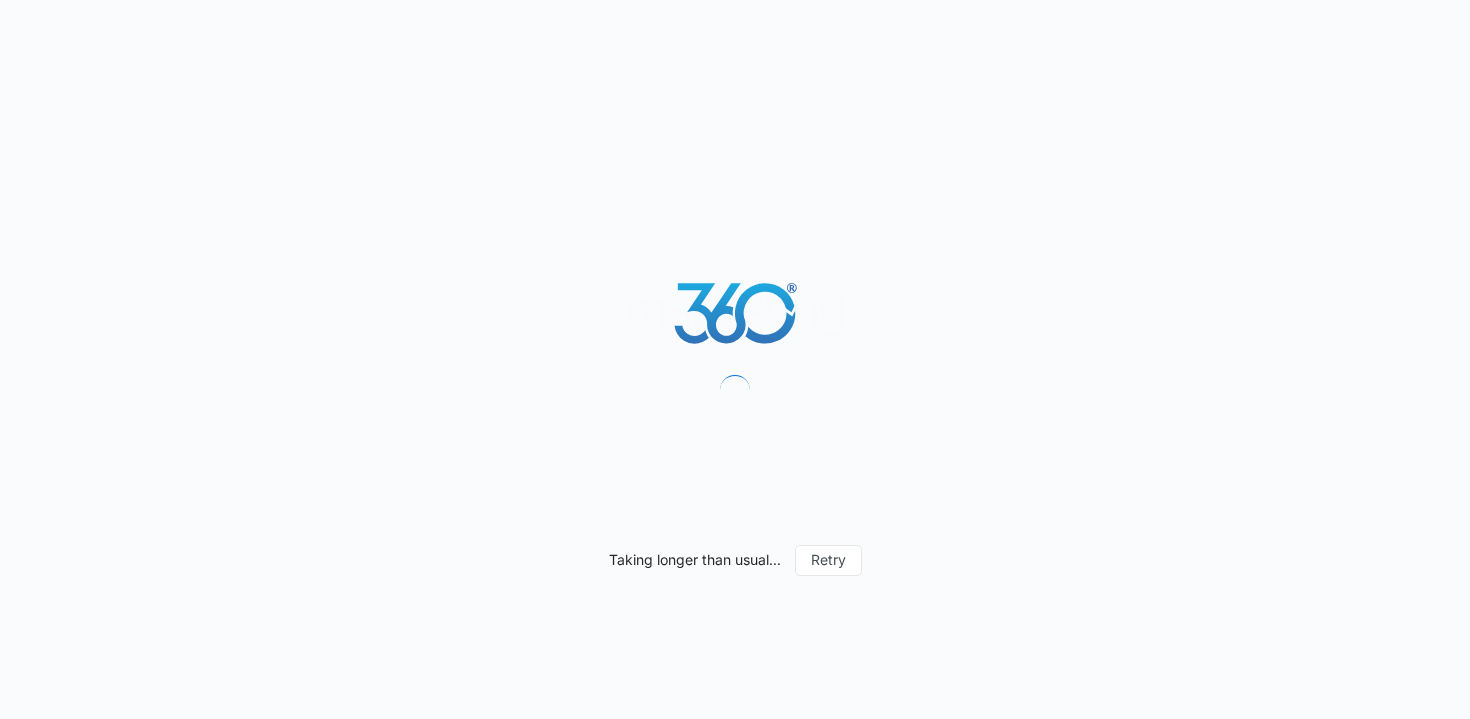 scroll, scrollTop: 0, scrollLeft: 0, axis: both 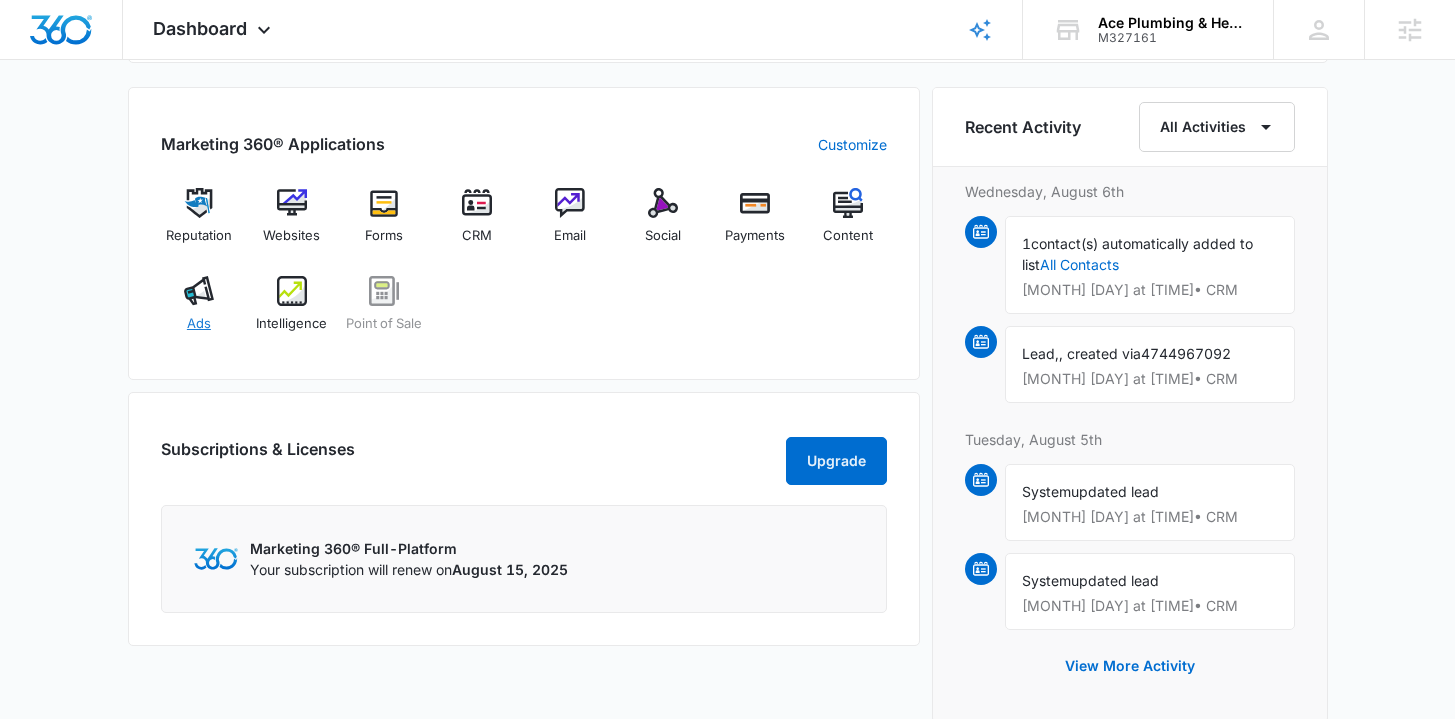 click on "Ads" at bounding box center [199, 312] 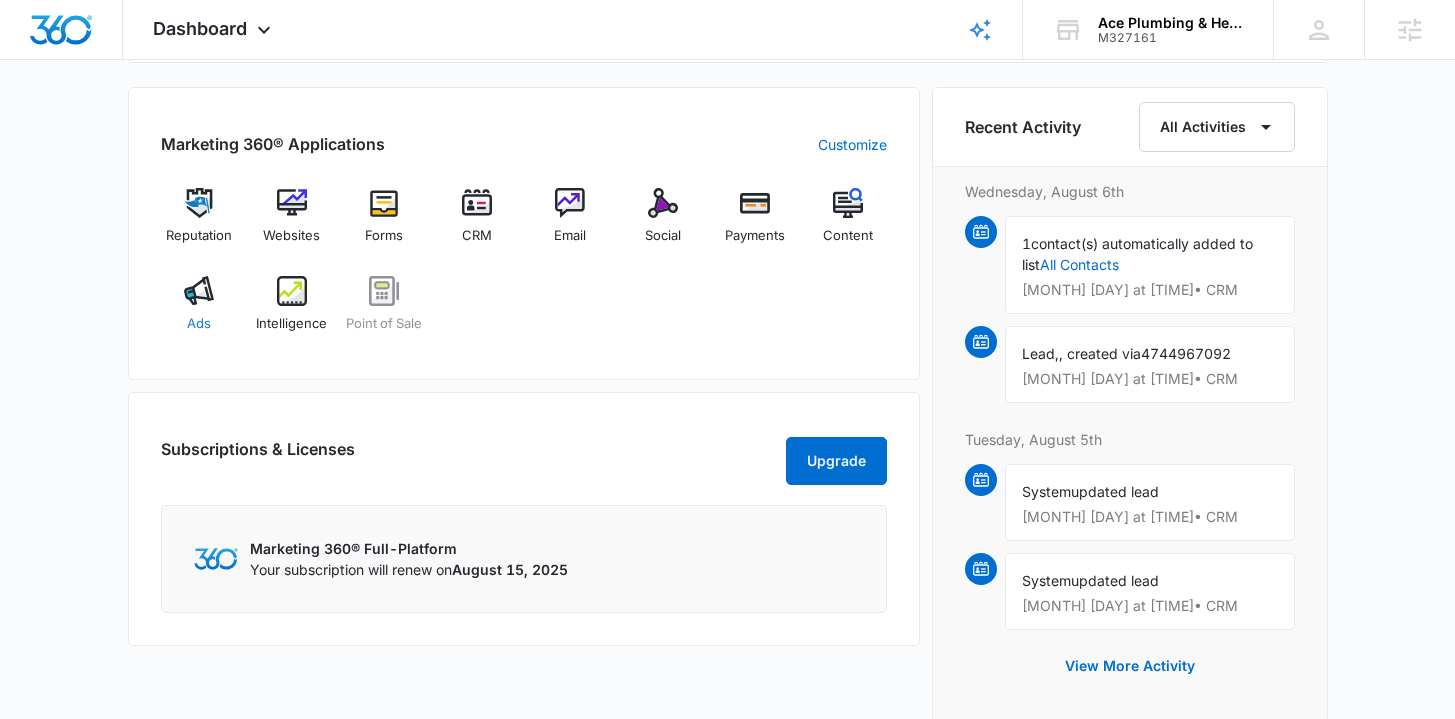 scroll, scrollTop: 0, scrollLeft: 0, axis: both 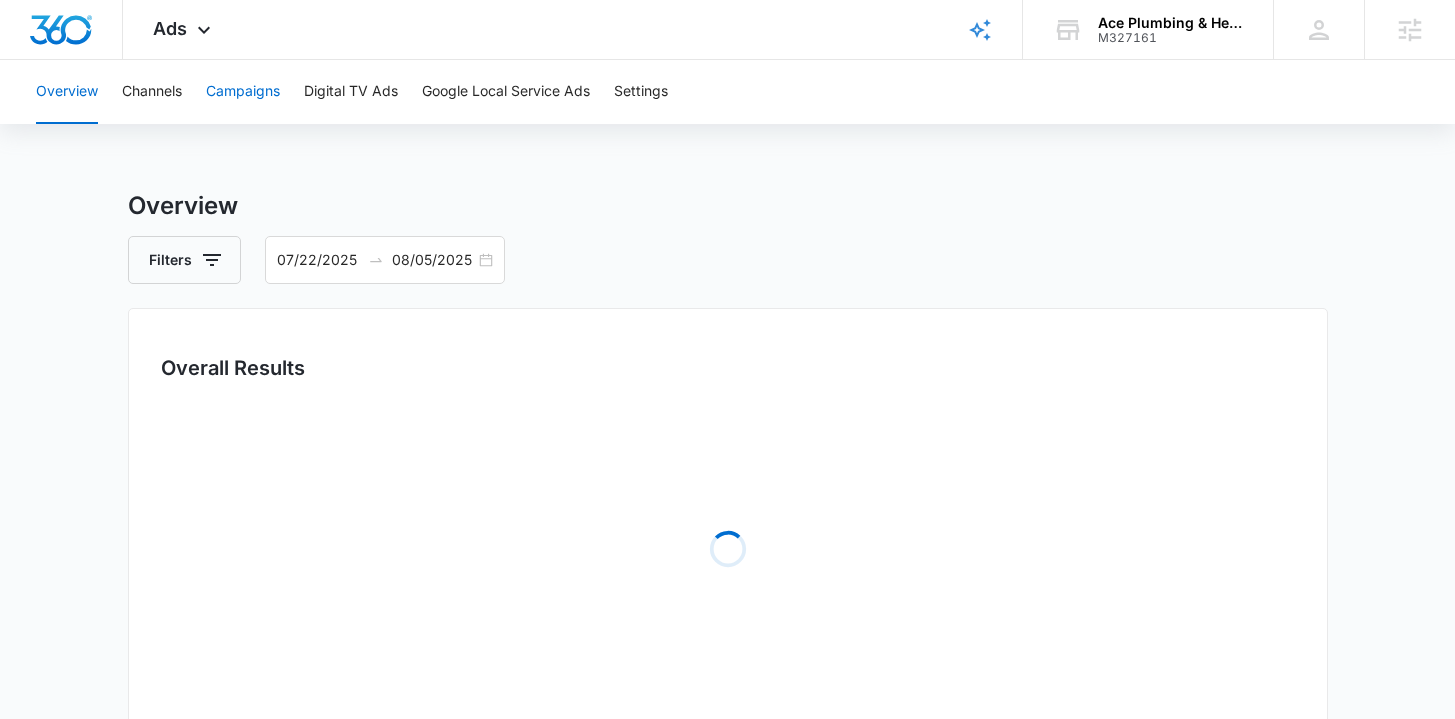 click on "Campaigns" at bounding box center (243, 92) 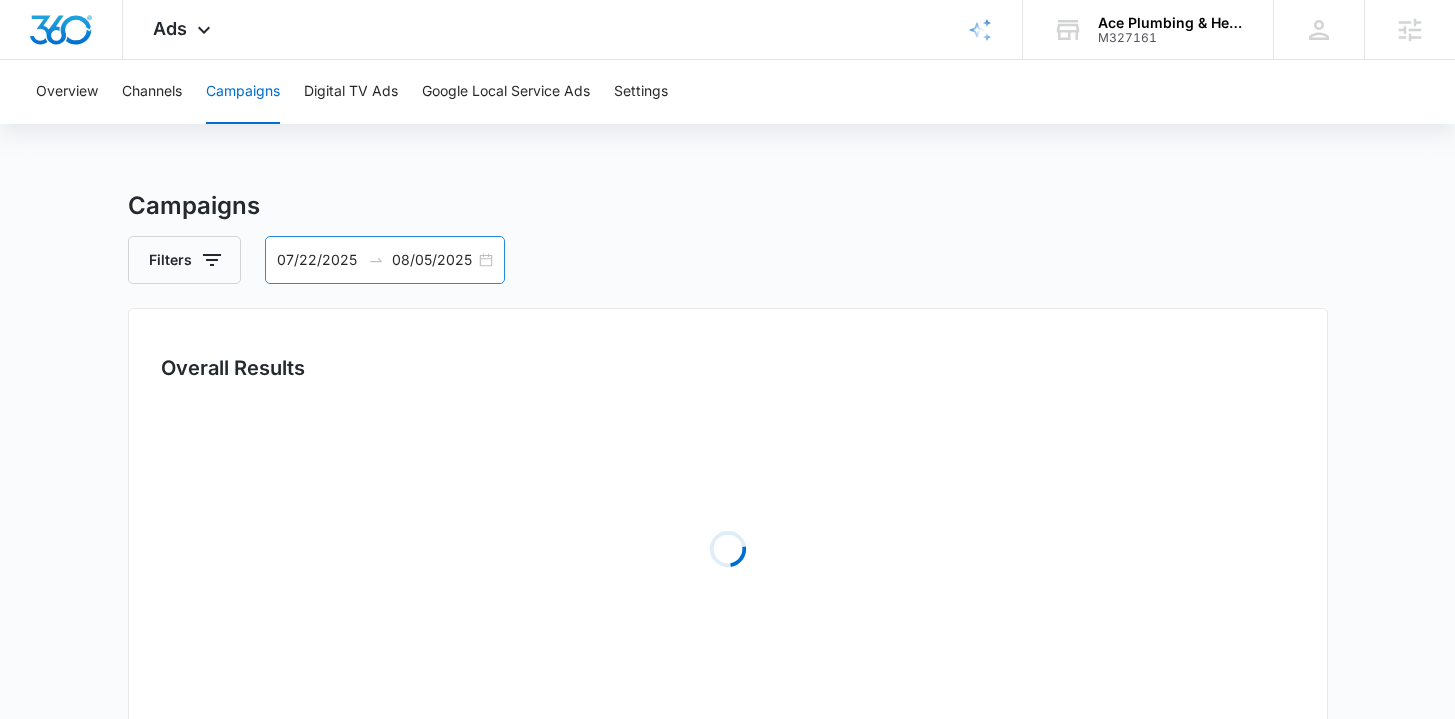 click on "07/22/2025 08/05/2025" at bounding box center (385, 260) 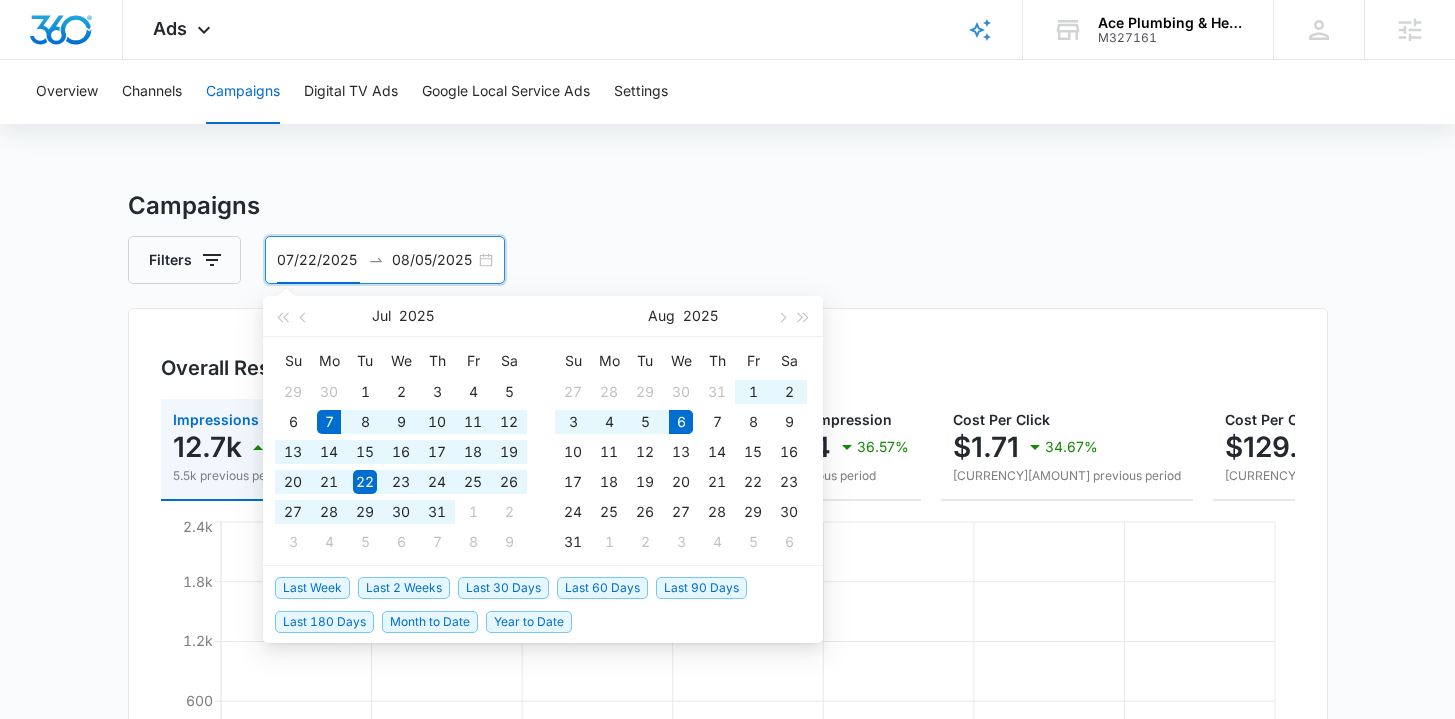 click on "Last 30 Days" at bounding box center (503, 588) 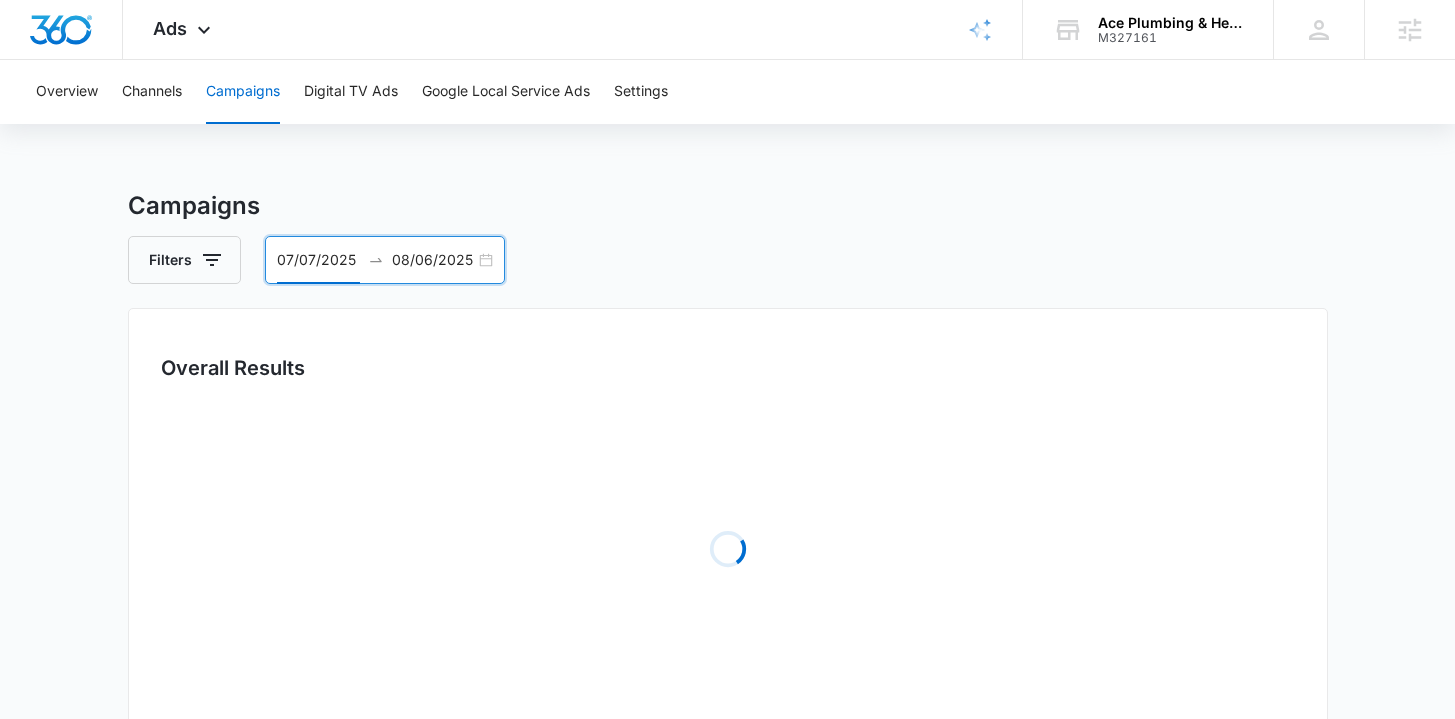 click on "Campaigns Filters [DATE] [DATE] Overall Results Loading Campaigns List Filters Loading Spend Jul 2025 Su Mo Tu We Th Fr Sa 29 30 1 2 3 4 5 6 7 8 9 10 11 12 13 14 15 16 17 18 19 20 21 22 23 24 25 26 27 28 29 30 31 1 2 3 4 5 6 7 8 9 Aug 2025 Su Mo Tu We Th Fr Sa 27 28 29 30 31 1 2 3 4 5 6 7 8 9 10 11 12 13 14 15 16 17 18 19 20 21 22 23 24 25 26 27 28 29 30 31 1 2 3 4 5 6 Last  Week Last 2 Weeks Last 30 Days Last 60 Days Last 90 Days Last 180 Days Month to Date Year to Date" at bounding box center [727, 709] 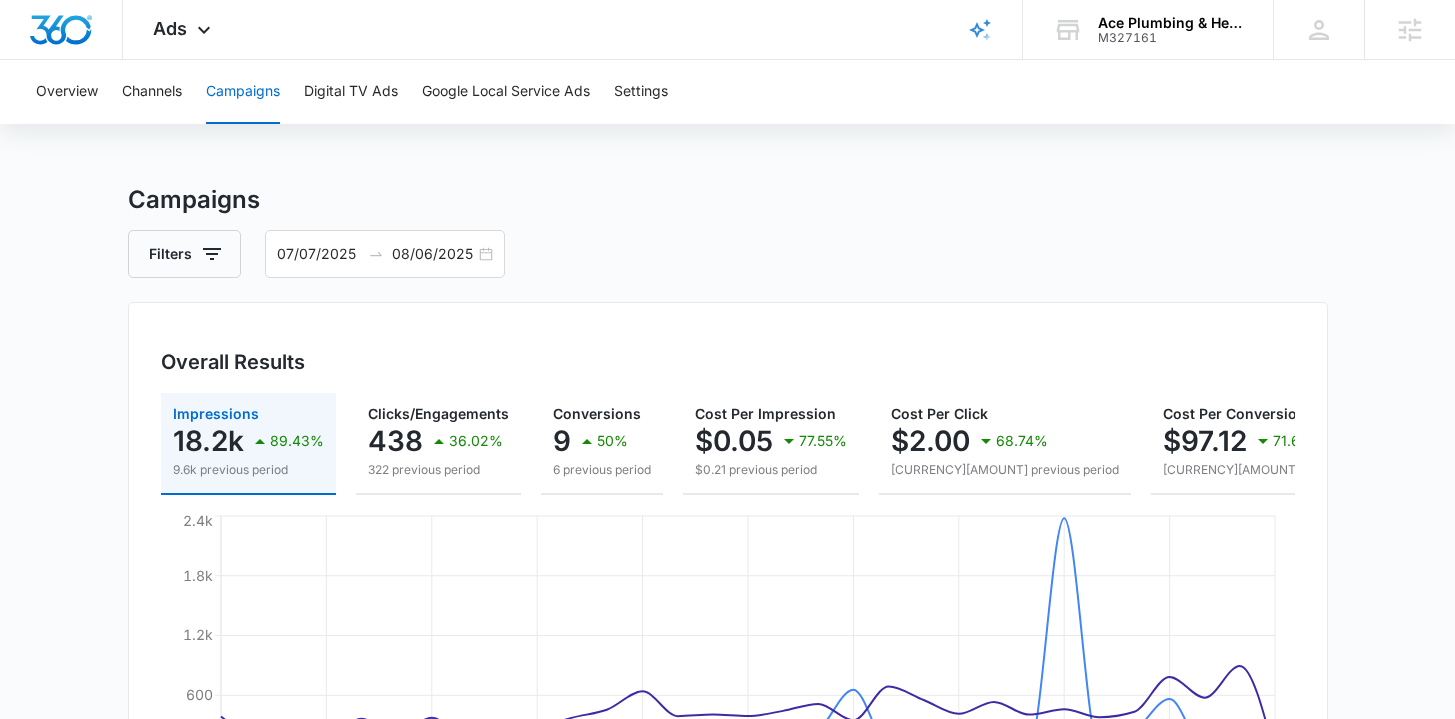 scroll, scrollTop: 0, scrollLeft: 0, axis: both 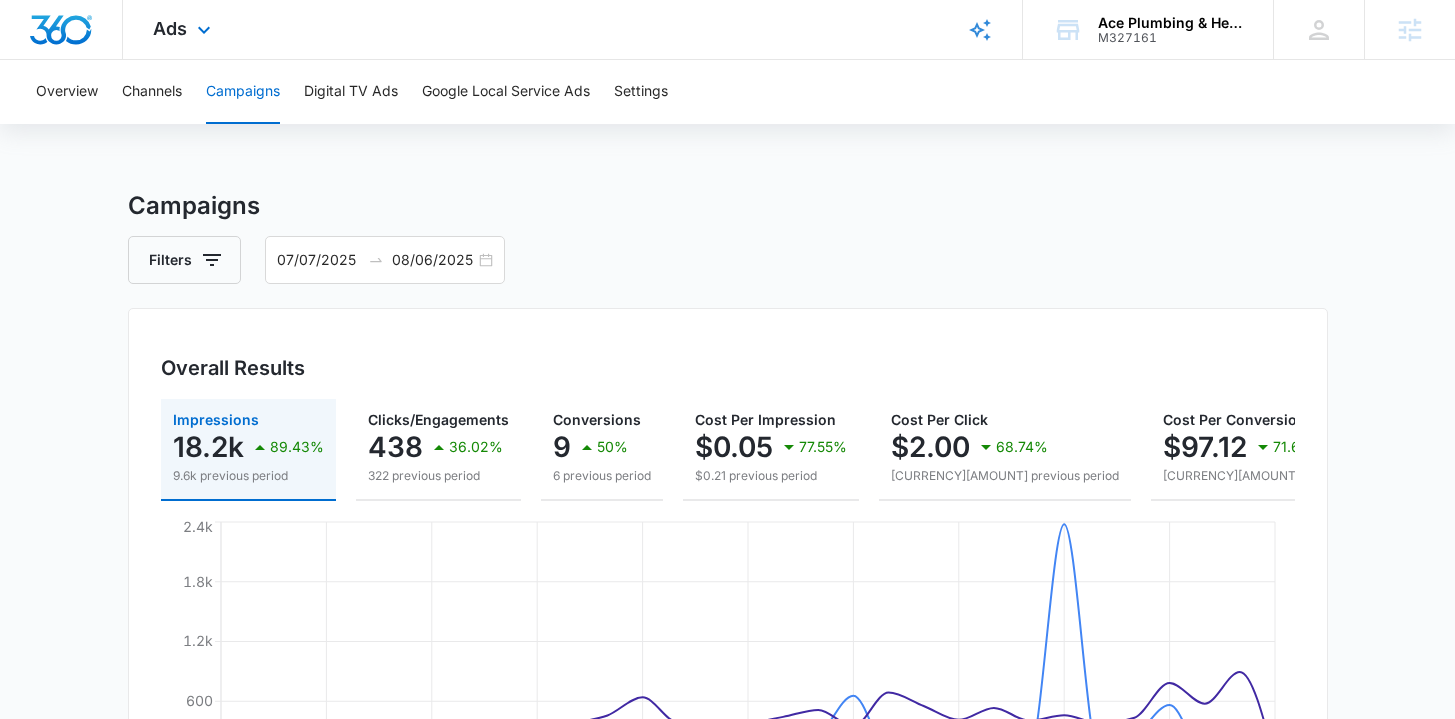 click at bounding box center [61, 30] 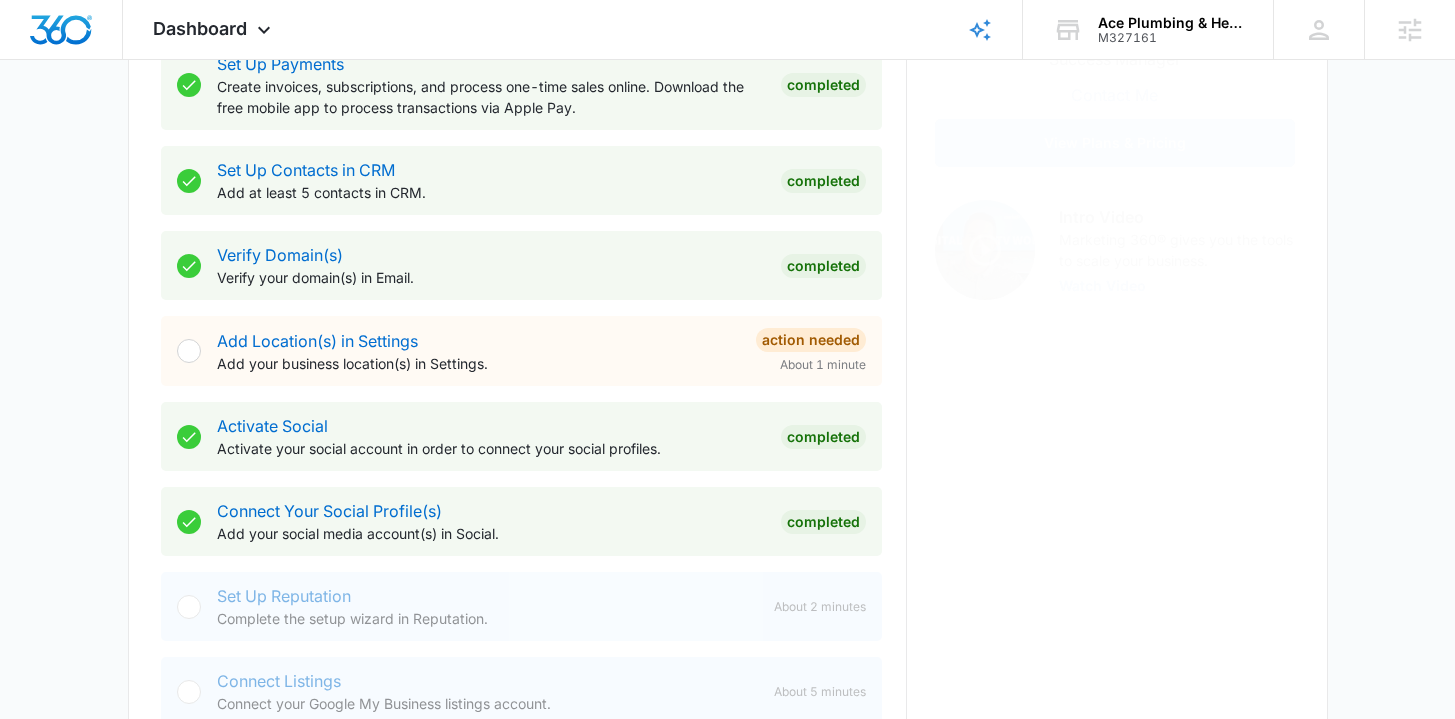 scroll, scrollTop: 994, scrollLeft: 0, axis: vertical 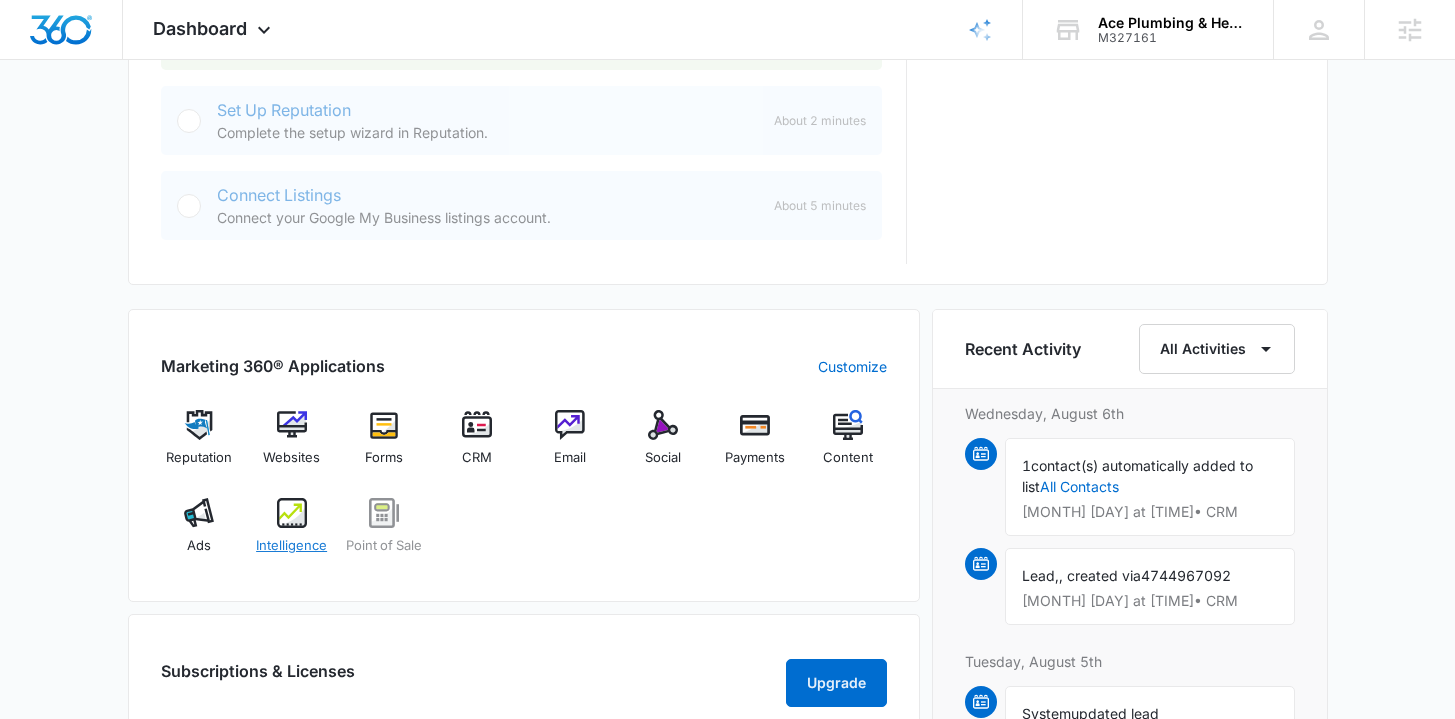 click on "Intelligence" at bounding box center [291, 546] 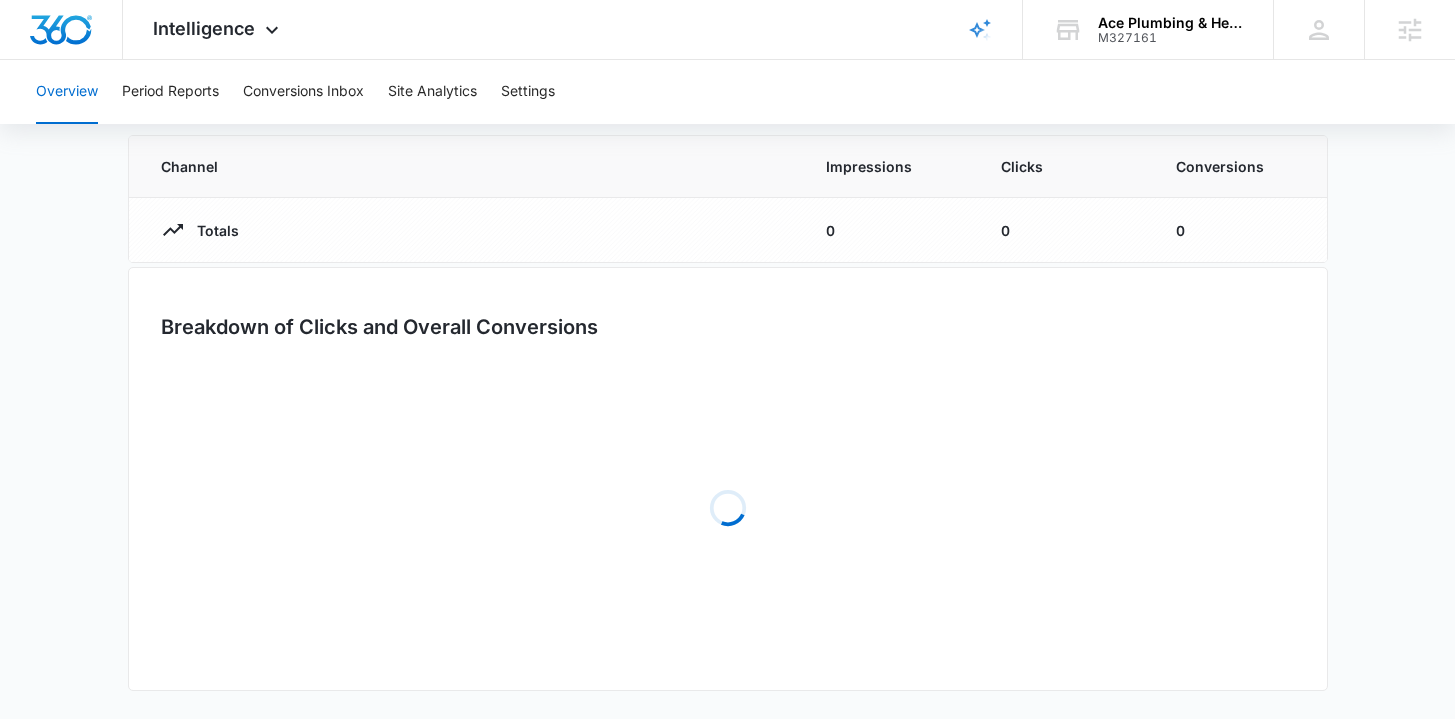 scroll, scrollTop: 0, scrollLeft: 0, axis: both 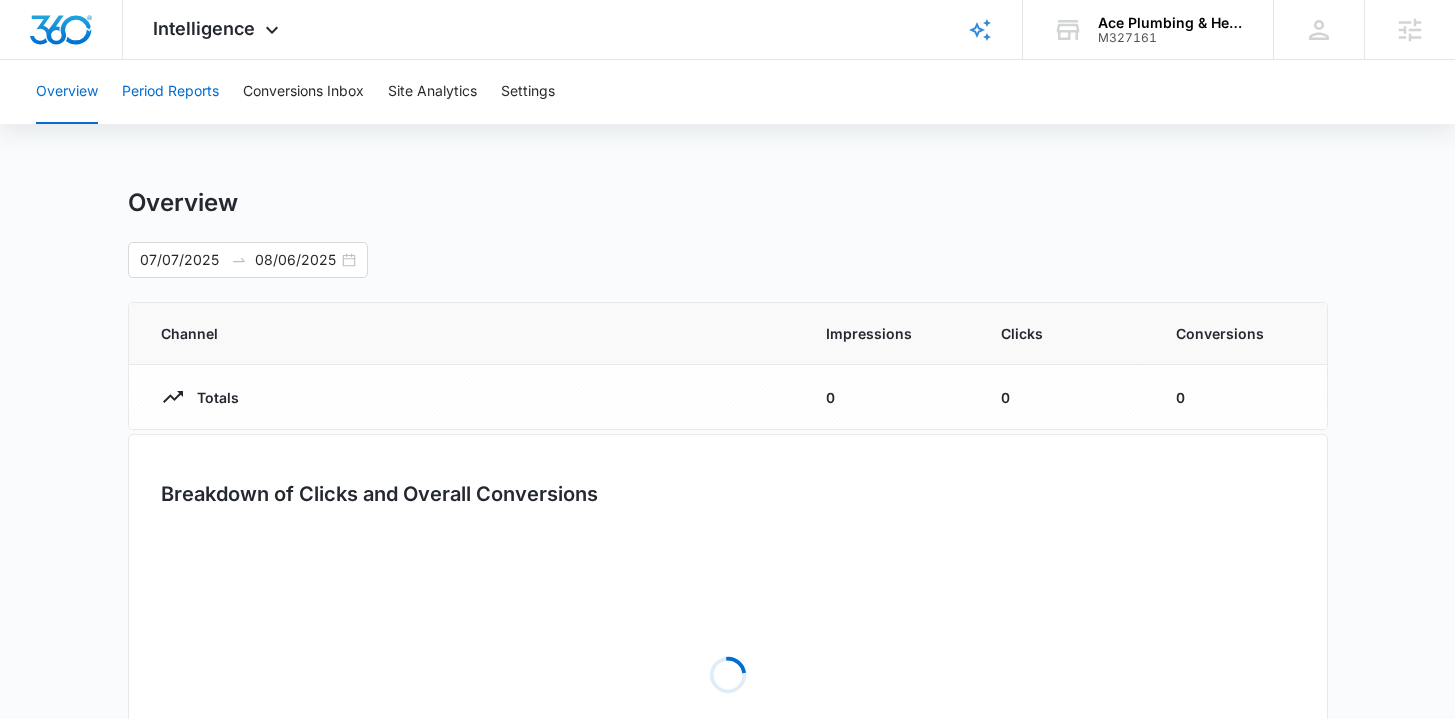 click on "Period Reports" at bounding box center (170, 92) 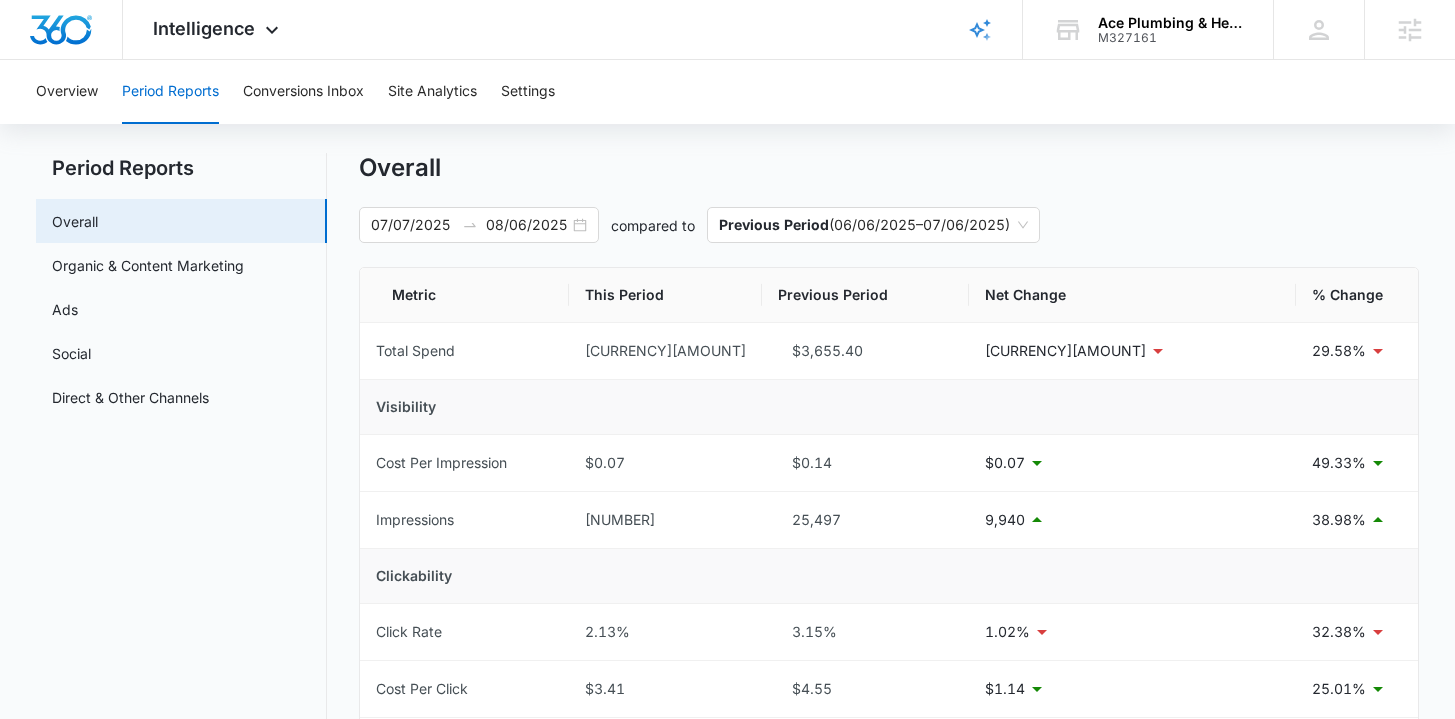 scroll, scrollTop: 0, scrollLeft: 0, axis: both 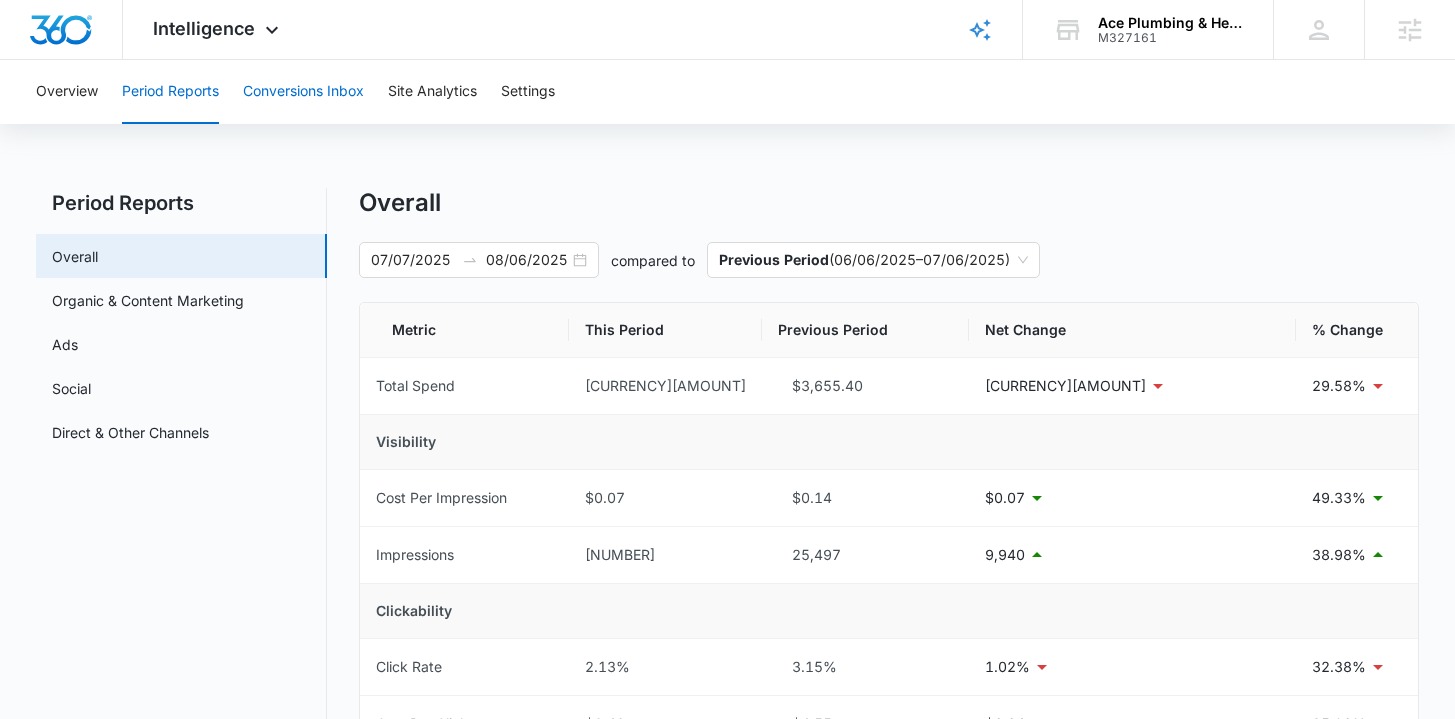 click on "Conversions Inbox" at bounding box center (303, 92) 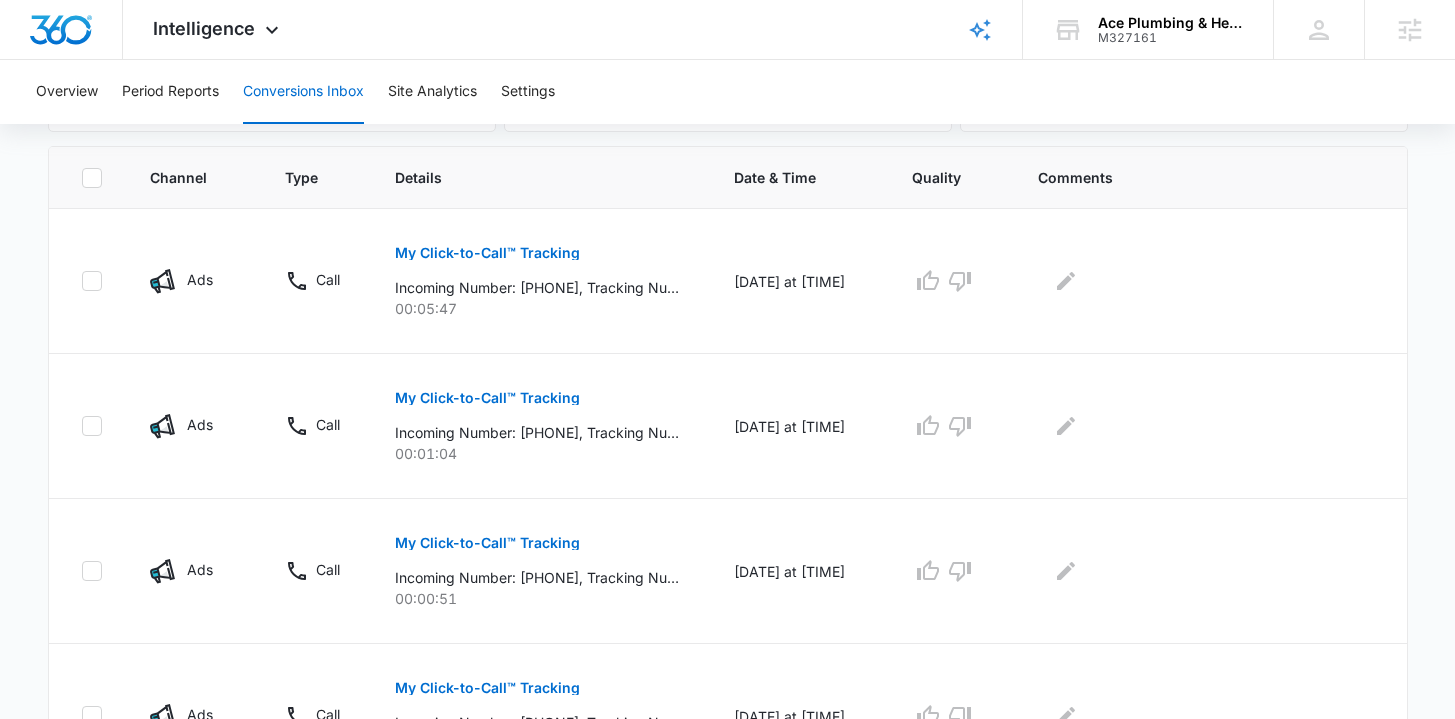 scroll, scrollTop: 436, scrollLeft: 0, axis: vertical 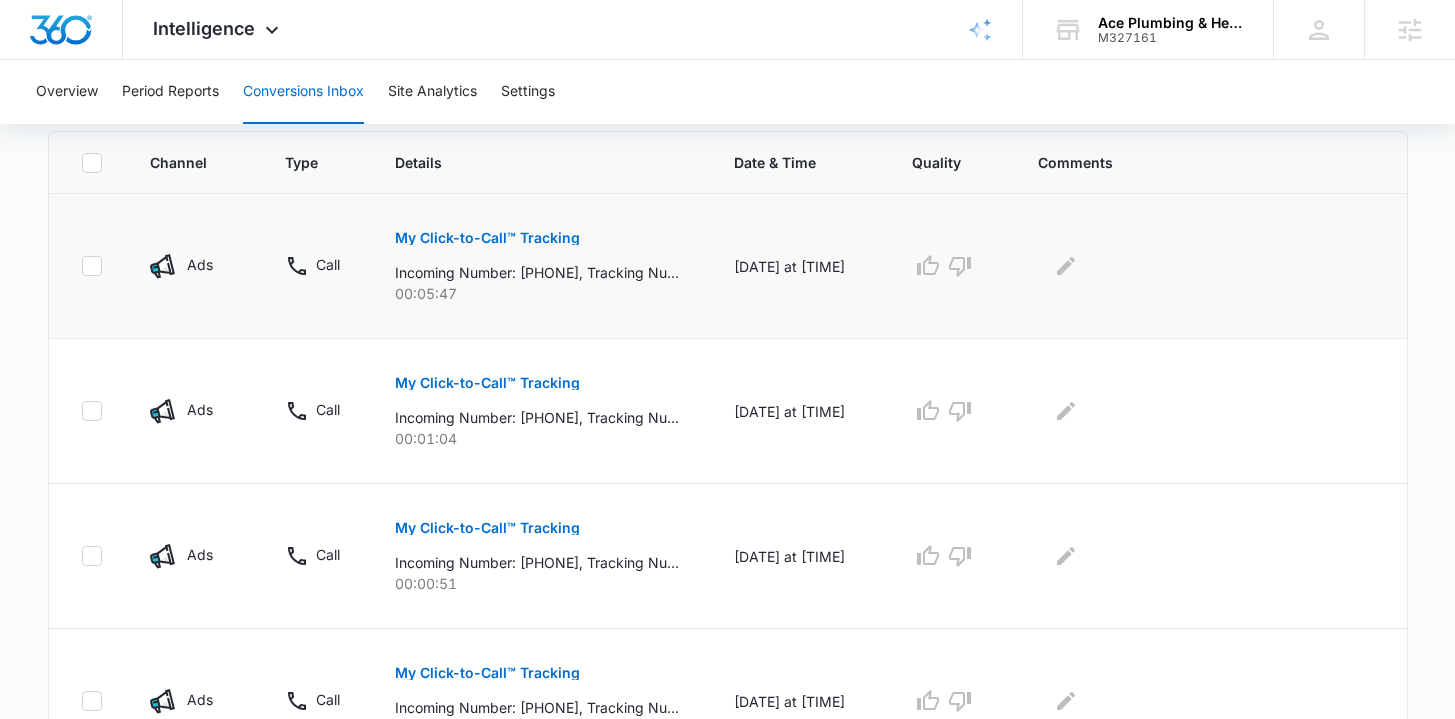 click on "My Click-to-Call™ Tracking" at bounding box center [487, 238] 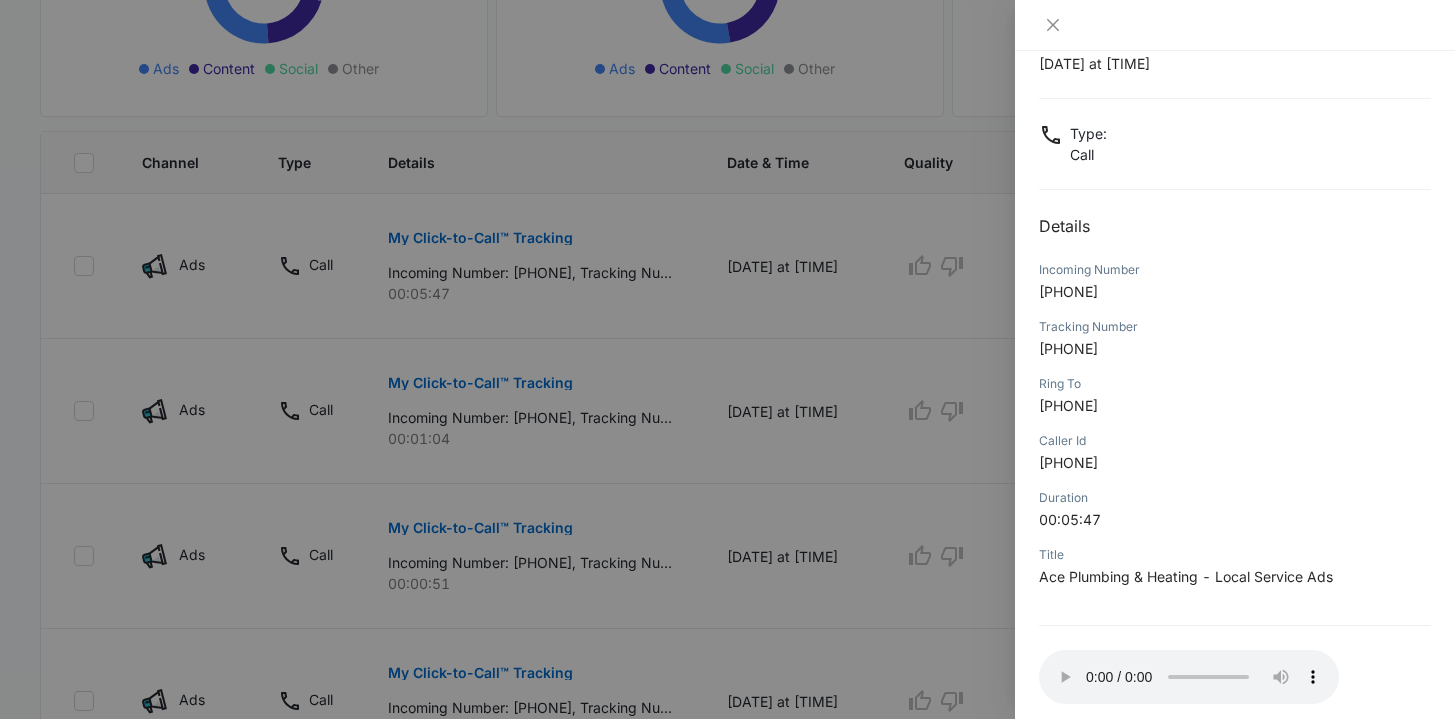 scroll, scrollTop: 169, scrollLeft: 0, axis: vertical 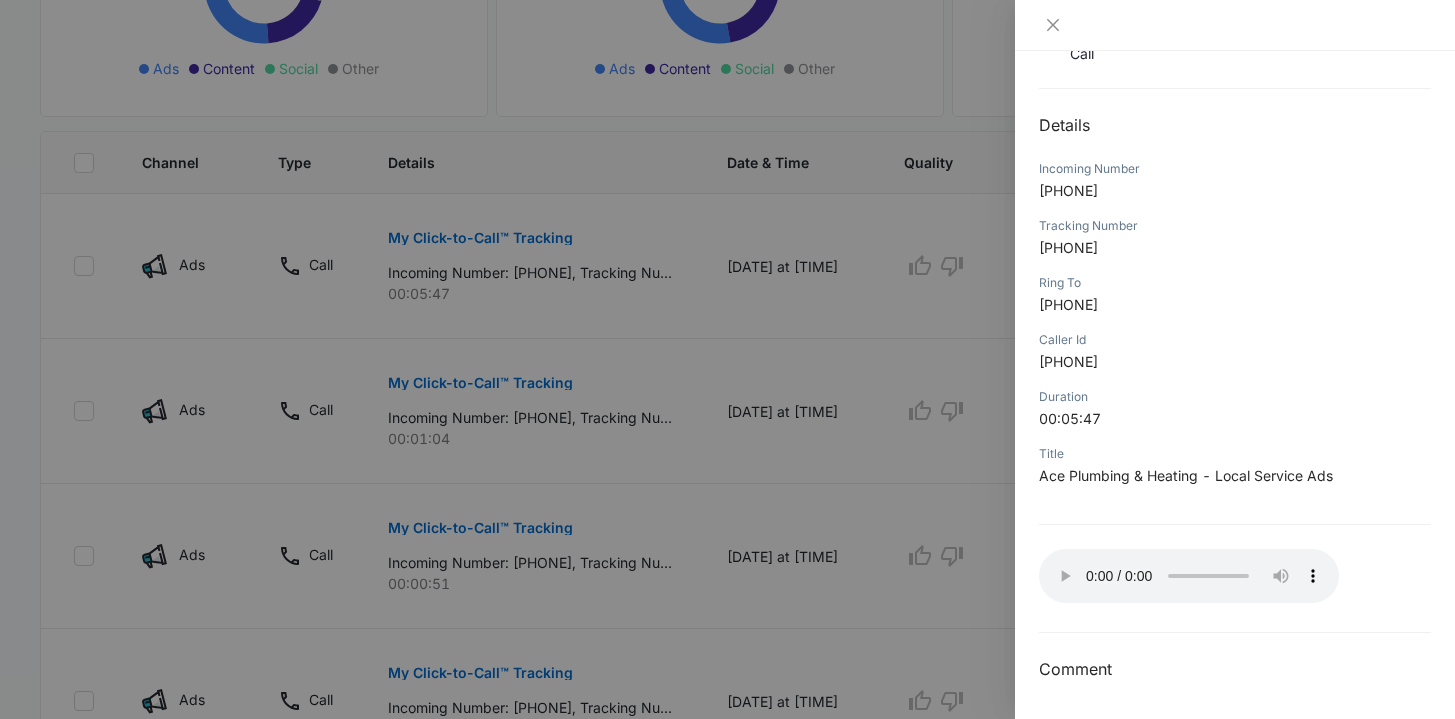 click at bounding box center [727, 359] 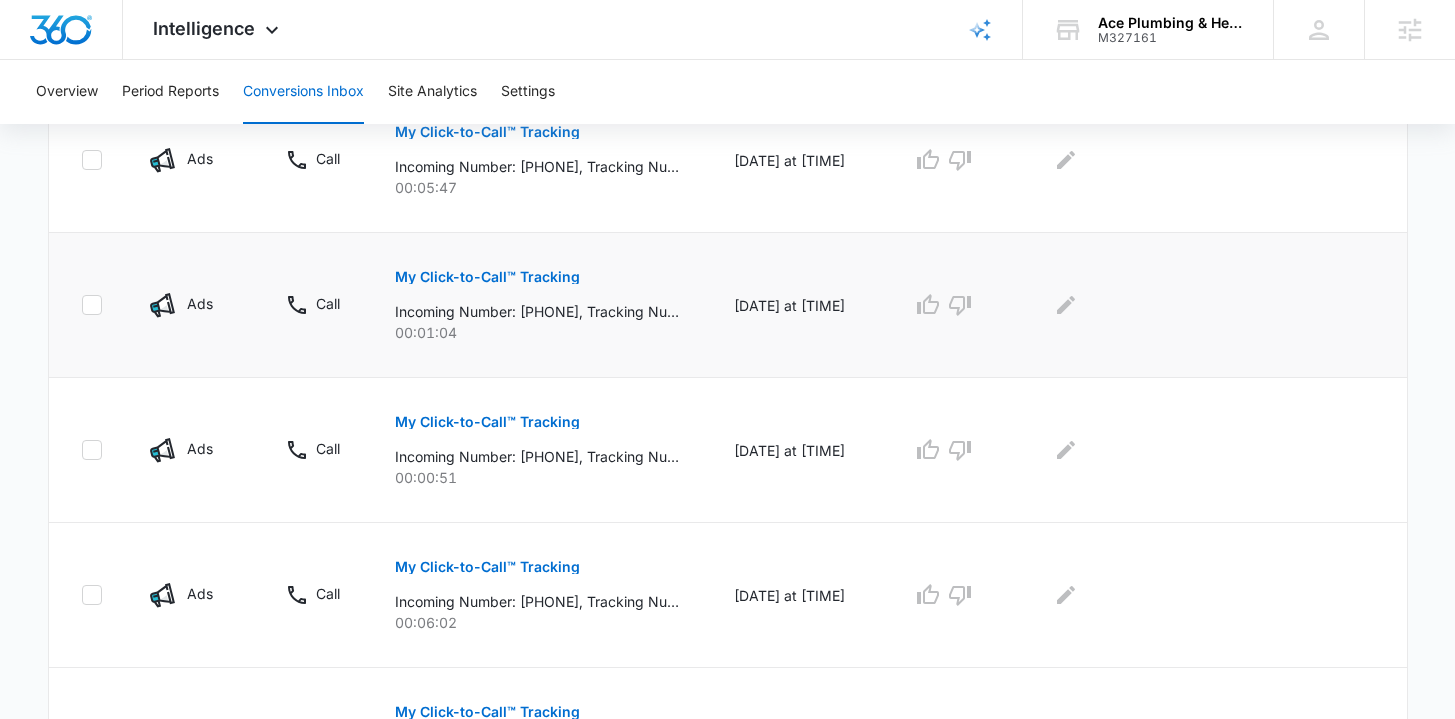 scroll, scrollTop: 550, scrollLeft: 0, axis: vertical 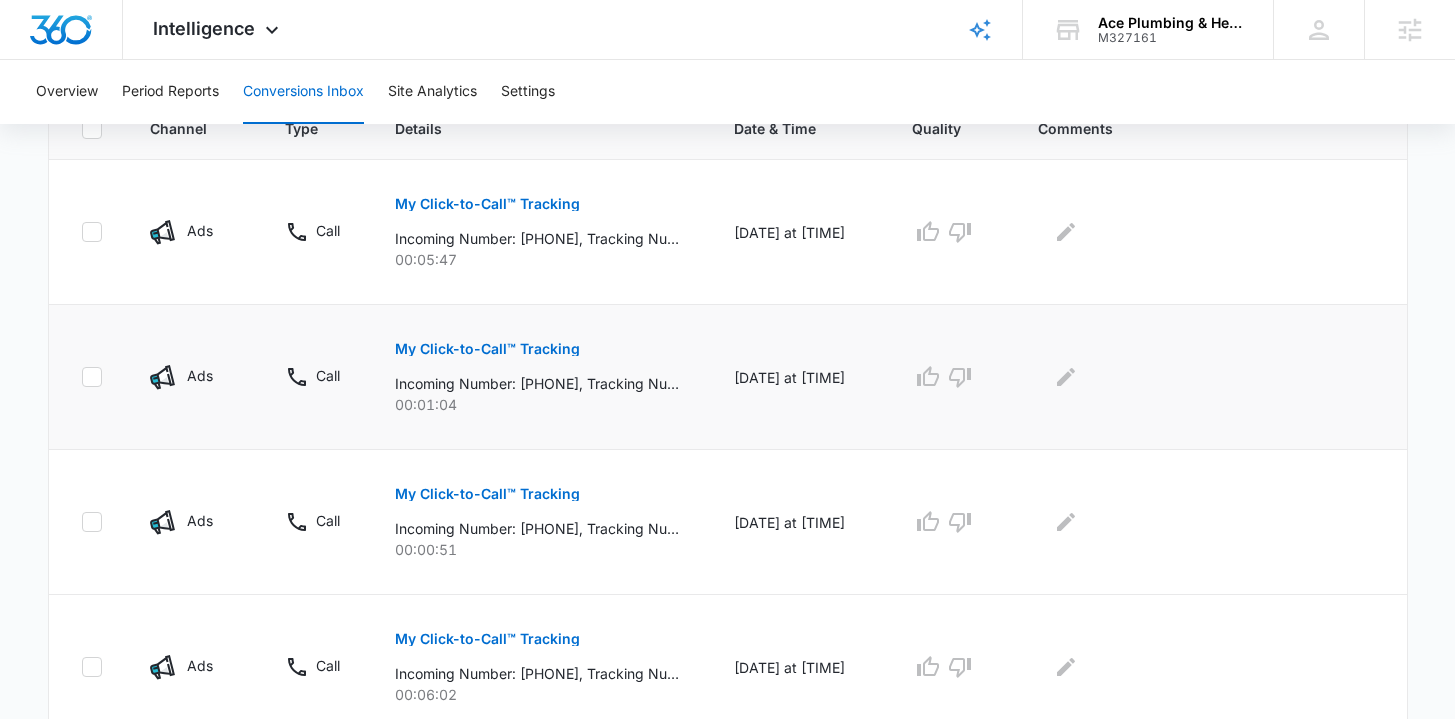 click on "My Click-to-Call™ Tracking" at bounding box center [487, 349] 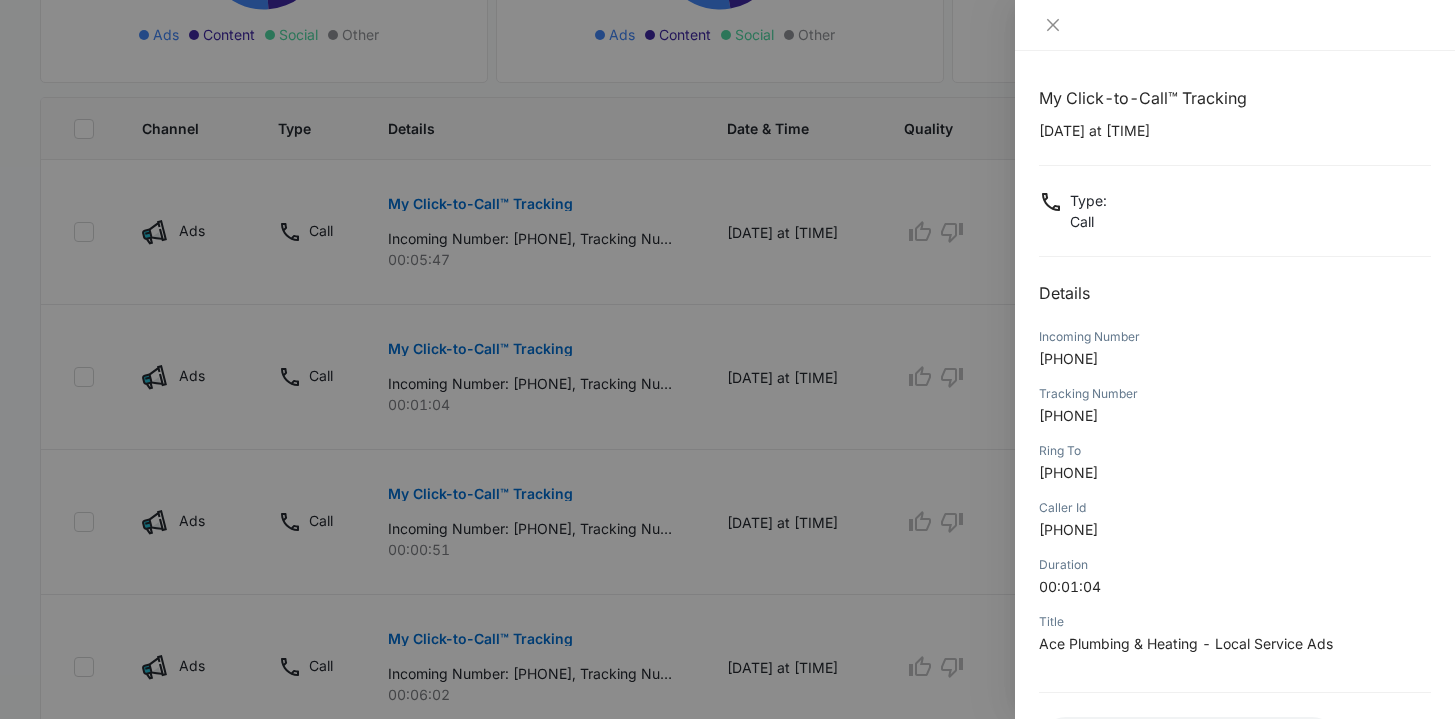 scroll, scrollTop: 169, scrollLeft: 0, axis: vertical 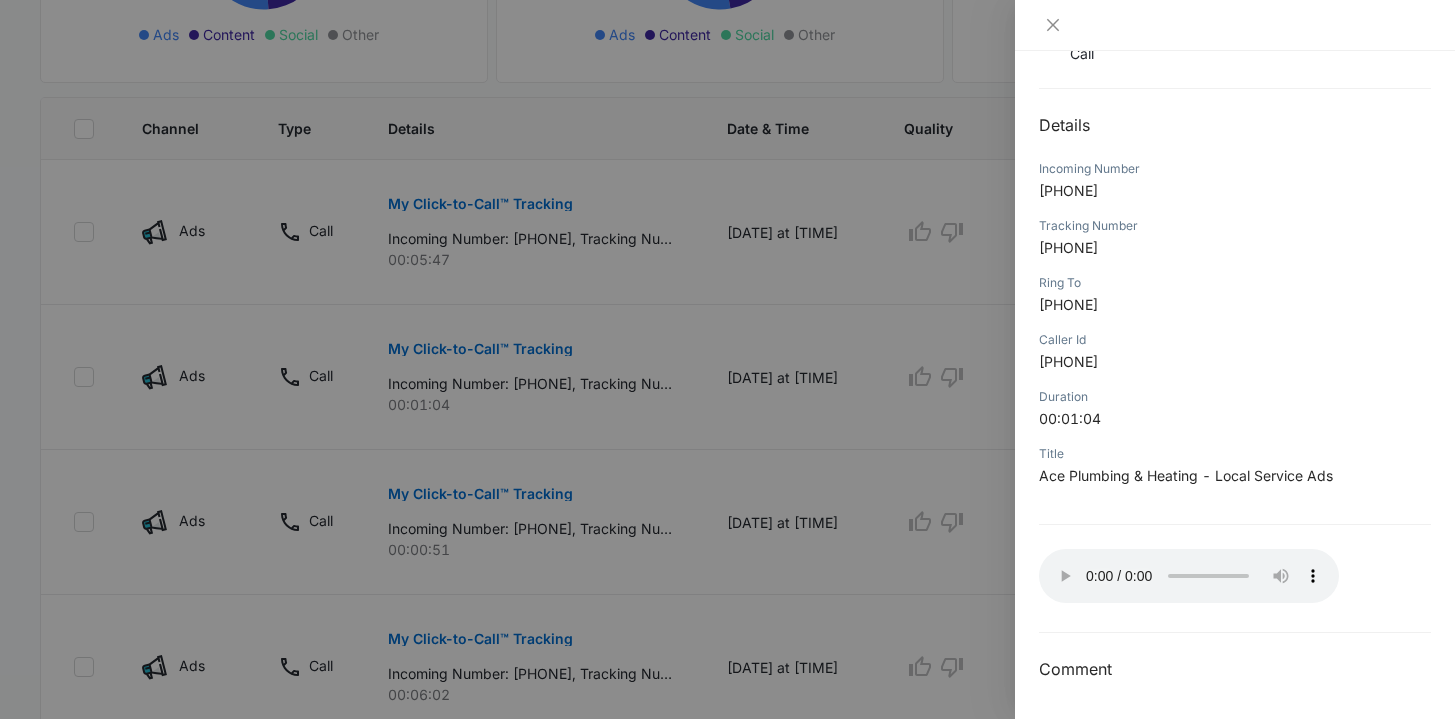 type 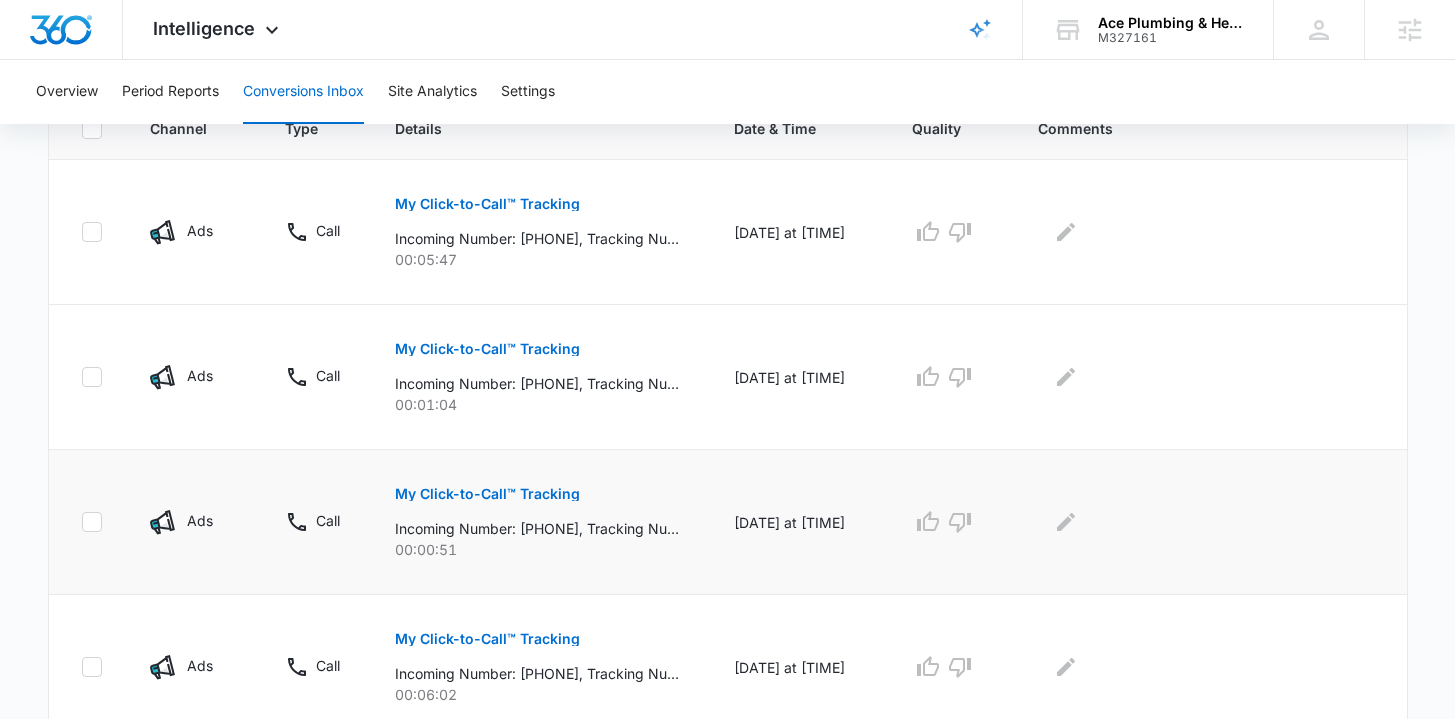 click on "My Click-to-Call™ Tracking" at bounding box center (487, 494) 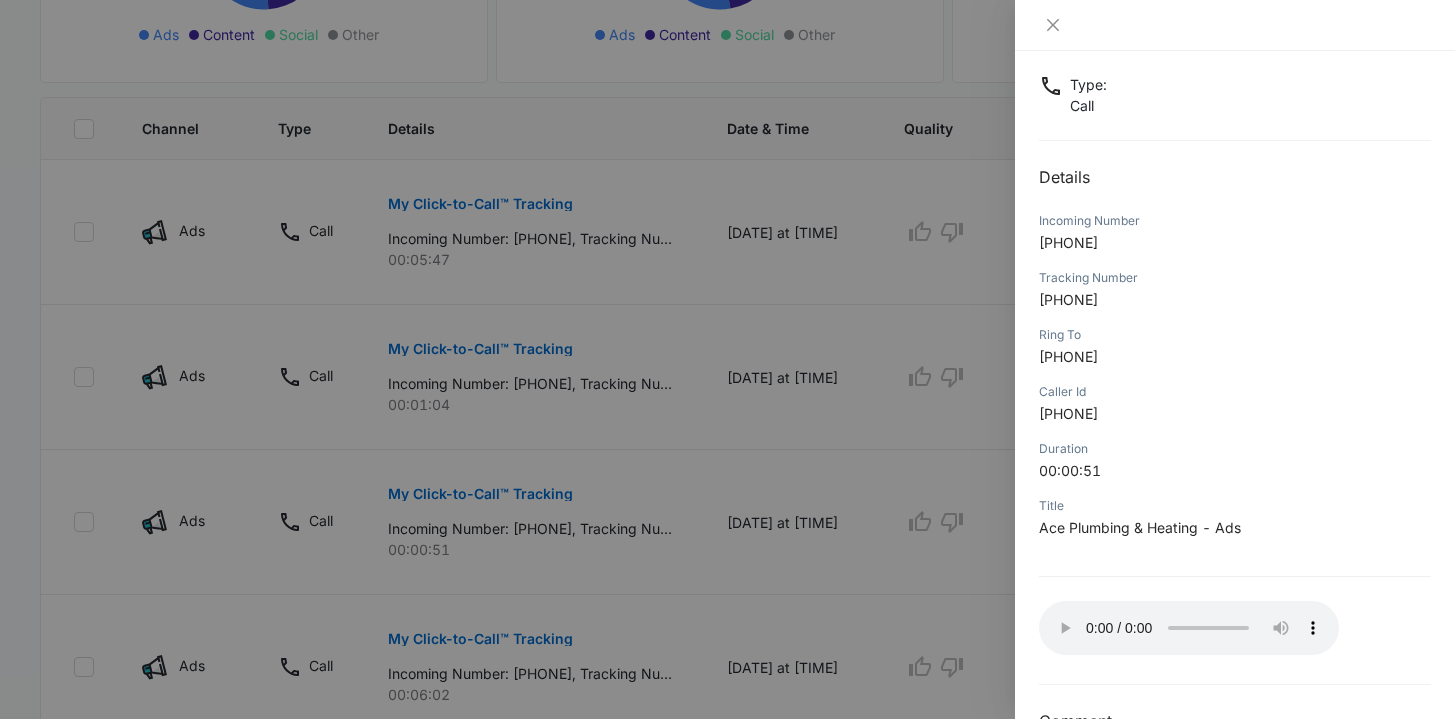 scroll, scrollTop: 169, scrollLeft: 0, axis: vertical 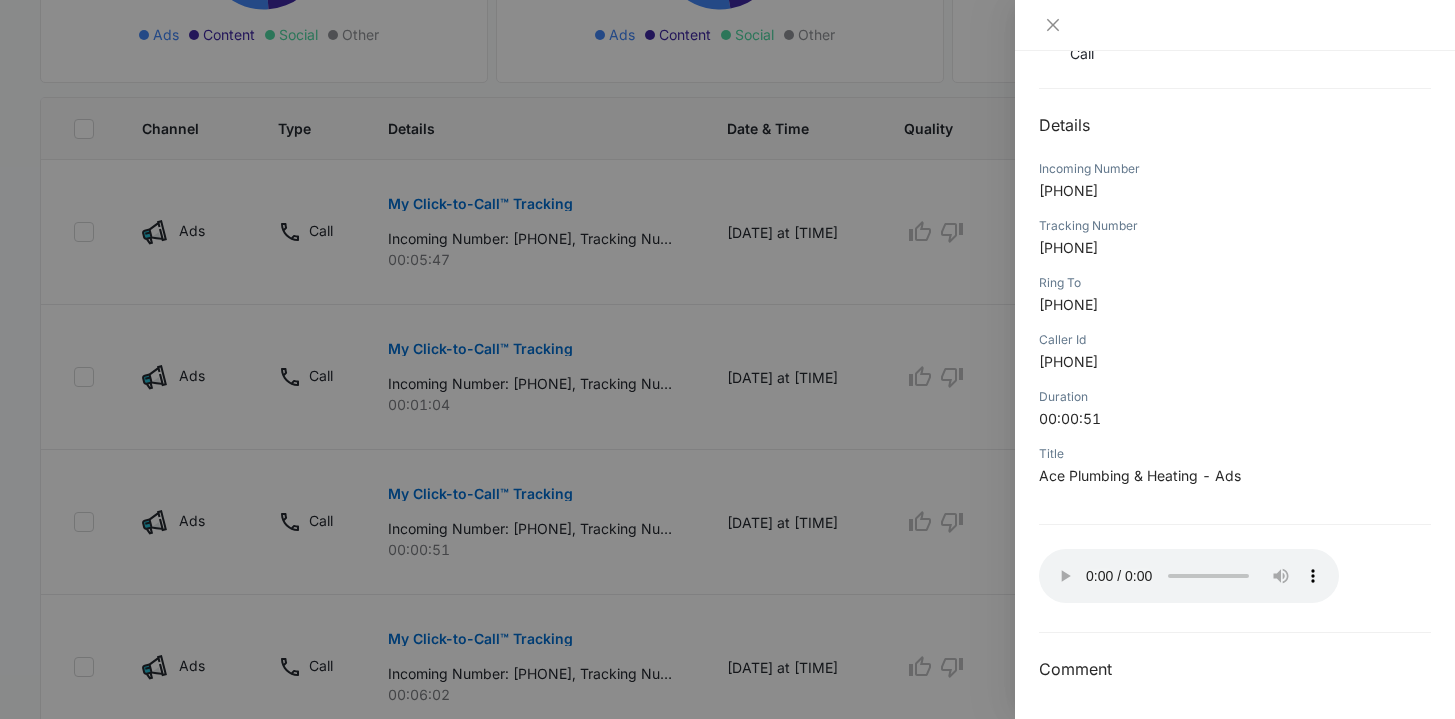 type 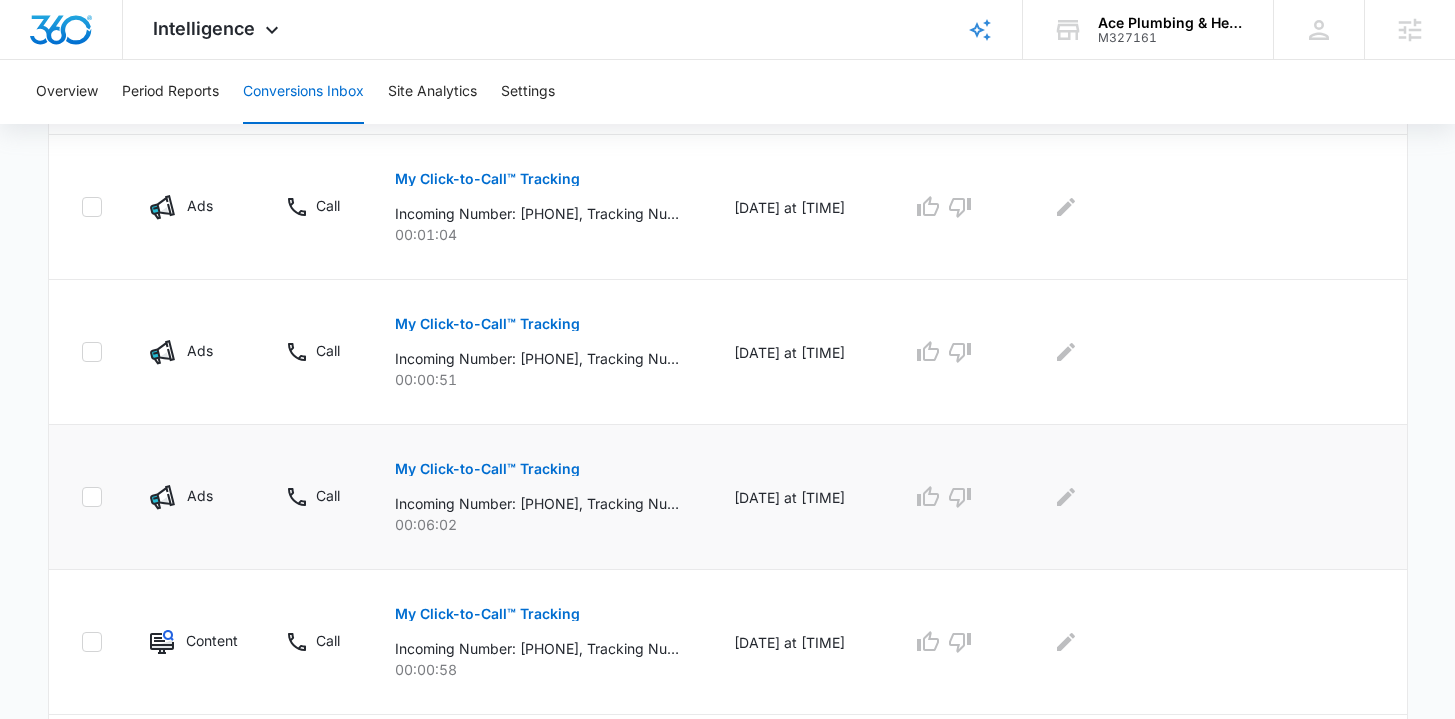 scroll, scrollTop: 642, scrollLeft: 0, axis: vertical 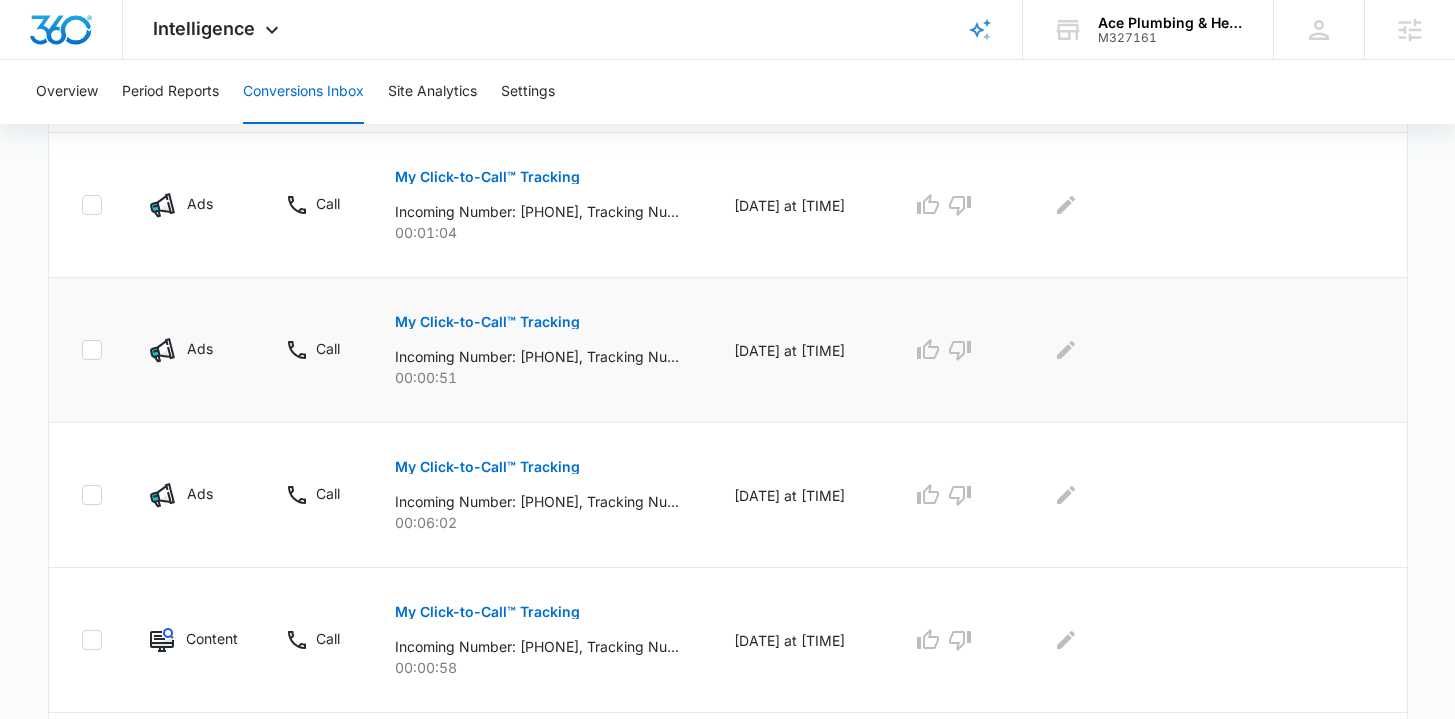 click on "My Click-to-Call™ Tracking" at bounding box center (487, 322) 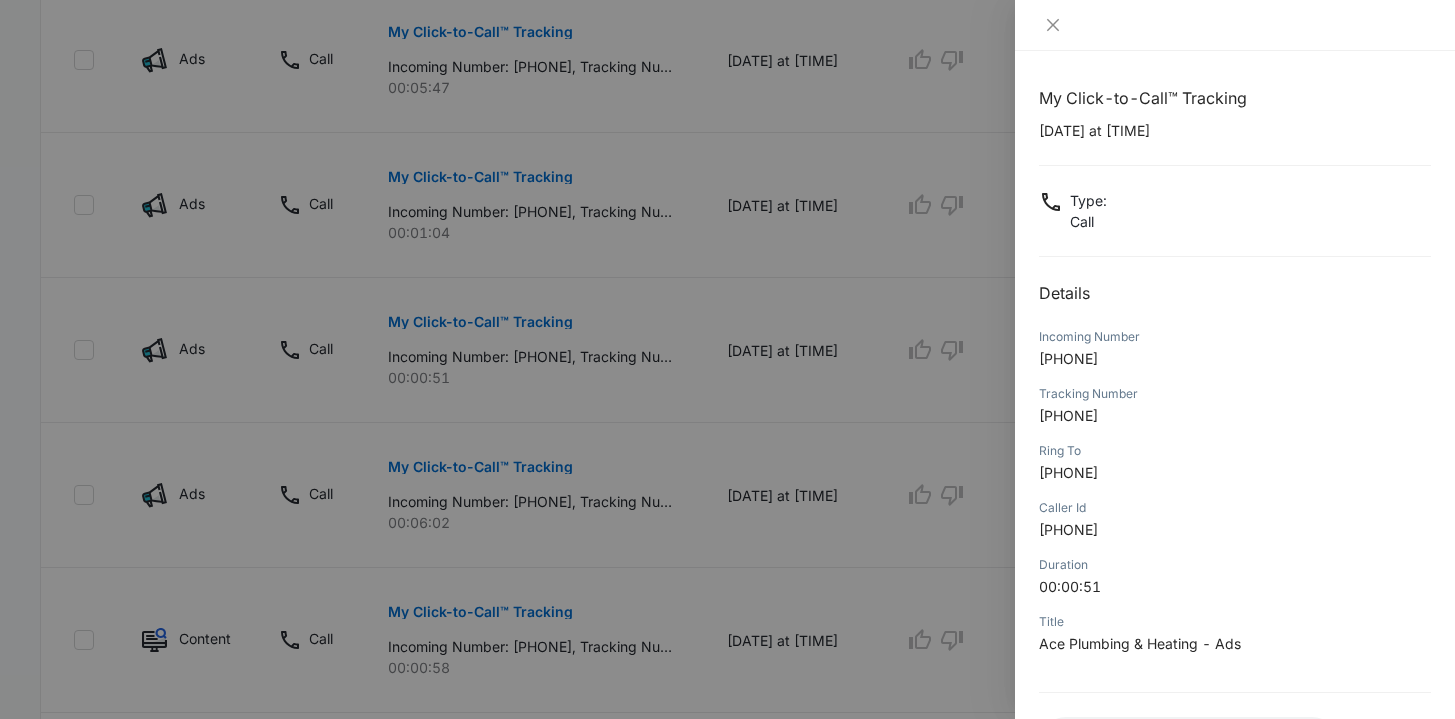 scroll, scrollTop: 169, scrollLeft: 0, axis: vertical 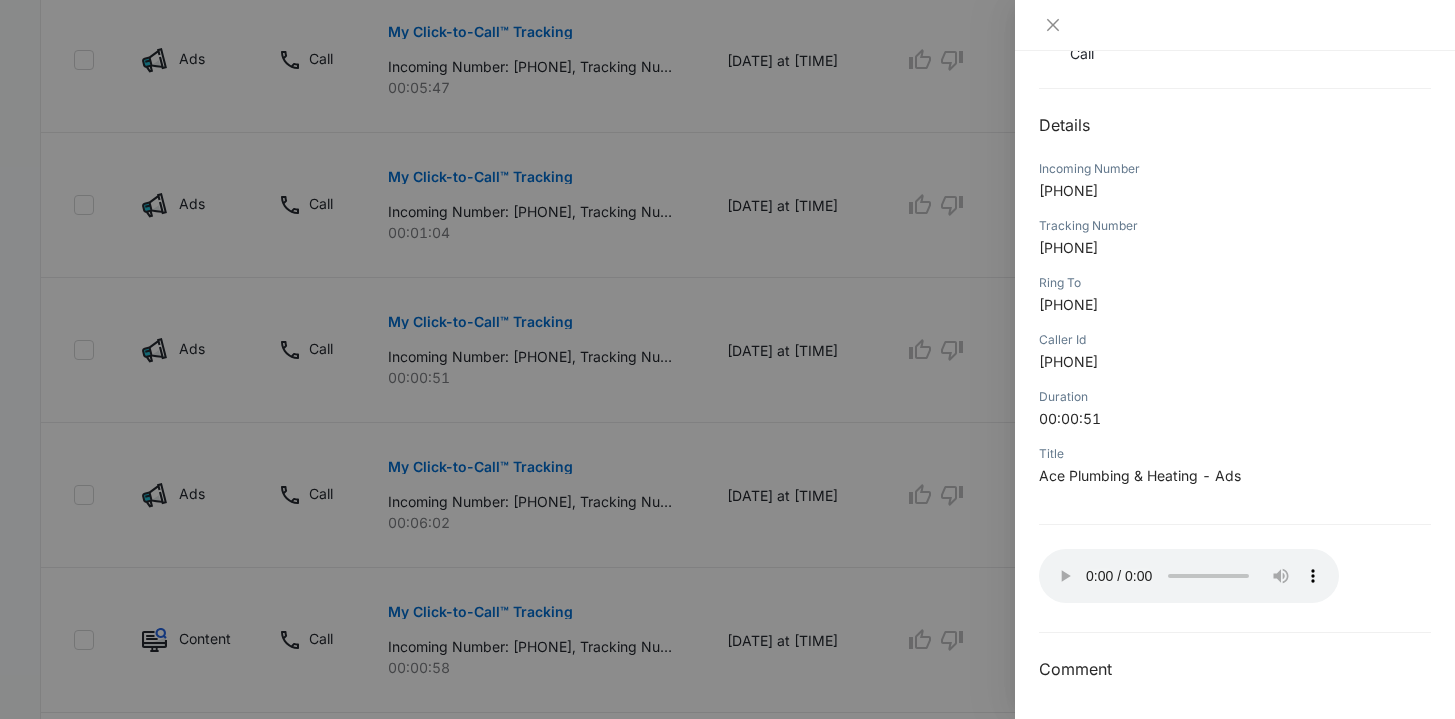type 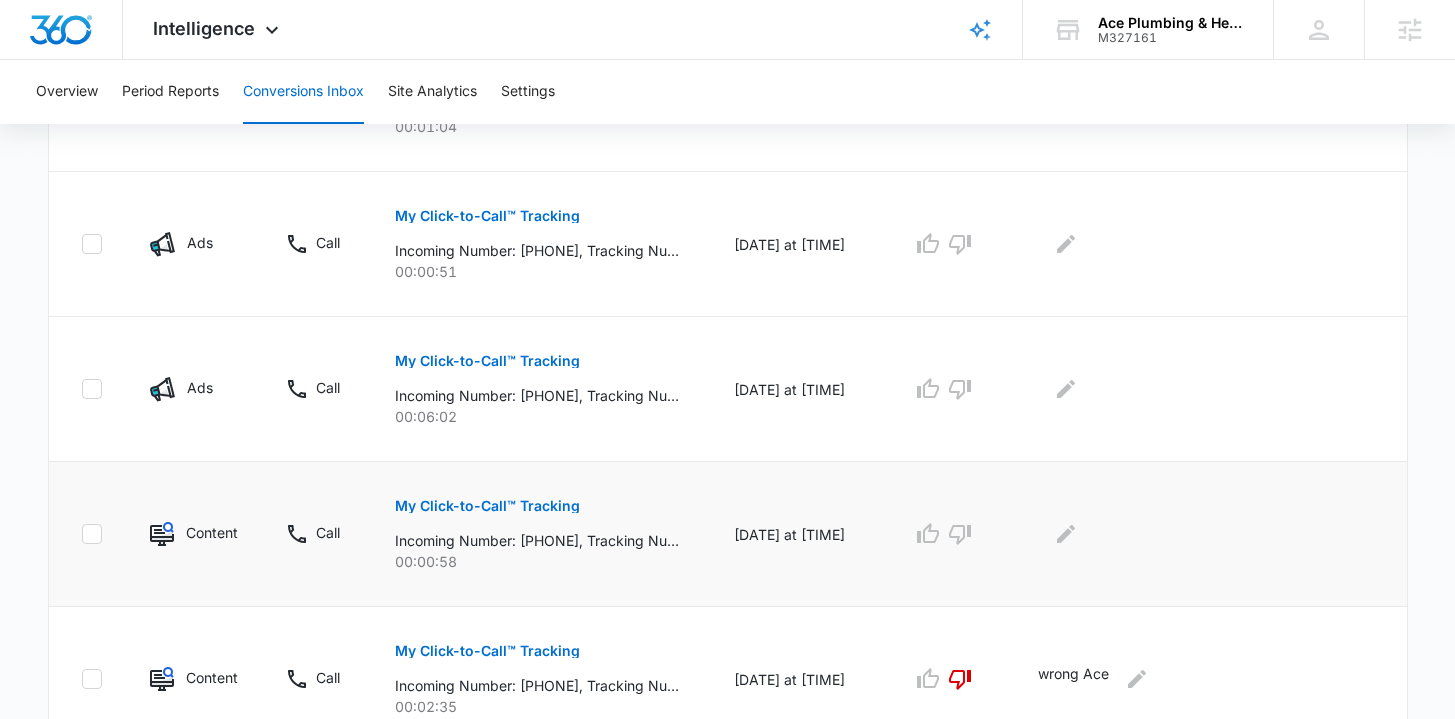 scroll, scrollTop: 748, scrollLeft: 0, axis: vertical 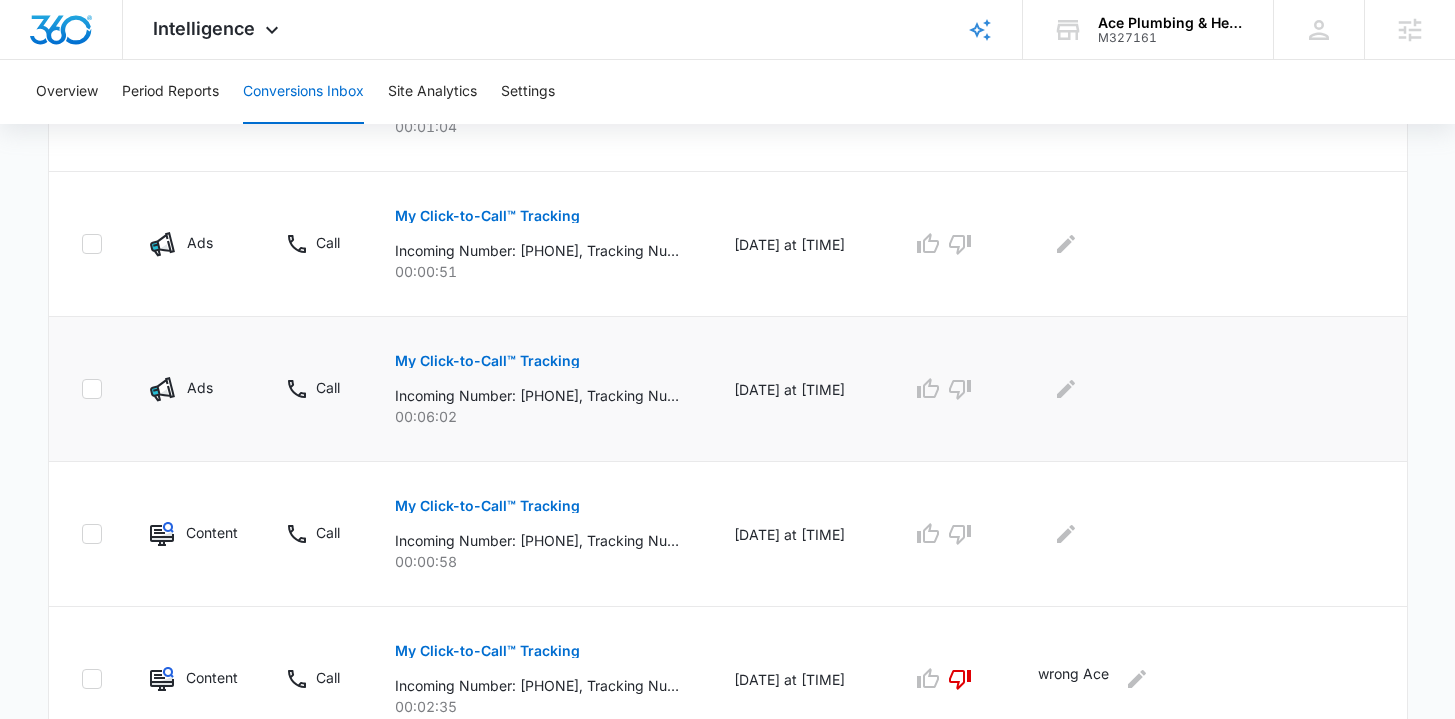 click on "My Click-to-Call™ Tracking" at bounding box center (487, 361) 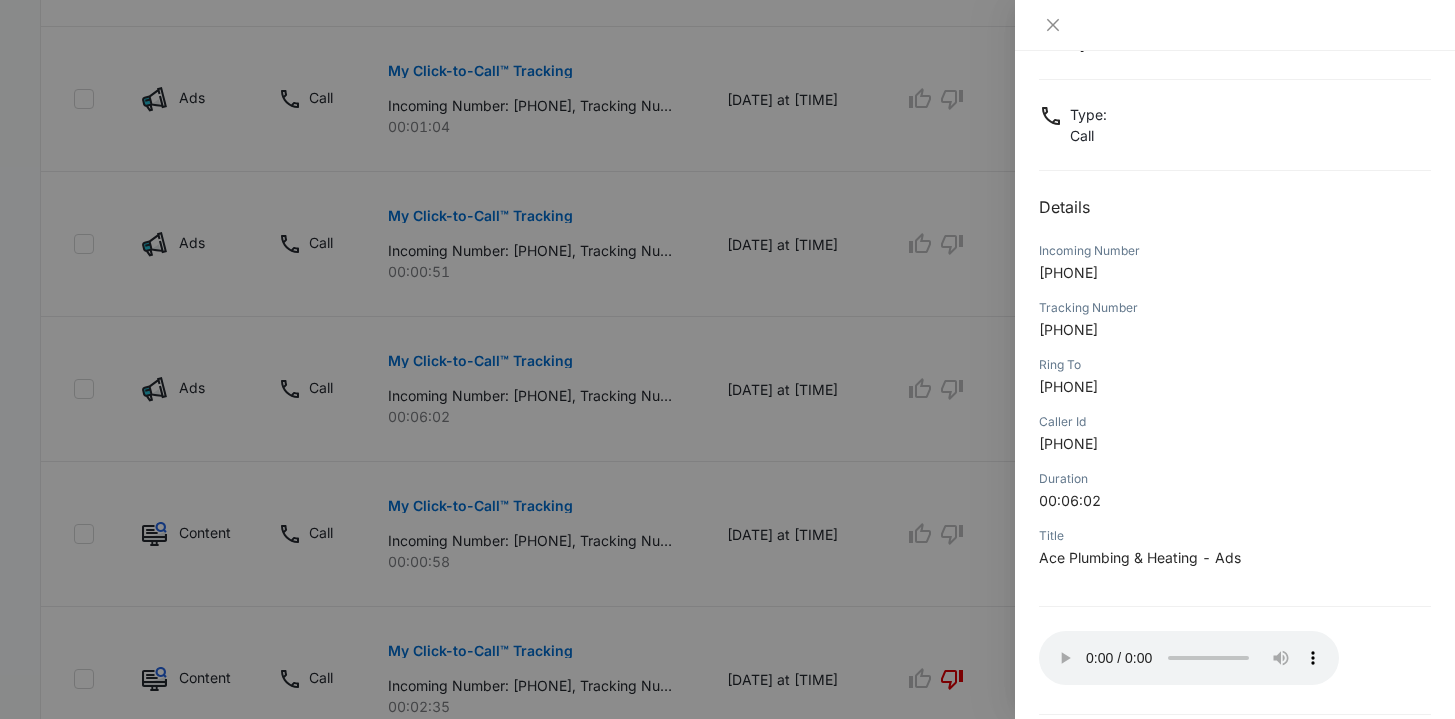 scroll, scrollTop: 169, scrollLeft: 0, axis: vertical 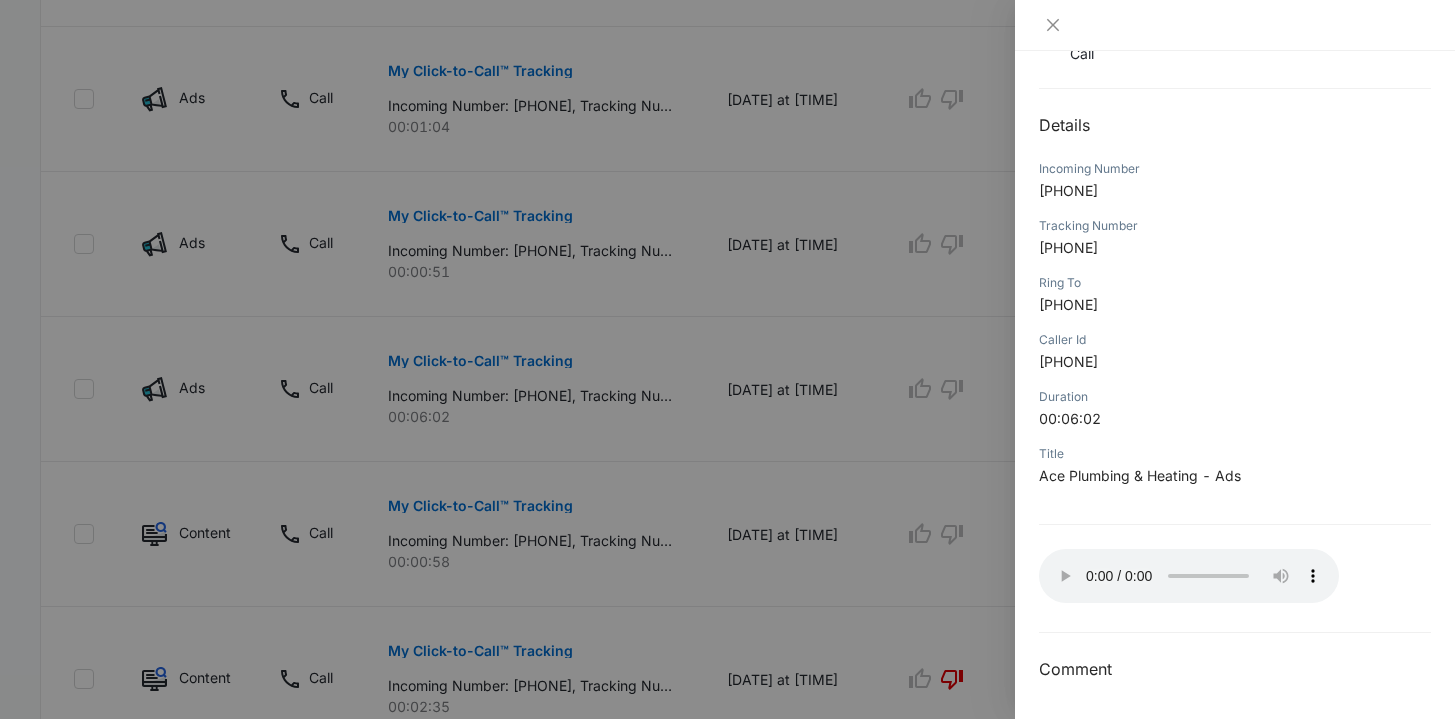 type 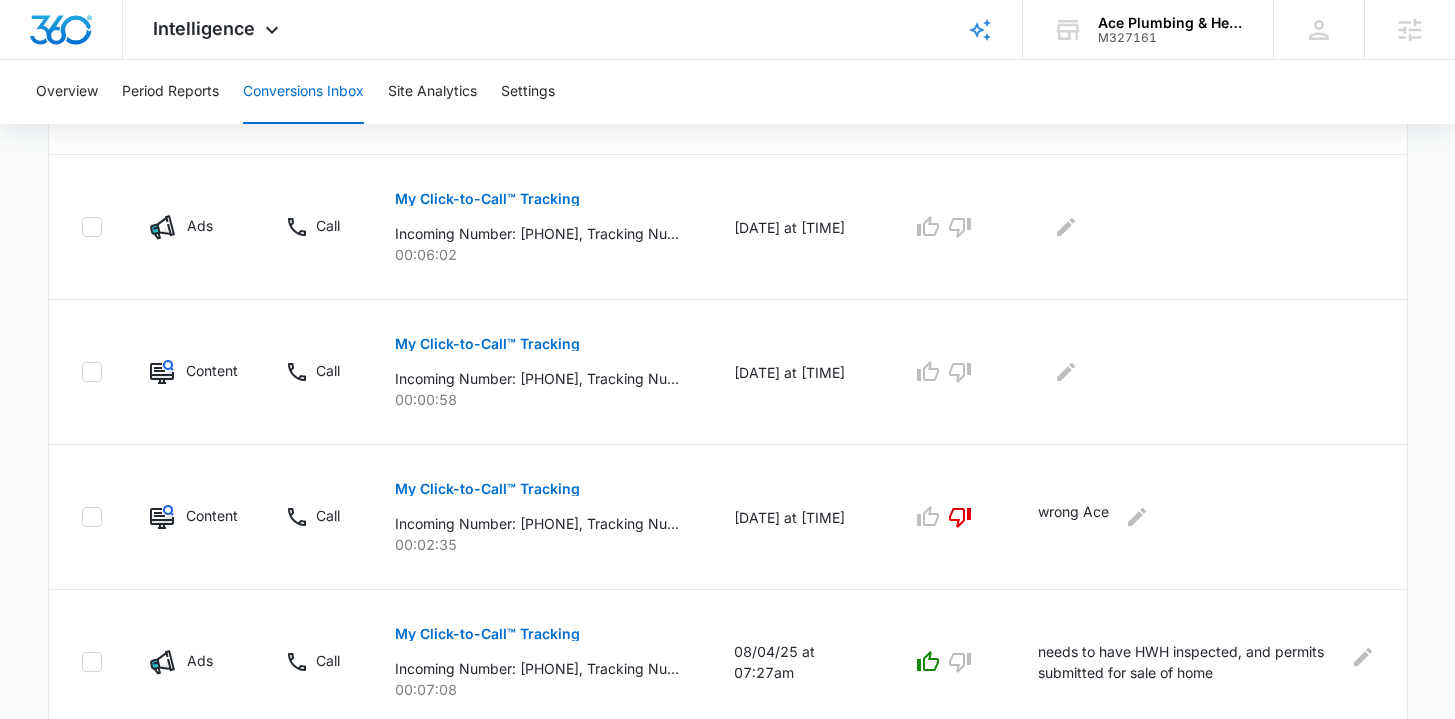scroll, scrollTop: 976, scrollLeft: 0, axis: vertical 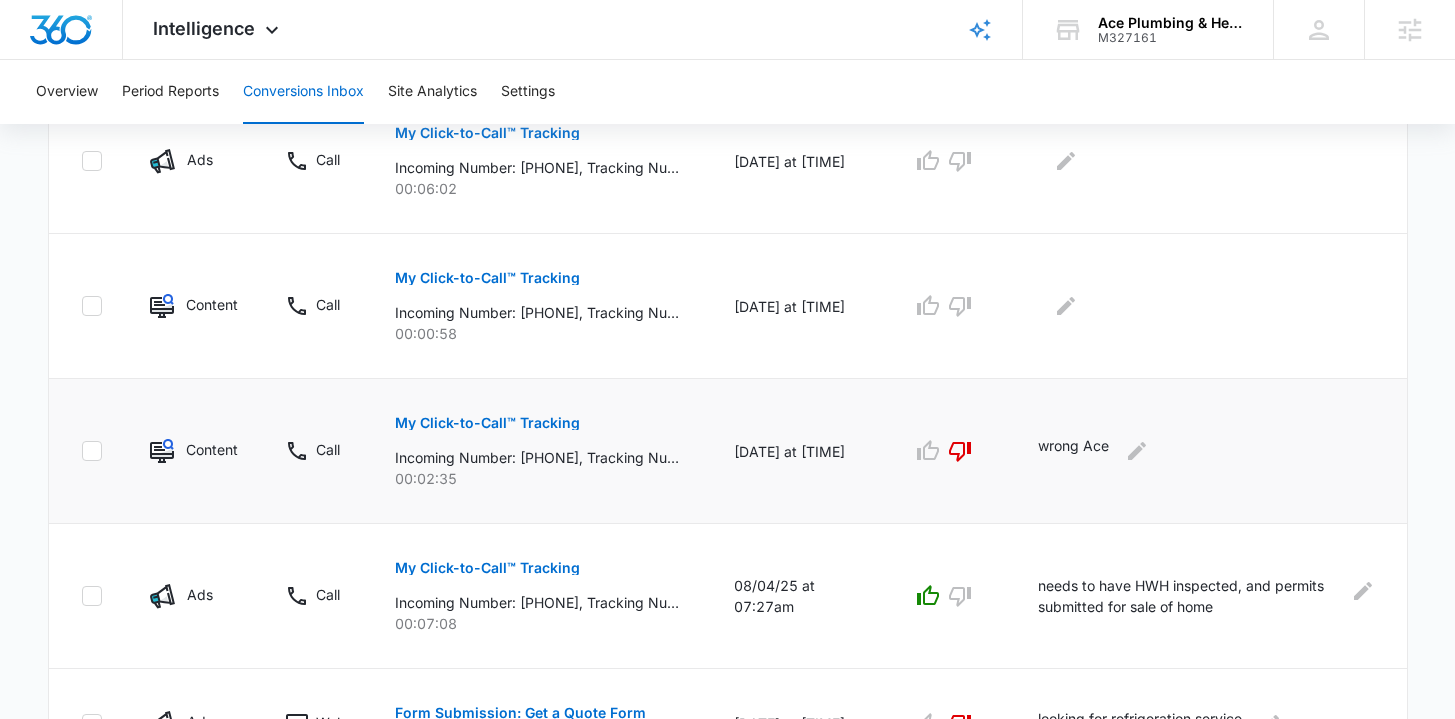 click on "My Click-to-Call™ Tracking" at bounding box center (487, 423) 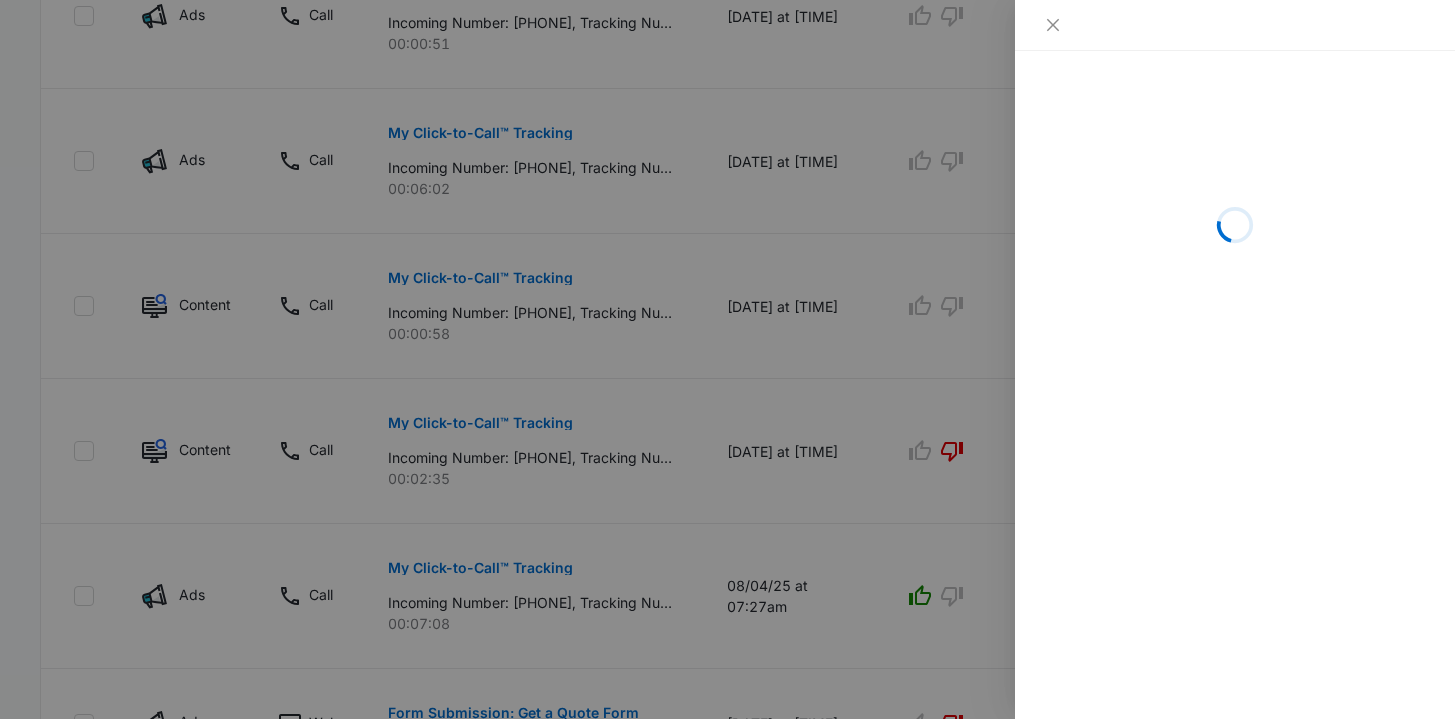 click at bounding box center (727, 359) 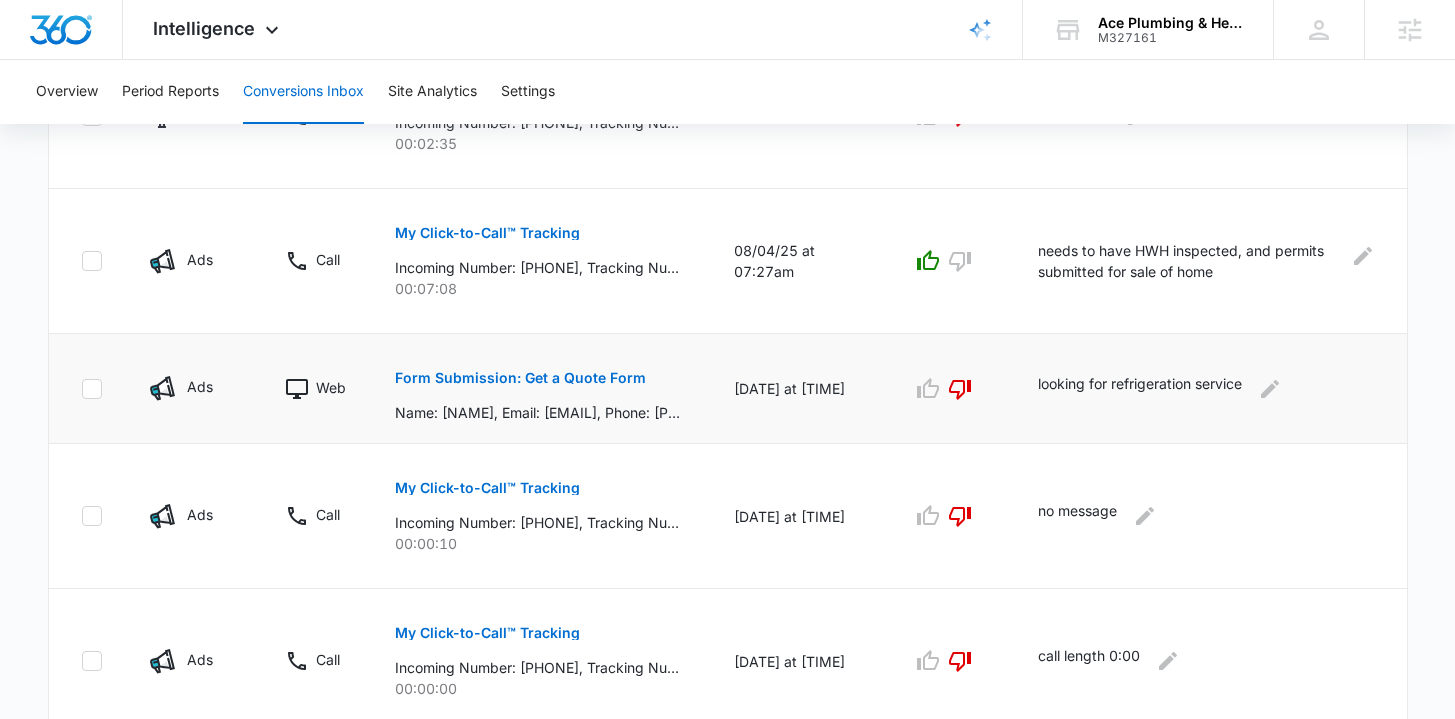 scroll, scrollTop: 1388, scrollLeft: 0, axis: vertical 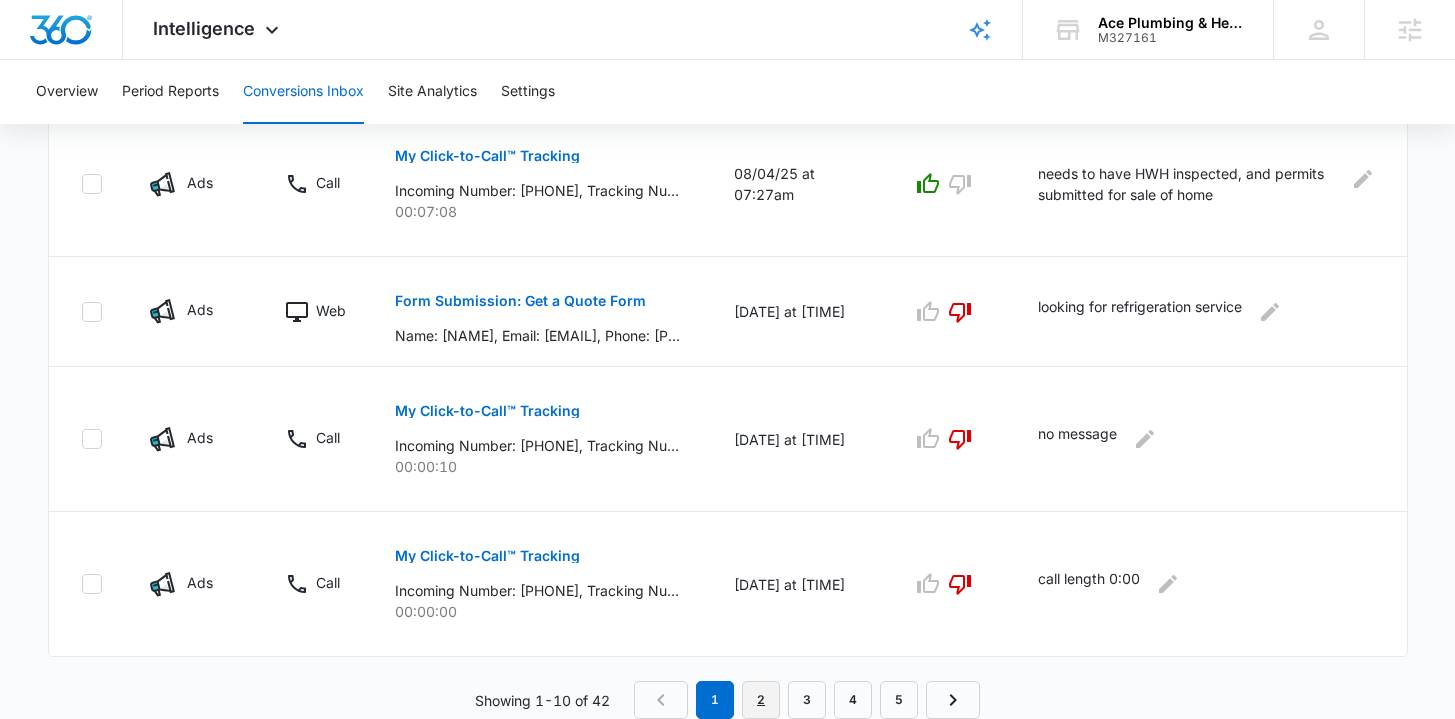 click on "2" at bounding box center [761, 700] 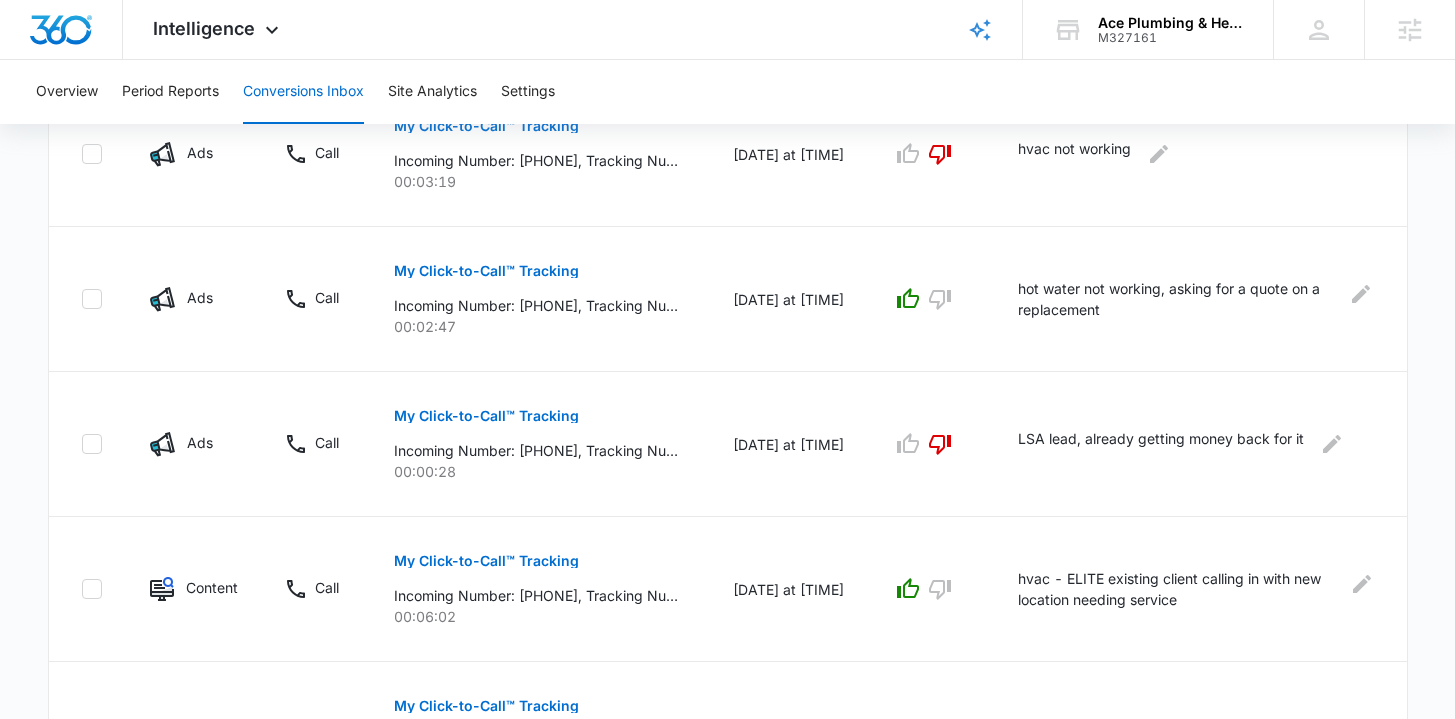 scroll, scrollTop: 1388, scrollLeft: 0, axis: vertical 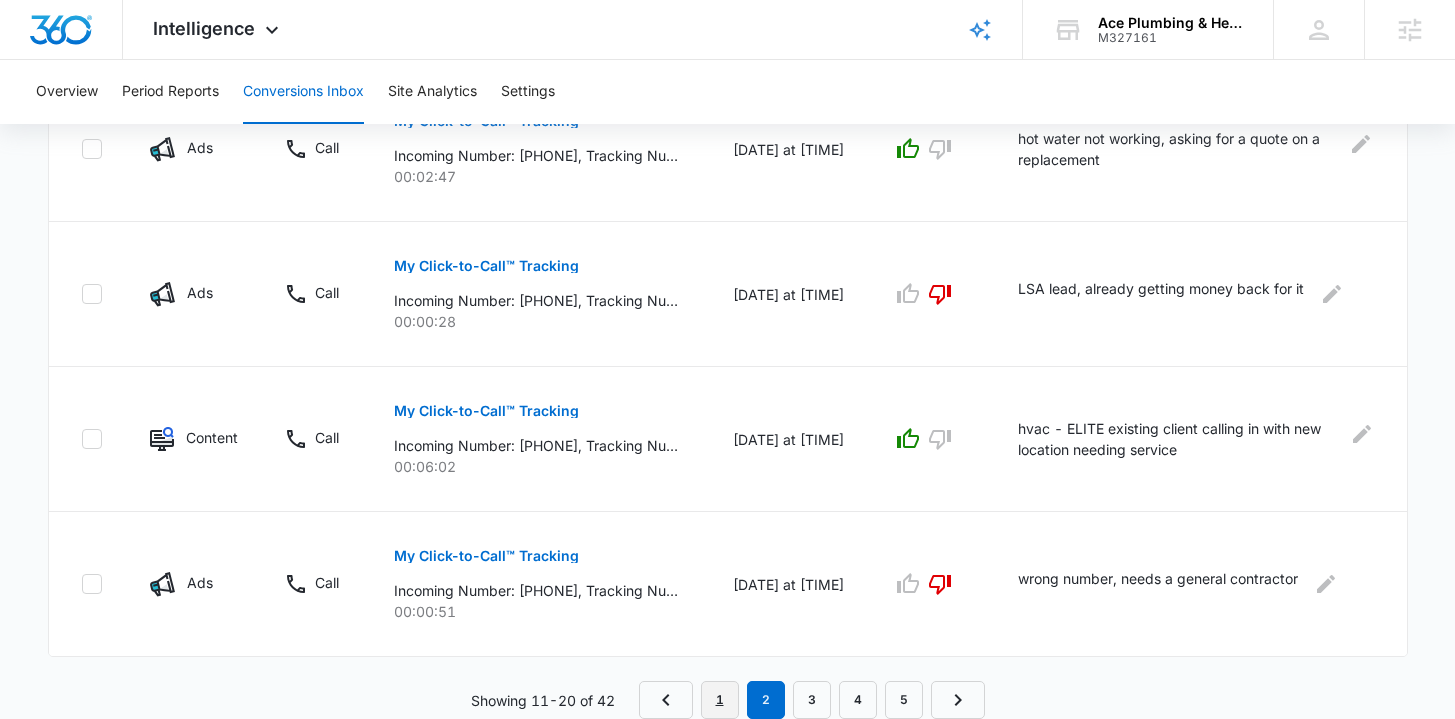 click on "1" at bounding box center (720, 700) 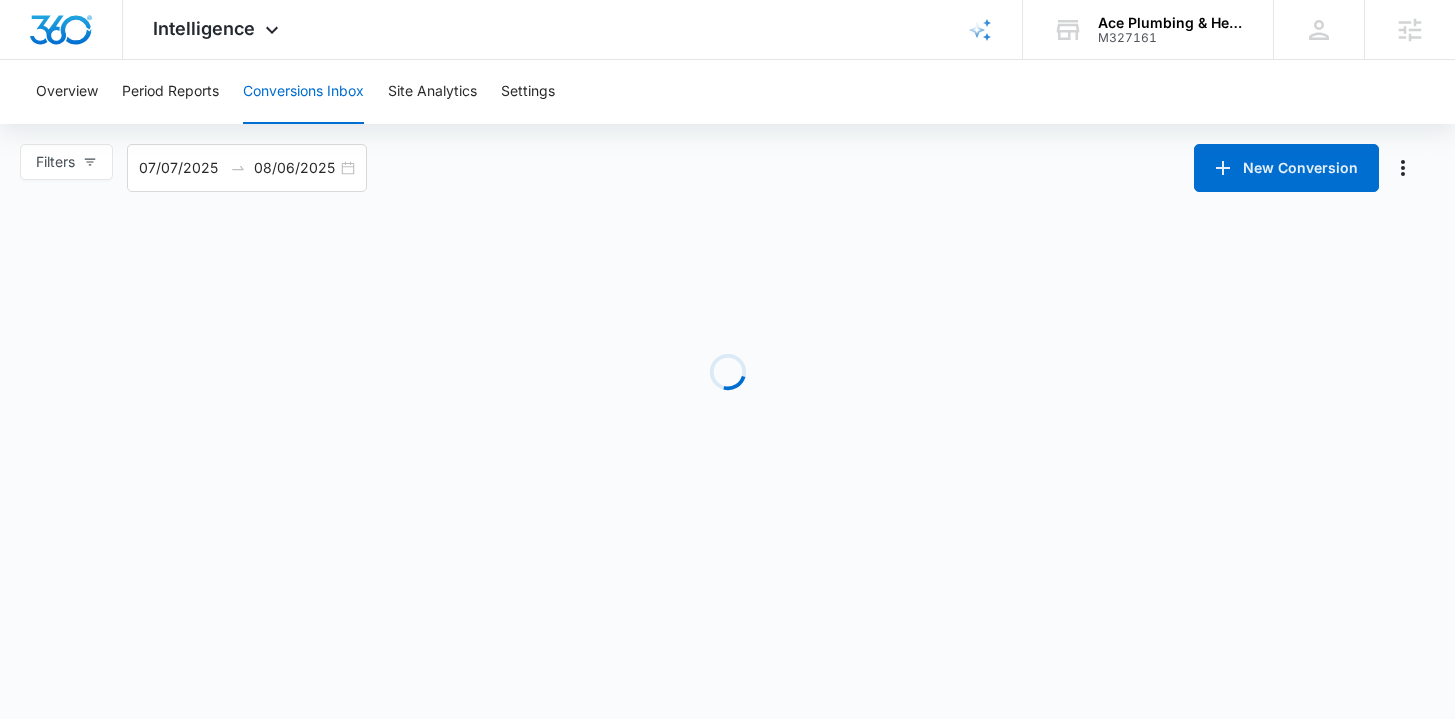 scroll, scrollTop: 0, scrollLeft: 0, axis: both 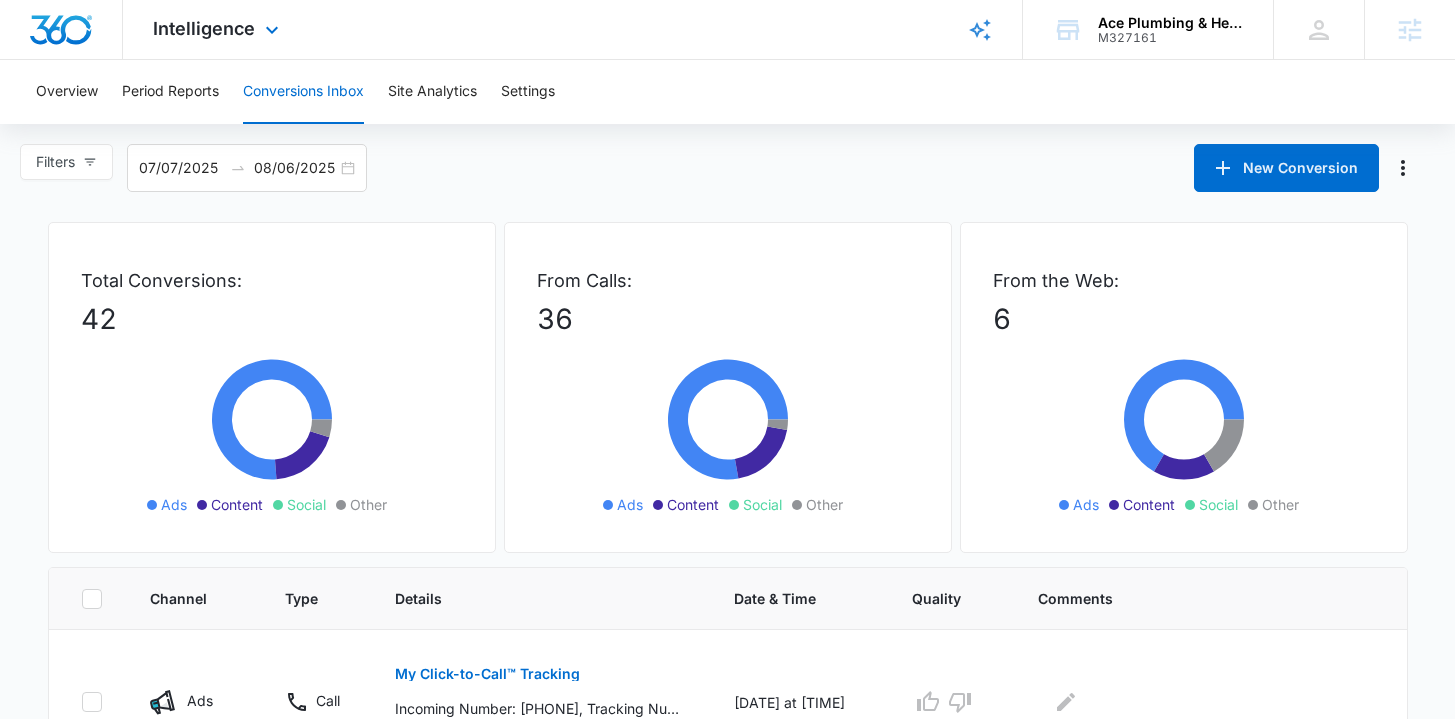 click at bounding box center [61, 30] 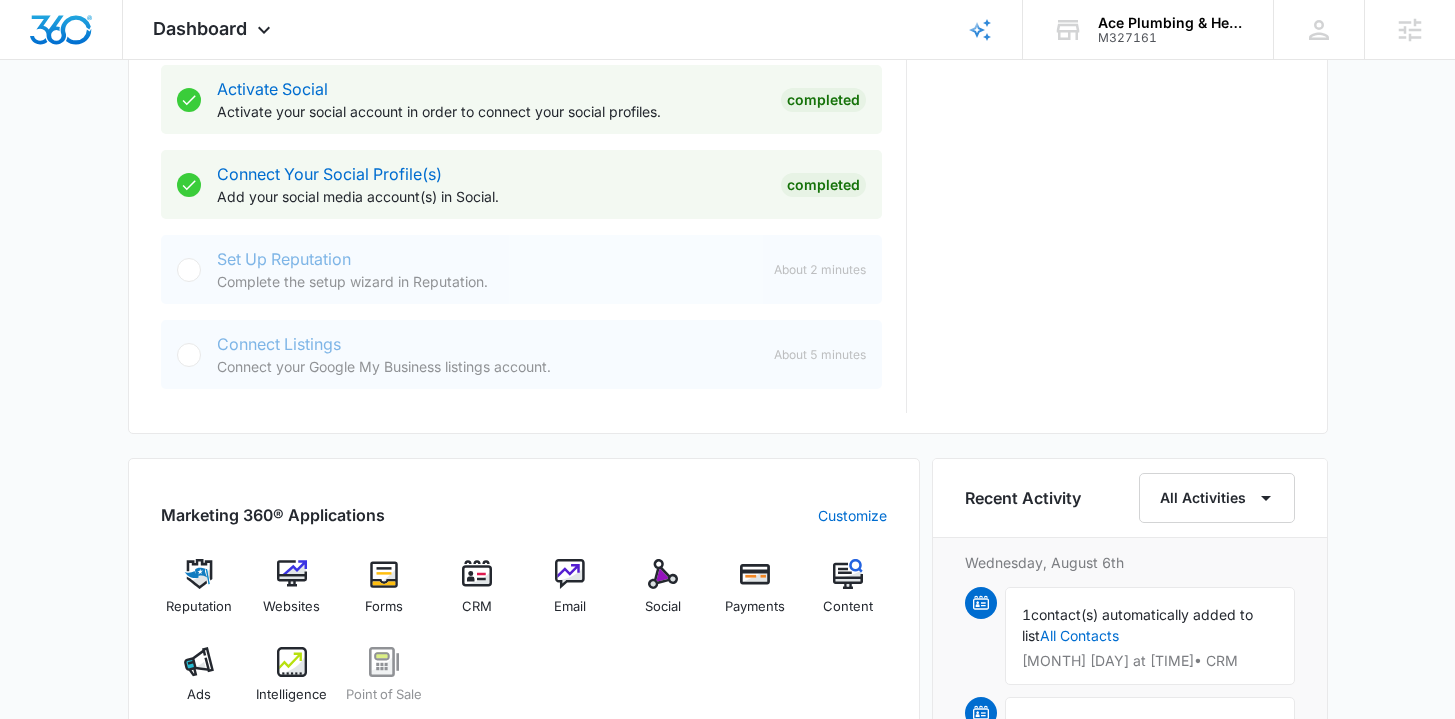 scroll, scrollTop: 976, scrollLeft: 0, axis: vertical 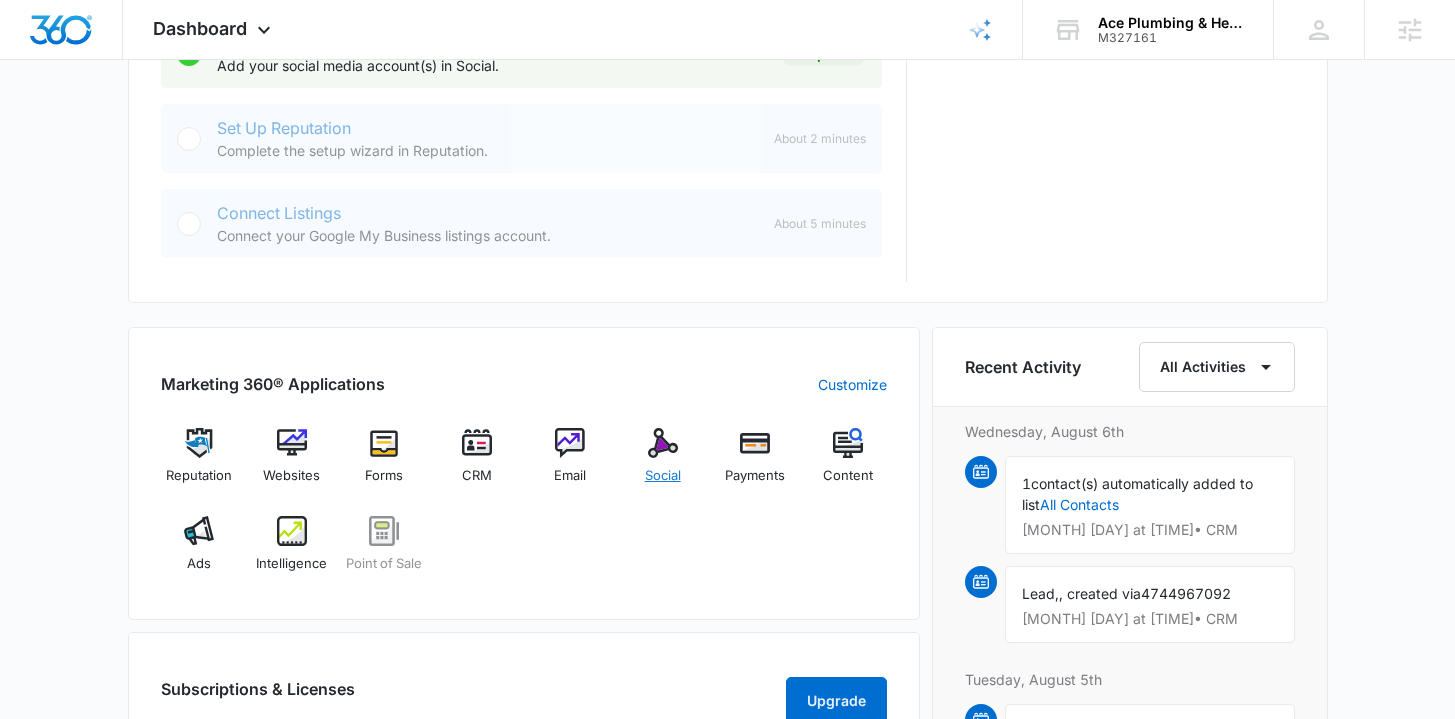 click at bounding box center (663, 443) 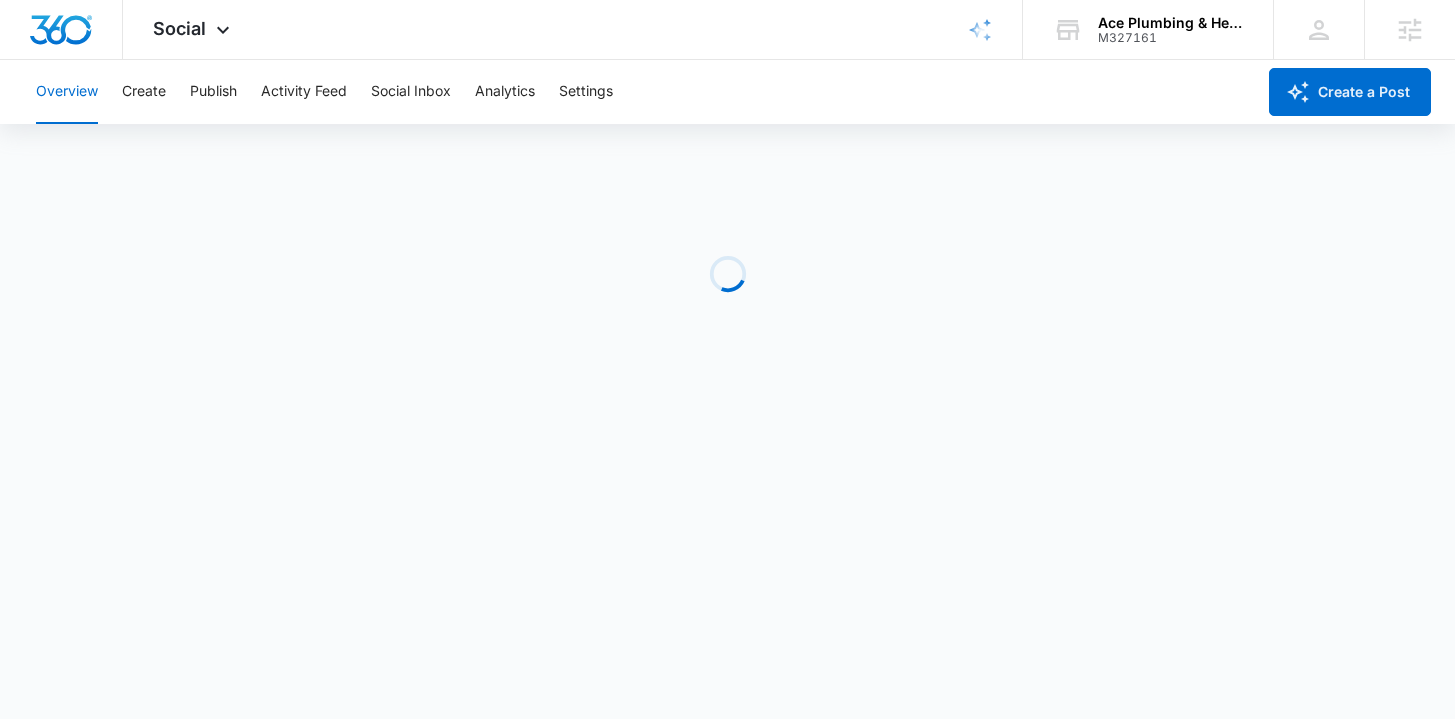 scroll, scrollTop: 0, scrollLeft: 0, axis: both 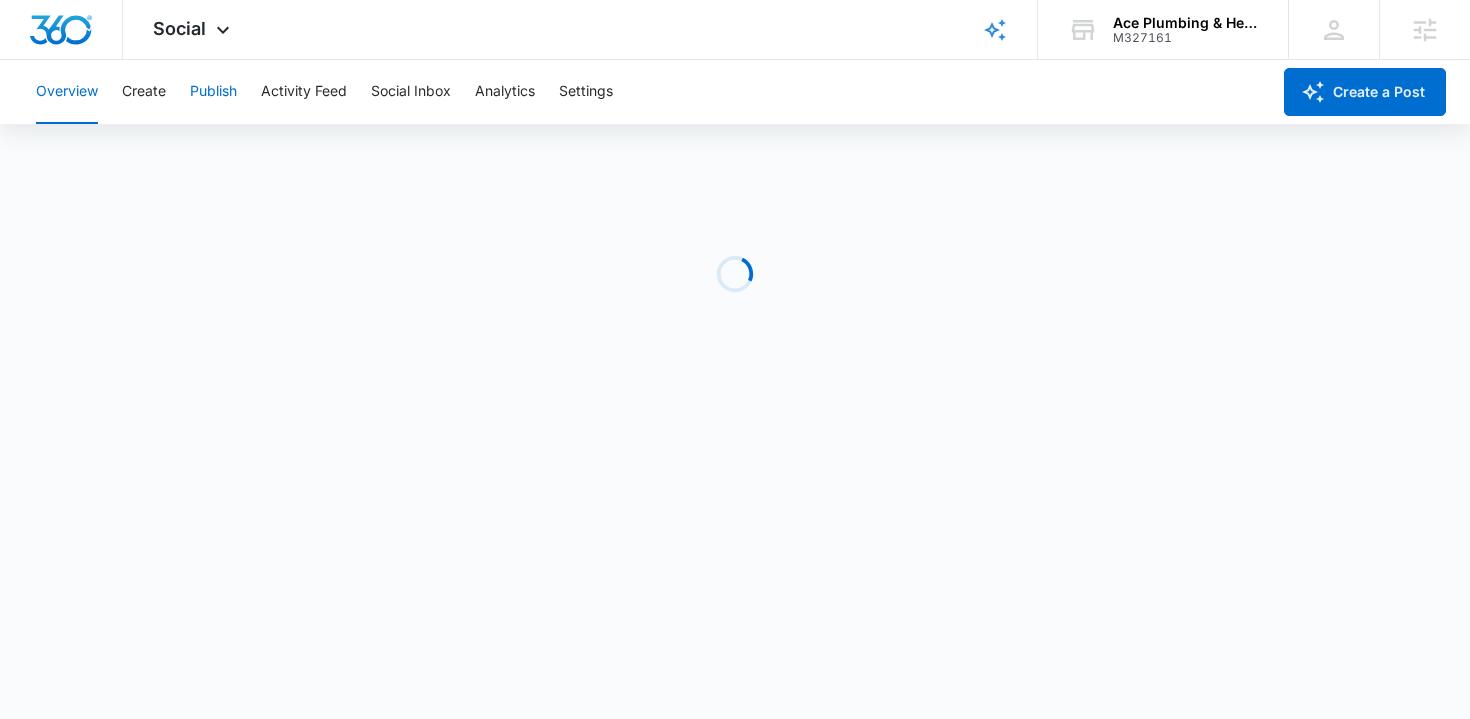 click on "Publish" at bounding box center (213, 92) 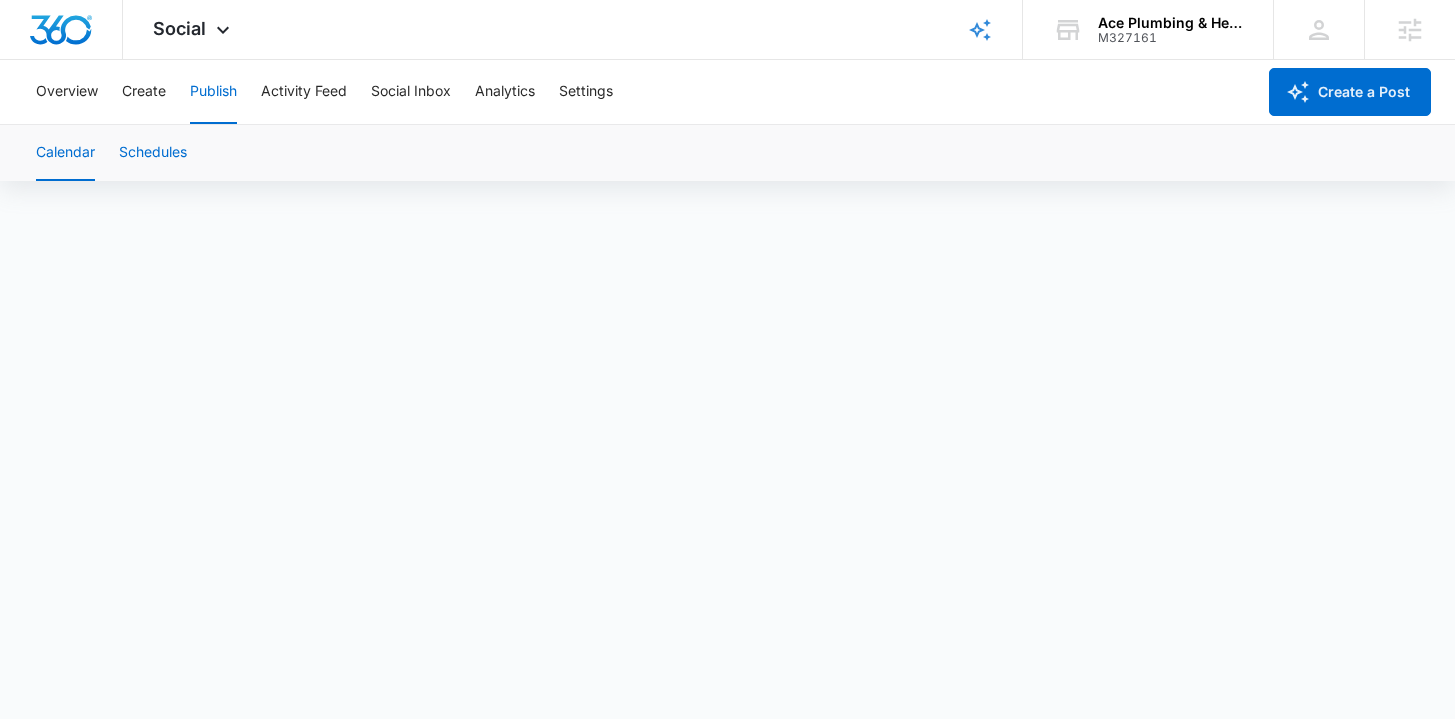 click on "Schedules" at bounding box center (153, 153) 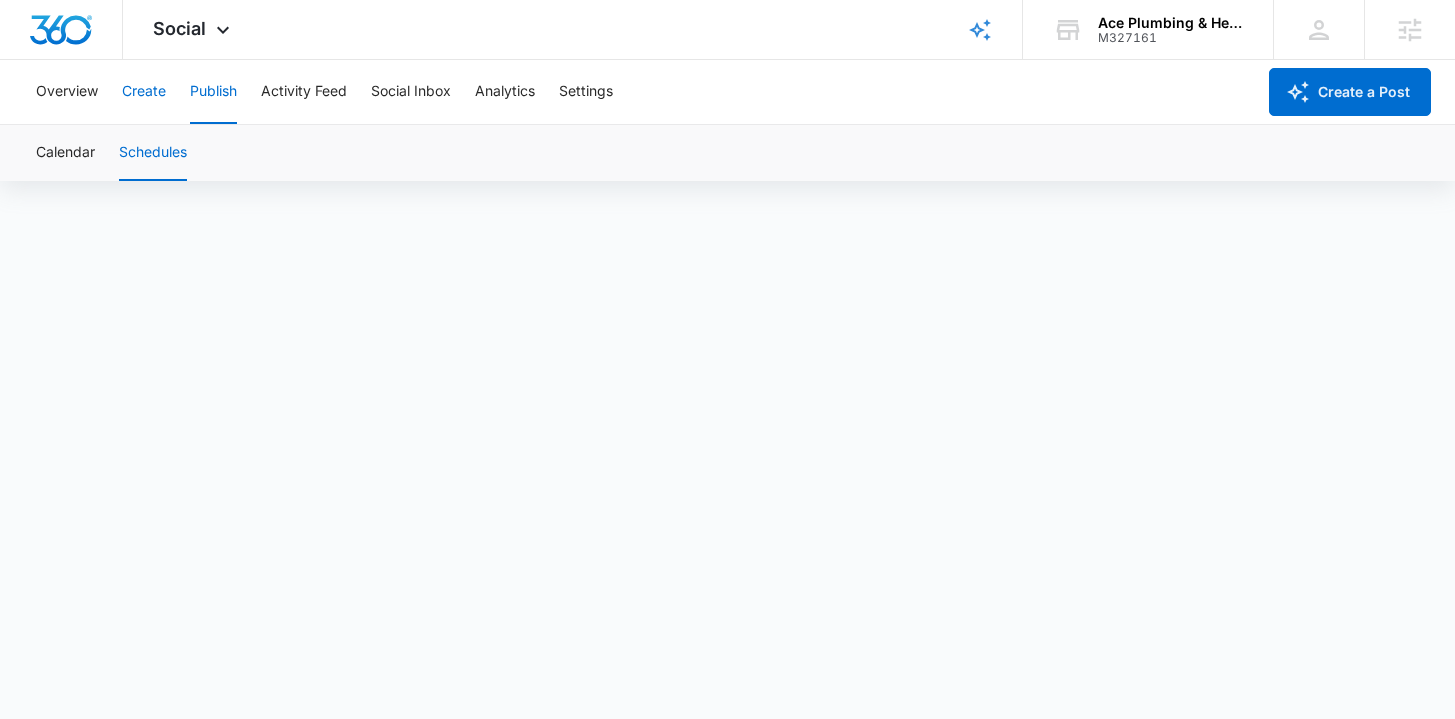 click on "Create" at bounding box center (144, 92) 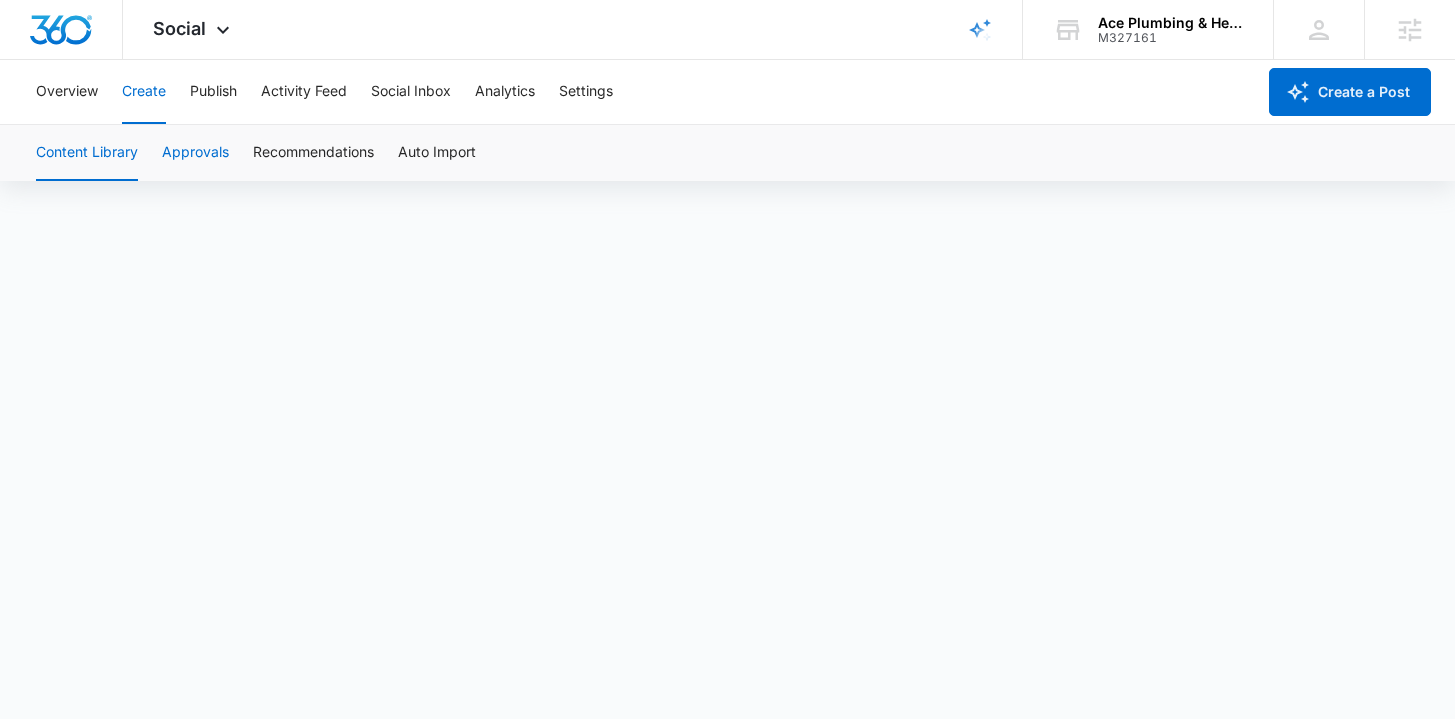click on "Approvals" at bounding box center [195, 153] 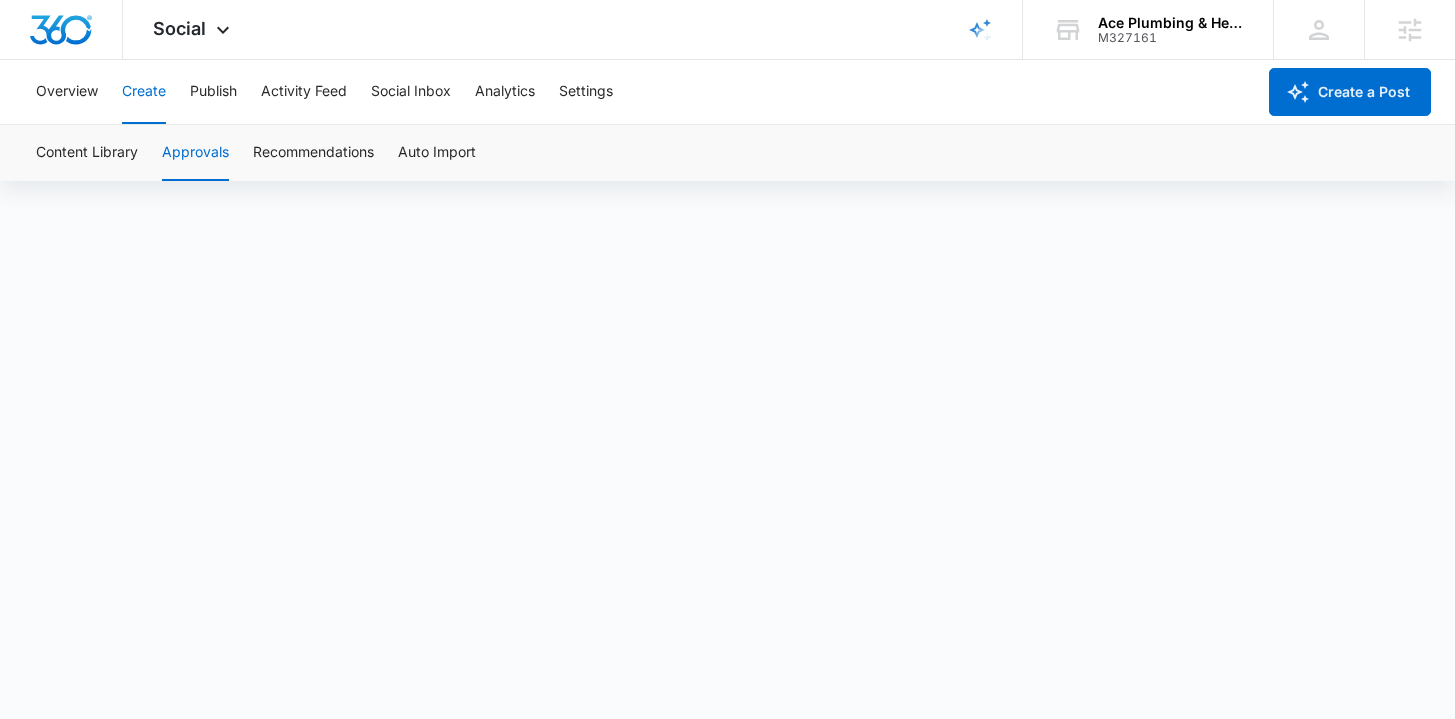 scroll, scrollTop: 14, scrollLeft: 0, axis: vertical 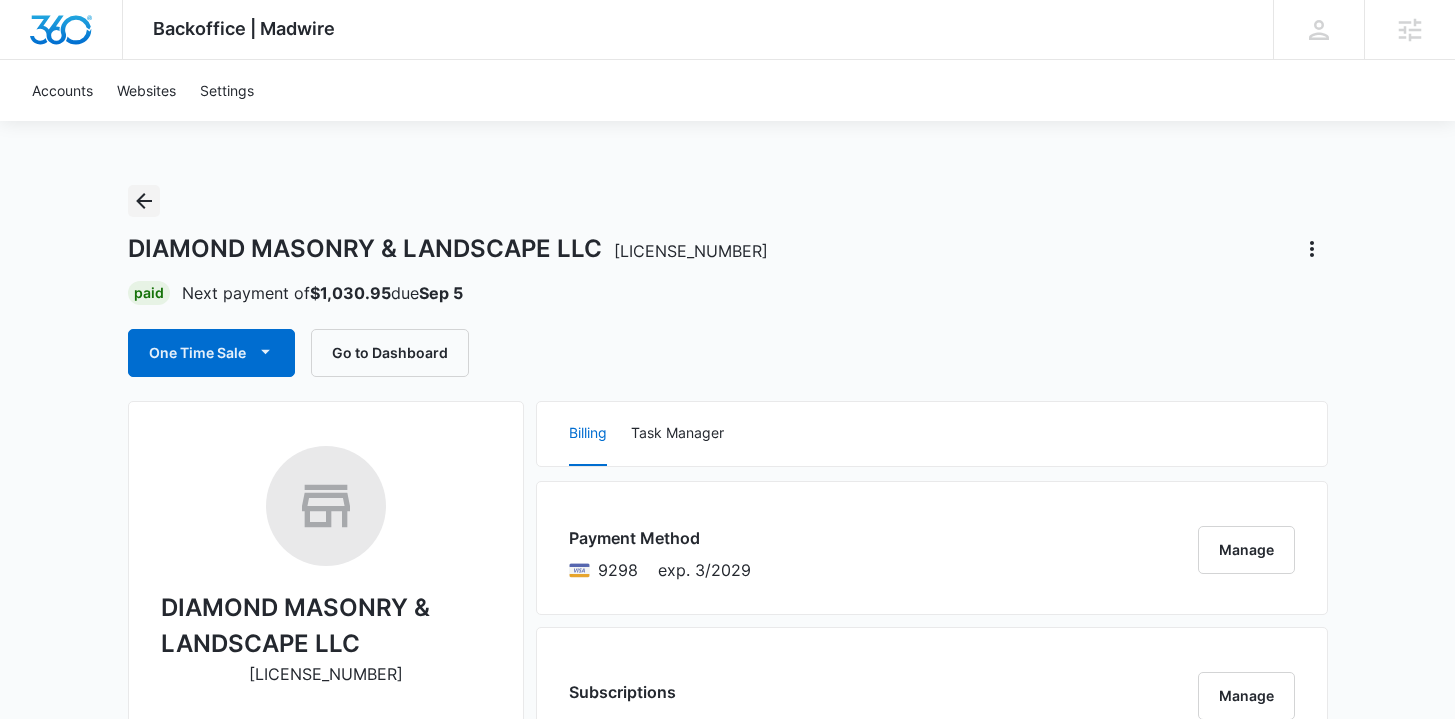 click 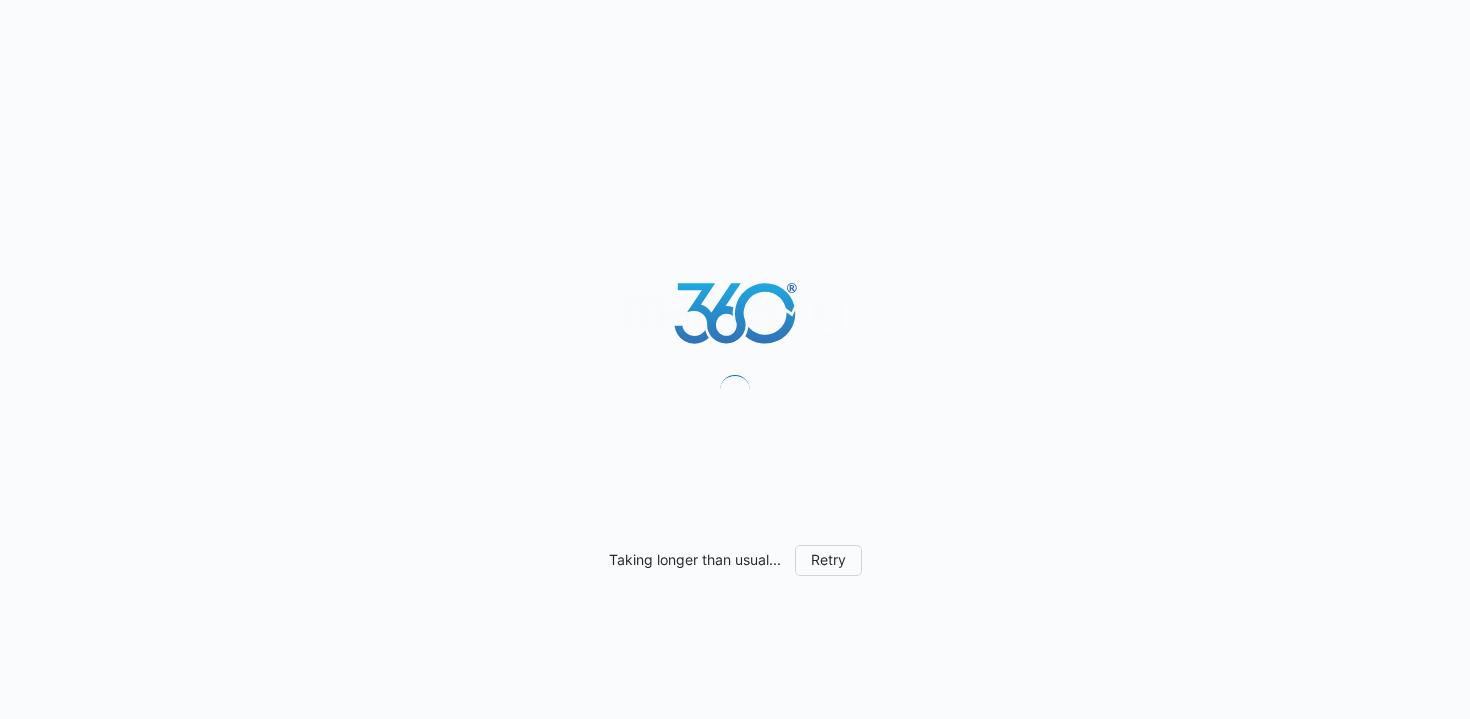 scroll, scrollTop: 0, scrollLeft: 0, axis: both 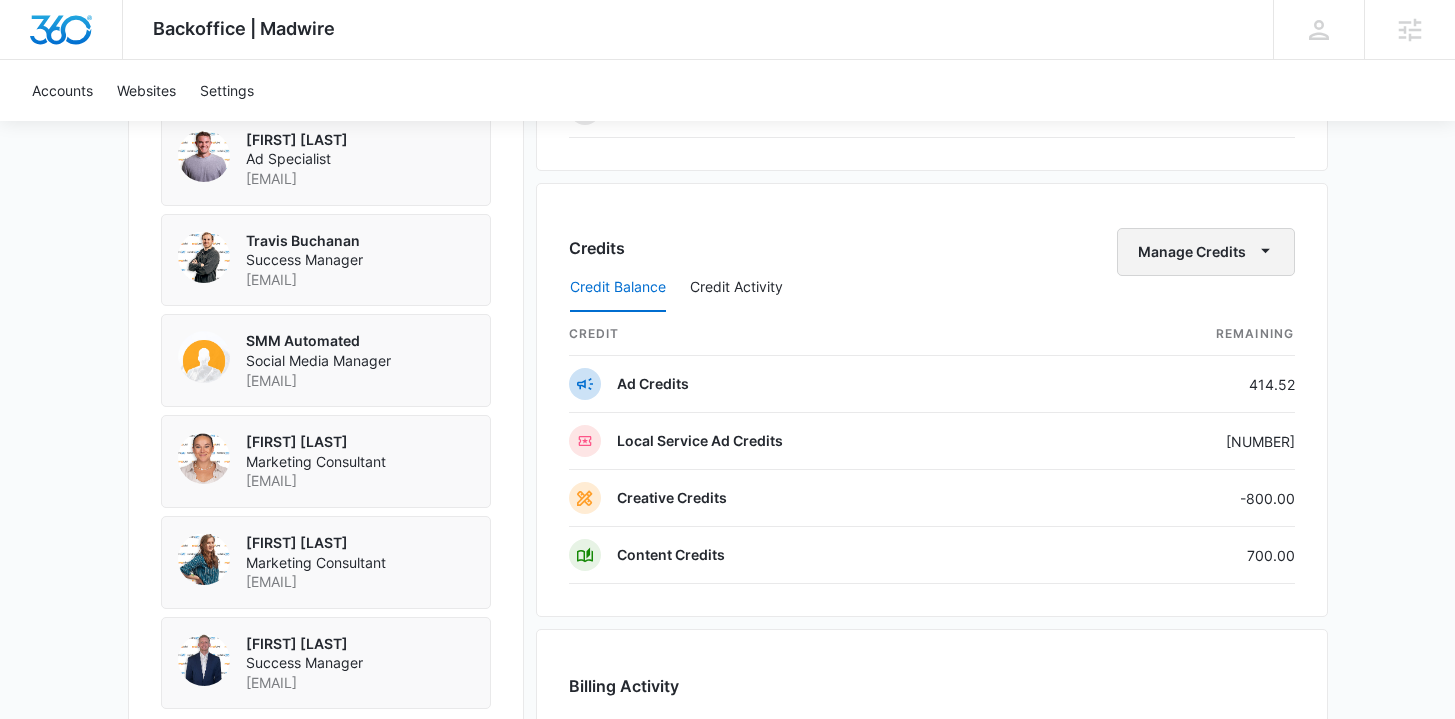 click on "Manage Credits" at bounding box center (1206, 252) 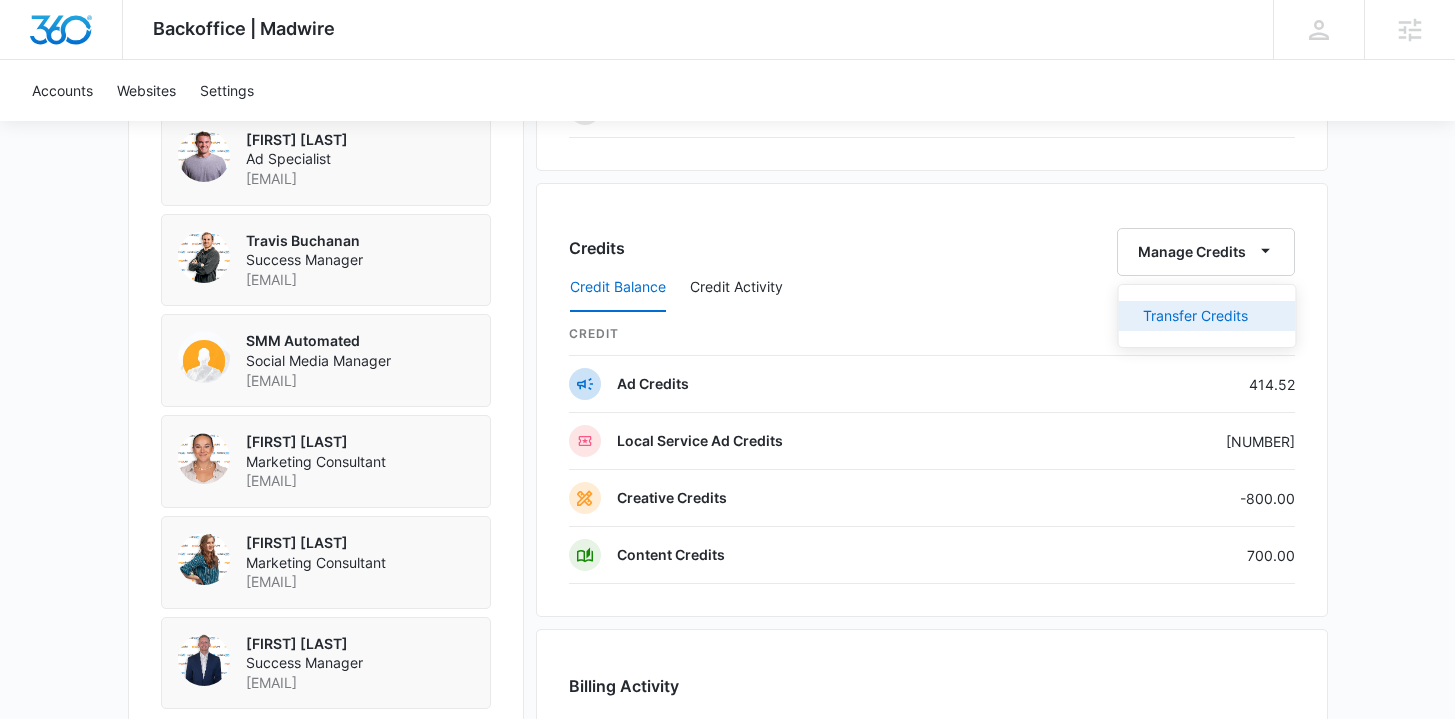 click on "Transfer Credits" at bounding box center (1207, 316) 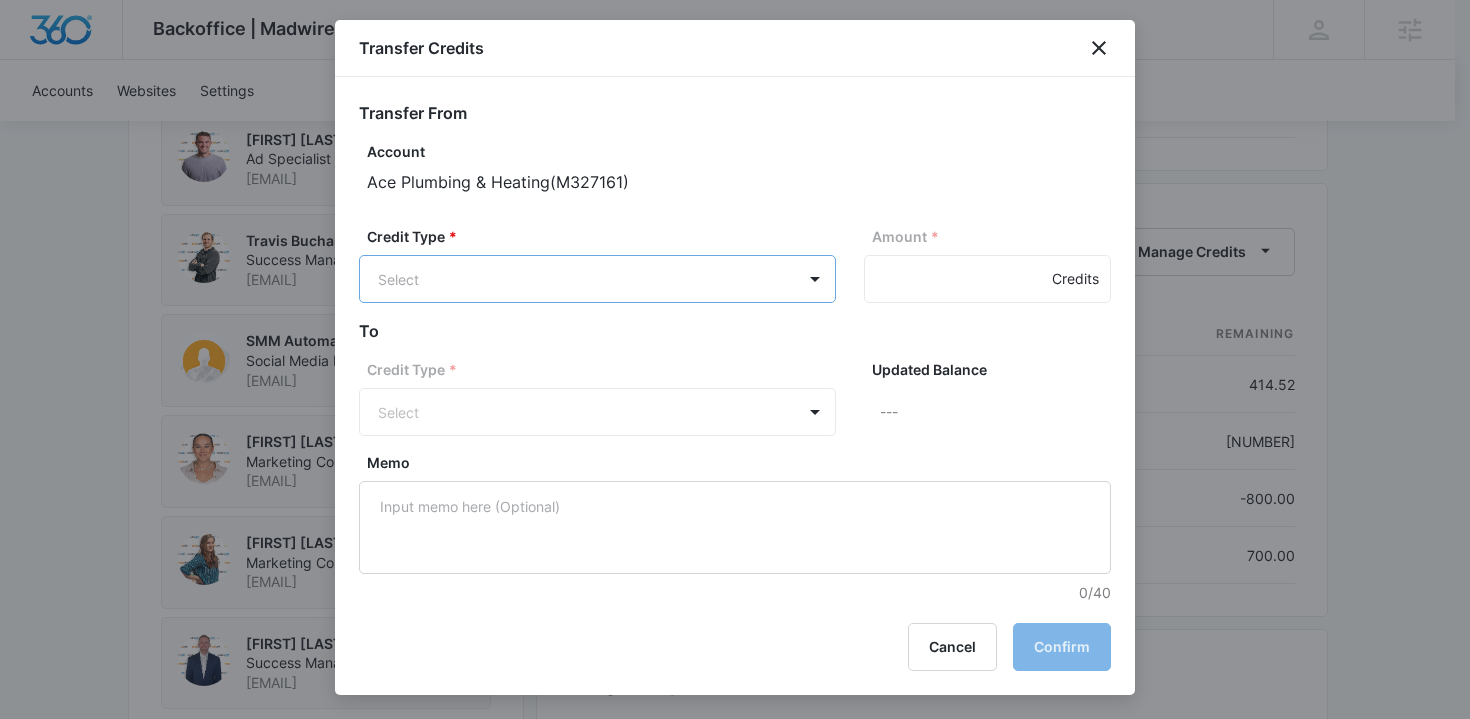 click on "Backoffice | Madwire Apps Settings TB [FIRST] [LAST] [EMAIL] My Profile Notifications Support Logout Terms & Conditions   •   Privacy Policy Agencies Accounts Websites Settings Ace Plumbing & Heating M327161 Paid Next payment of   $3,995.00   due   [MONTH] 15 One Time Sale Go to Dashboard Ace Plumbing & Heating M327161 Details Billing Type Stripe Billing Contact [FIRST] [LAST] [EMAIL] ([PHONE]) Billing Address [NUMBER] [STREET] [CITY] ,   NJ   08831 US Local Time [TIME]   ( America/New_York ) Industry Plumbing Contractor Lifetime [MONTH] 2   ( 4 months ) Last Active - Lead Source - Partner - Stripe ID cus_S3bEI9ldxoF8Nz Collection Method Charge Automatically Team Members [FIRST] [LAST] Onboarding Consultant [EMAIL] [FIRST] [LAST] Ad Specialist [EMAIL] [FIRST] [LAST] Success Manager [EMAIL] SMM Automated Social Media Manager [EMAIL] [FIRST] [LAST] Marketing Consultant [FIRST] [LAST] Billing" at bounding box center (735, 76) 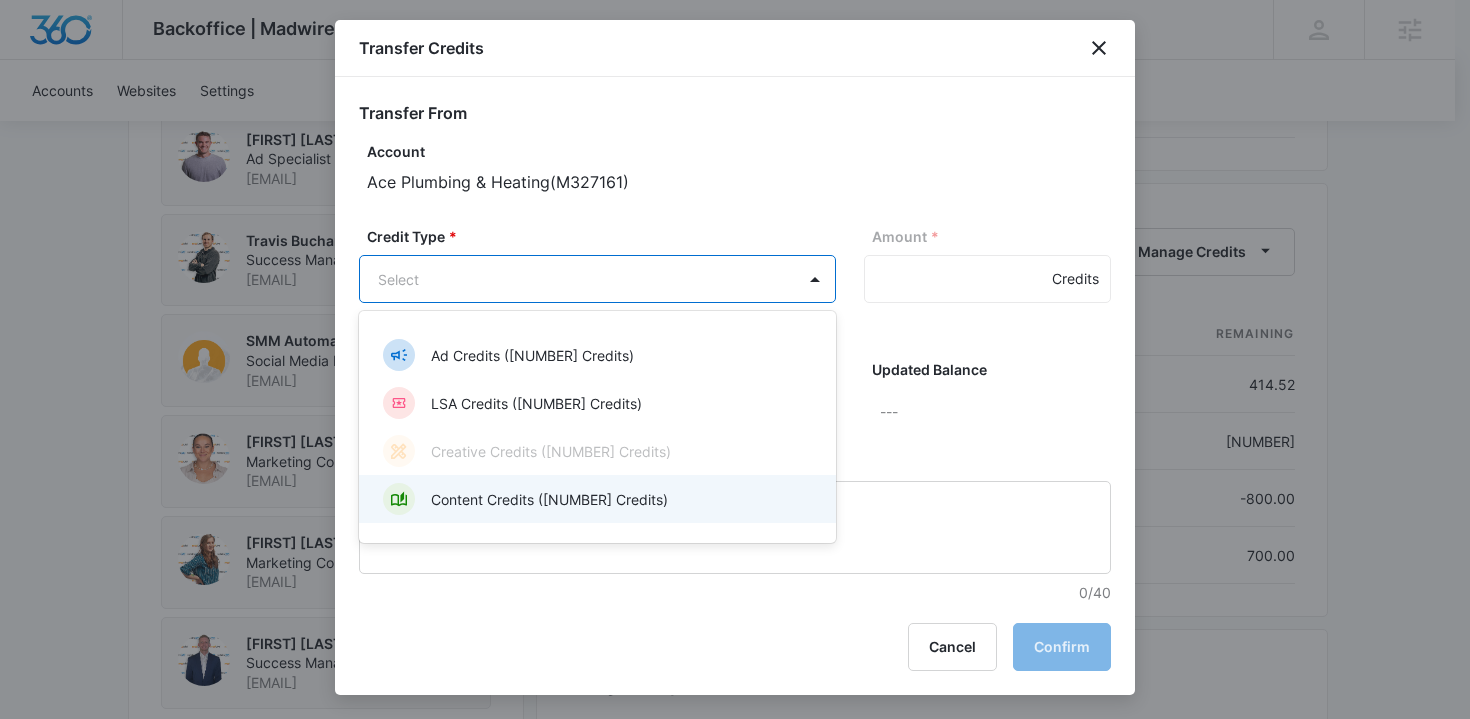 click on "Content Credits ([NUMBER] Credits)" at bounding box center (549, 499) 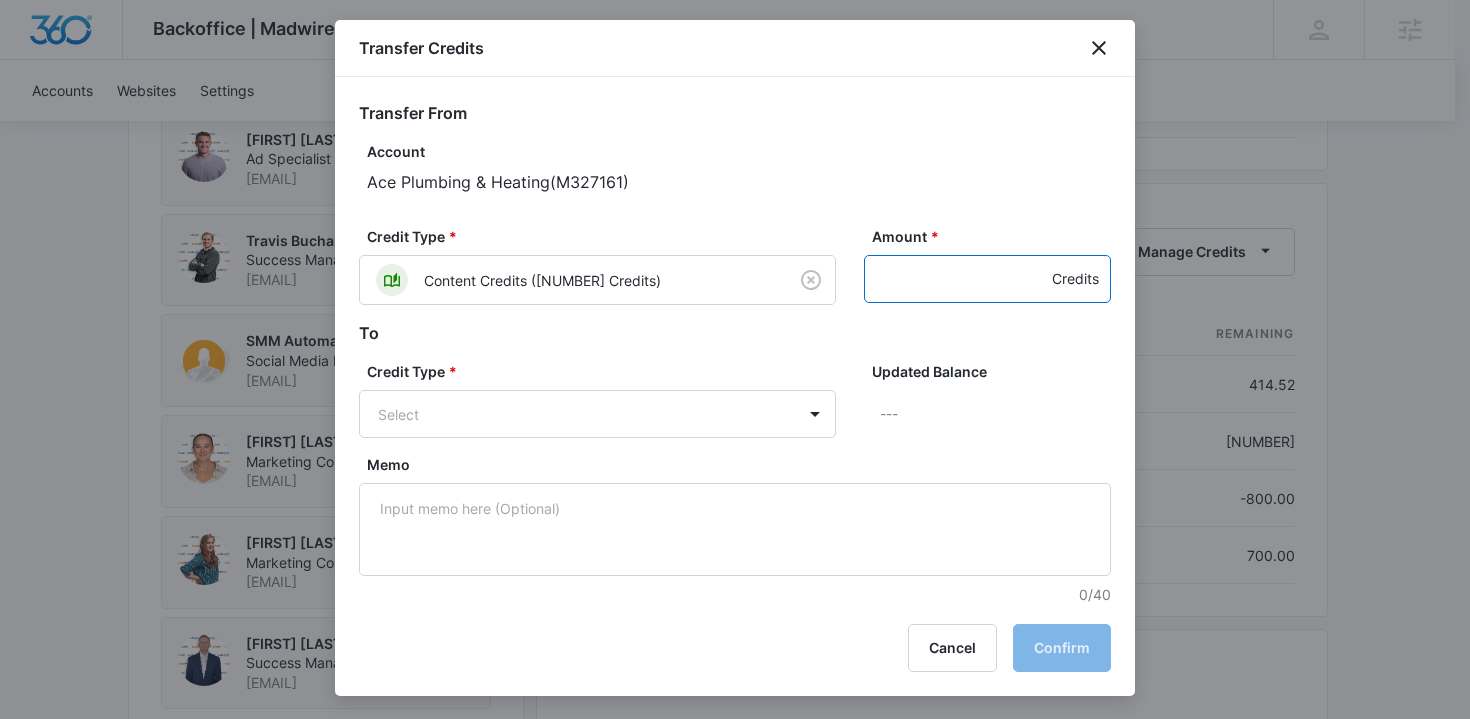 click on "Amount *" at bounding box center [987, 279] 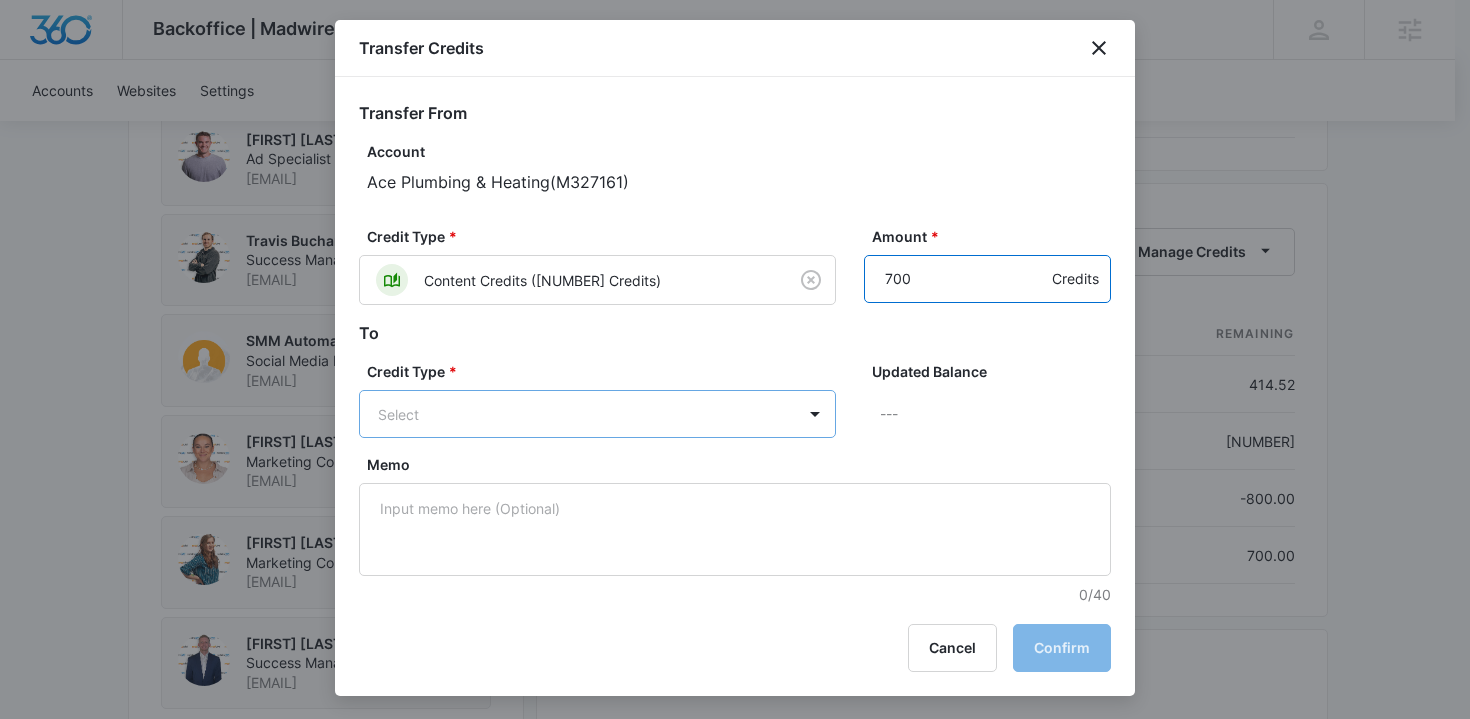 type on "700" 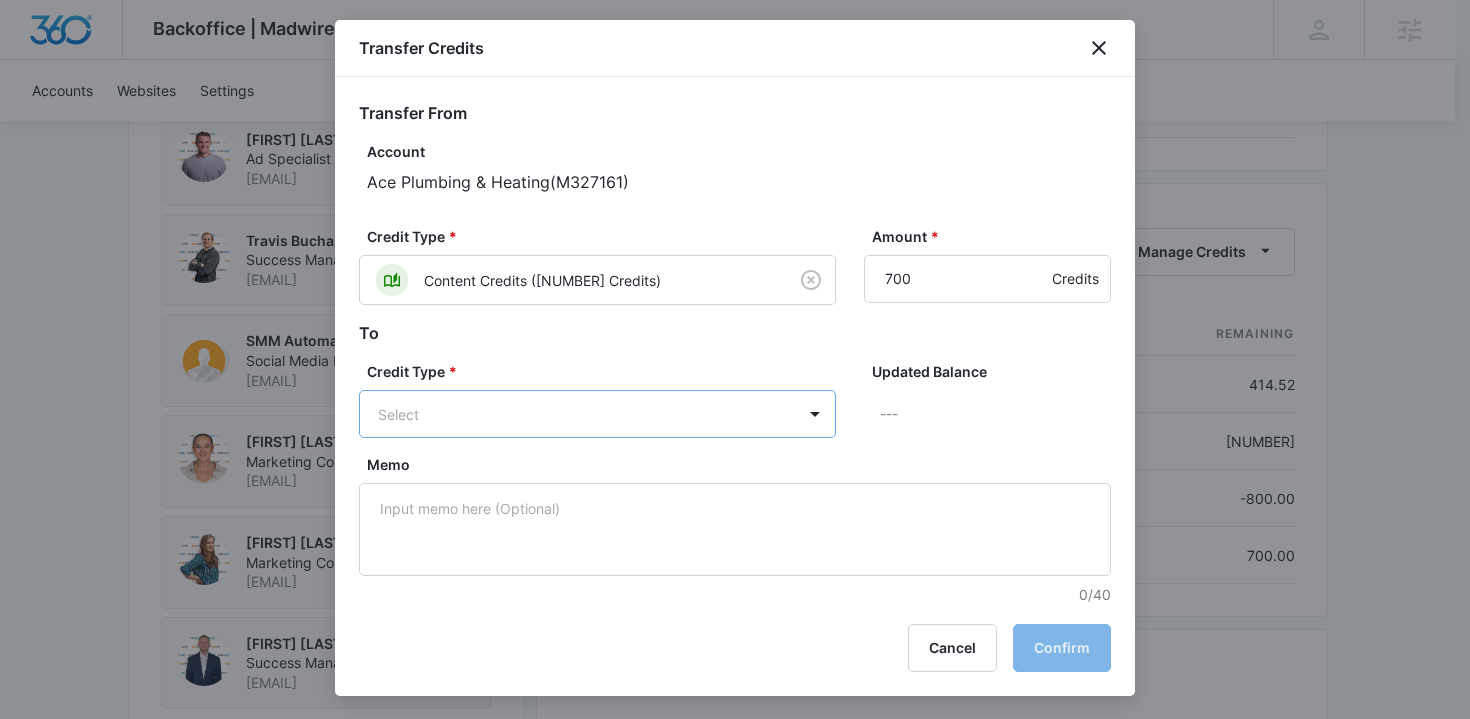 click on "Backoffice | Madwire Apps Settings TB [FIRST] [LAST] [EMAIL] My Profile Notifications Support Logout Terms & Conditions   •   Privacy Policy Agencies Accounts Websites Settings Ace Plumbing & Heating M327161 Paid Next payment of   $3,995.00   due   [MONTH] 15 One Time Sale Go to Dashboard Ace Plumbing & Heating M327161 Details Billing Type Stripe Billing Contact [FIRST] [LAST] [EMAIL] ([PHONE]) Billing Address [NUMBER] [STREET] [CITY] ,   NJ   08831 US Local Time [TIME]   ( America/New_York ) Industry Plumbing Contractor Lifetime [MONTH] 2   ( 4 months ) Last Active - Lead Source - Partner - Stripe ID cus_S3bEI9ldxoF8Nz Collection Method Charge Automatically Team Members [FIRST] [LAST] Onboarding Consultant [EMAIL] [FIRST] [LAST] Ad Specialist [EMAIL] [FIRST] [LAST] Success Manager [EMAIL] SMM Automated Social Media Manager [EMAIL] [FIRST] [LAST] Marketing Consultant [FIRST] [LAST] Billing" at bounding box center [735, 76] 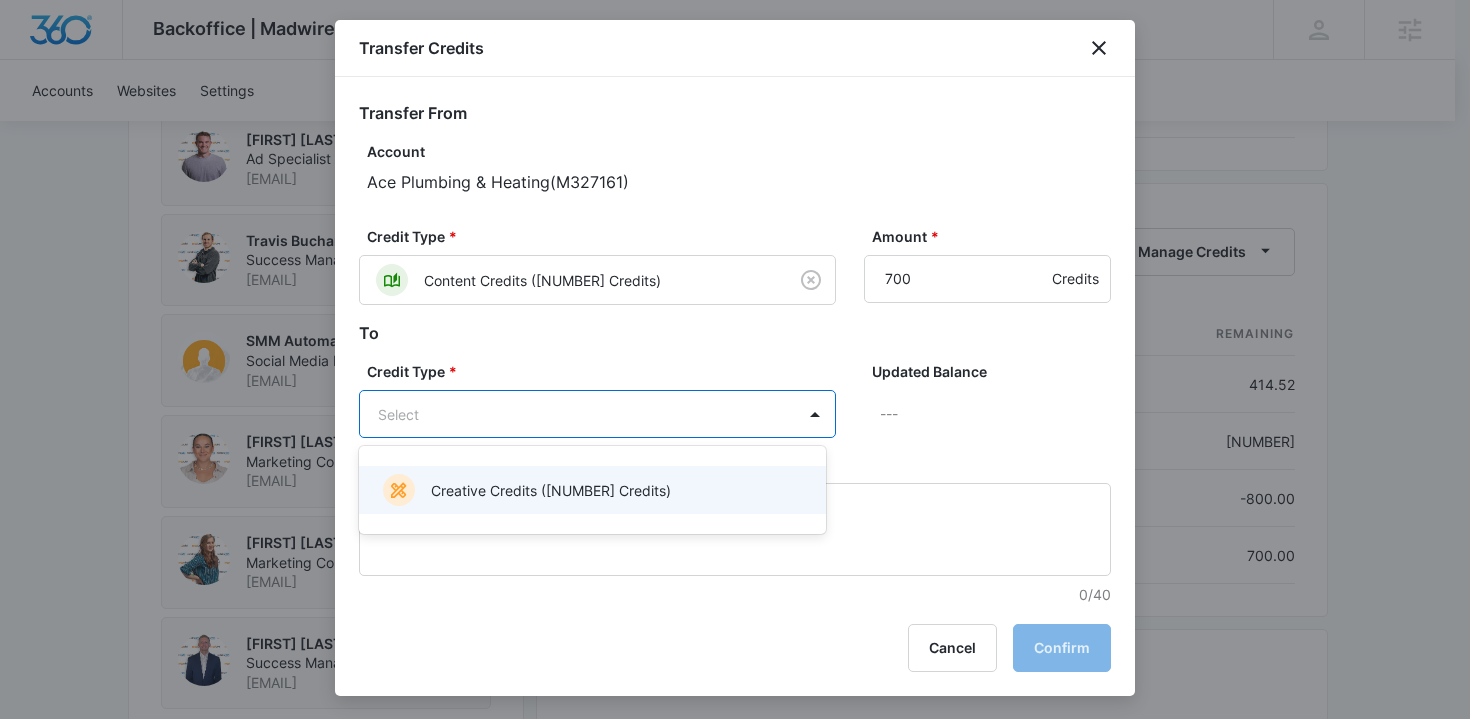 click on "Creative Credits ([NUMBER] Credits)" at bounding box center (551, 490) 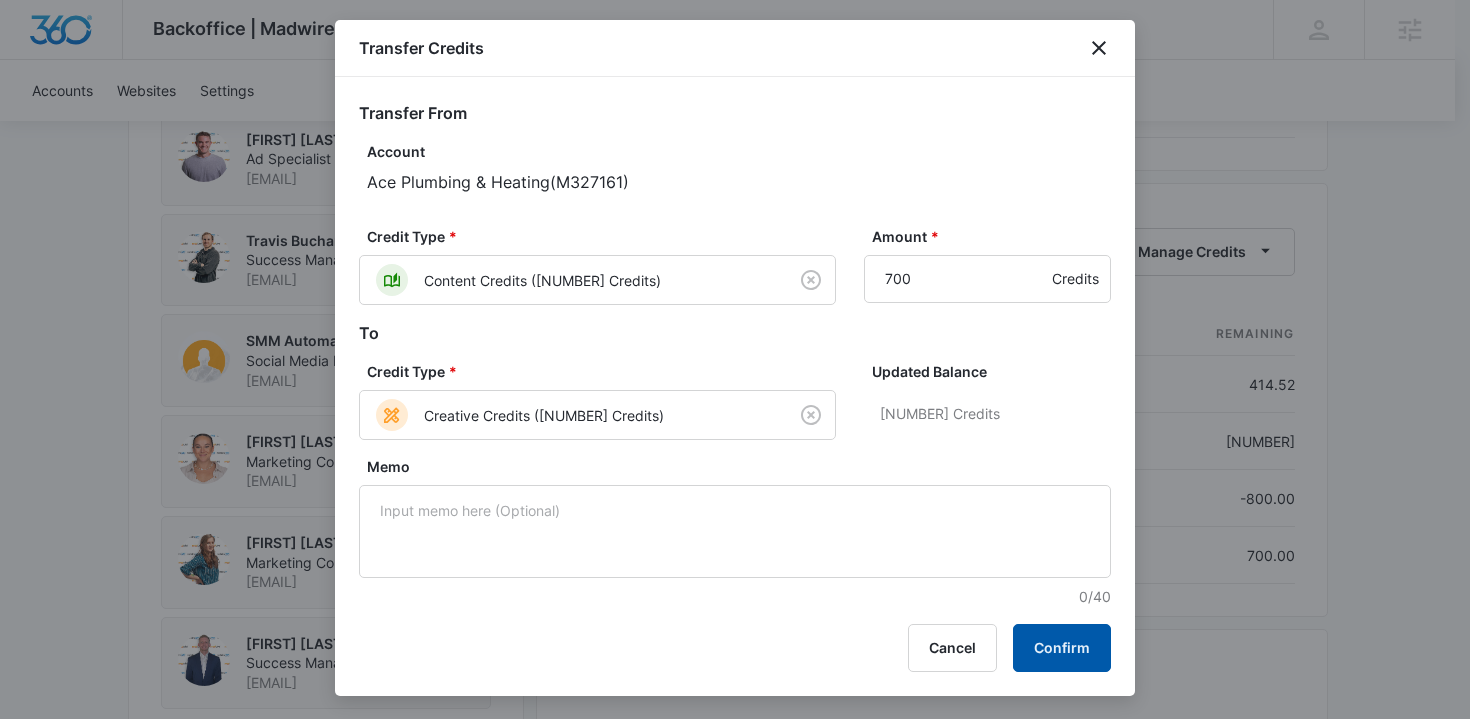 click on "Confirm" at bounding box center [1062, 648] 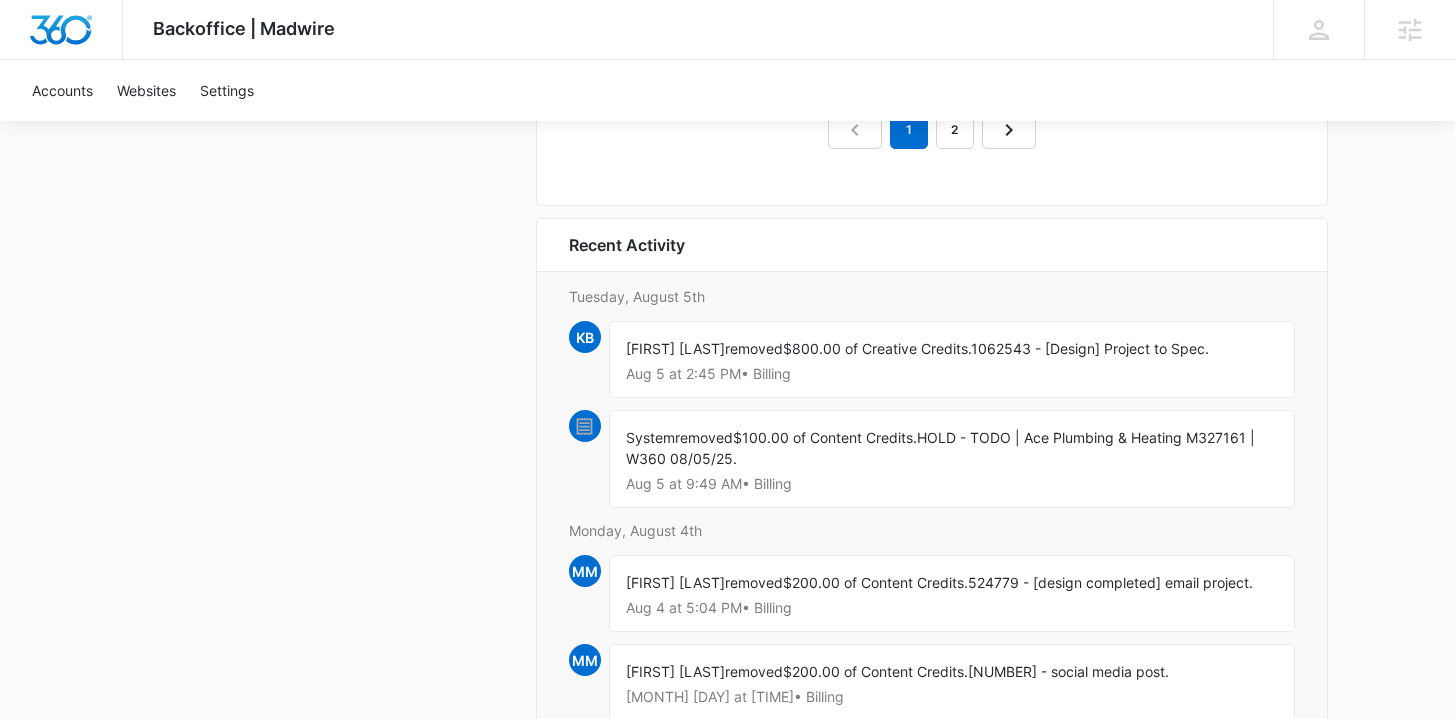 scroll, scrollTop: 2574, scrollLeft: 0, axis: vertical 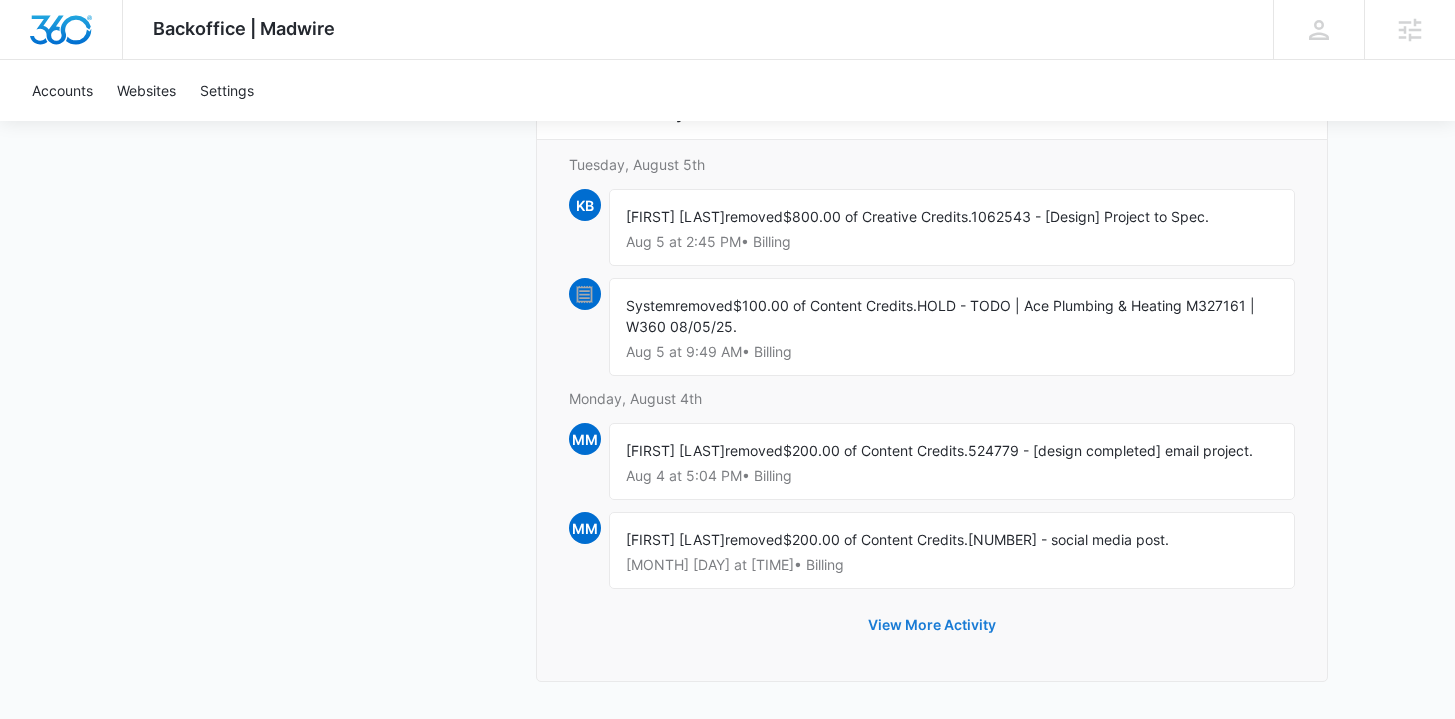 click on "View More Activity" at bounding box center [932, 625] 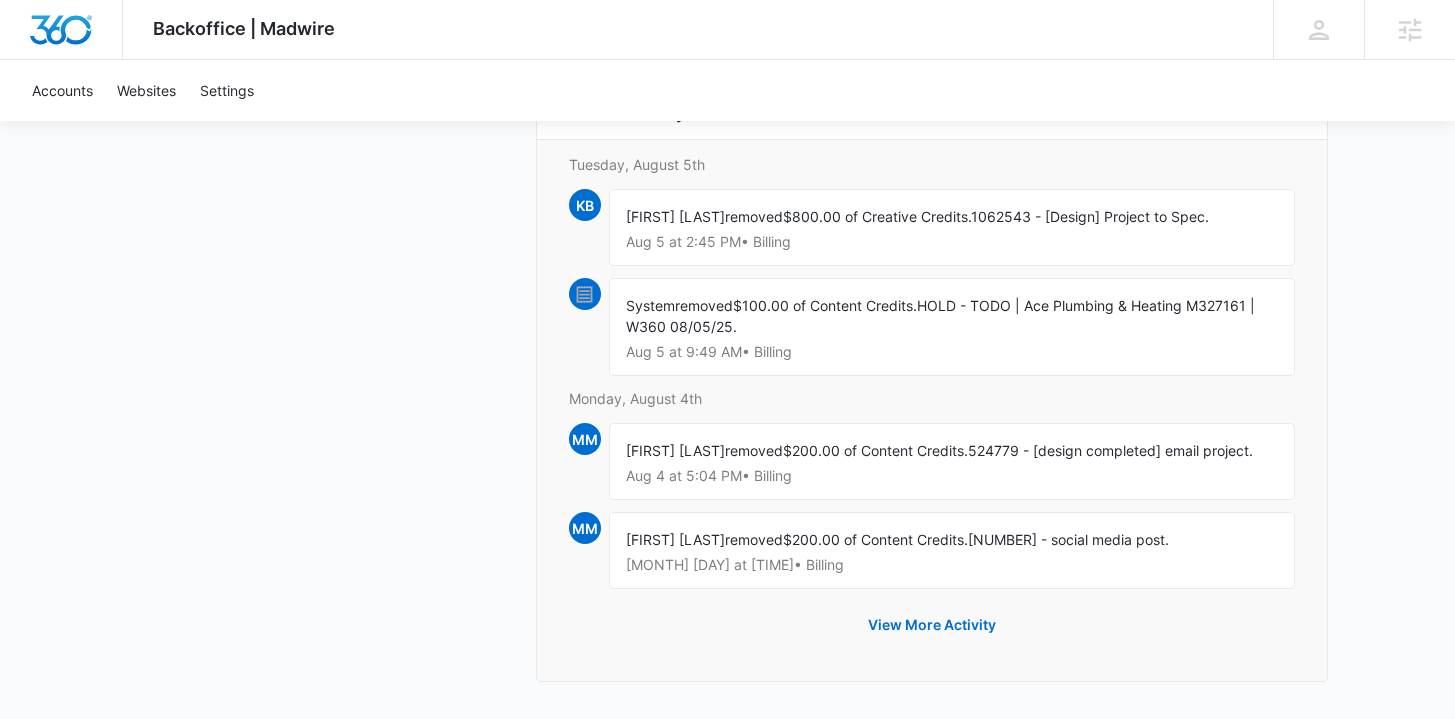 scroll, scrollTop: 0, scrollLeft: 0, axis: both 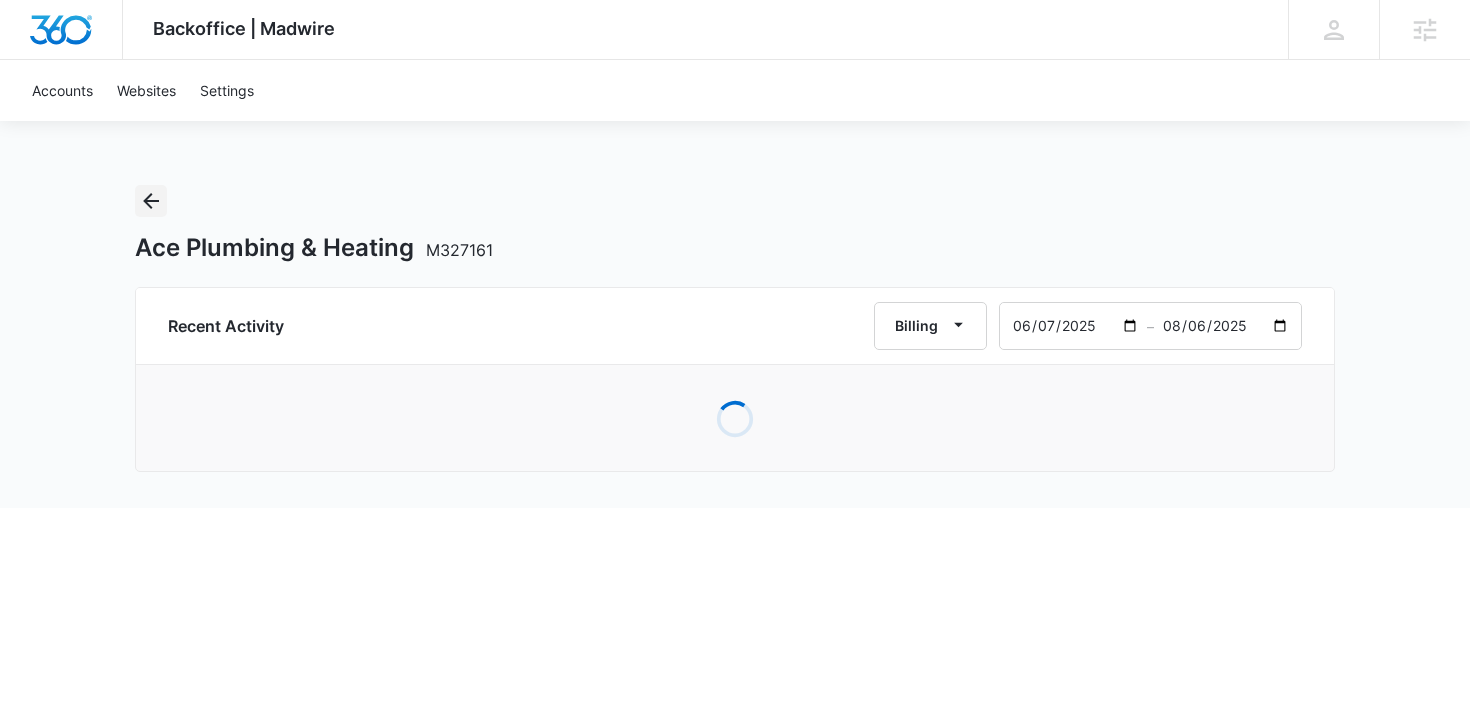 click 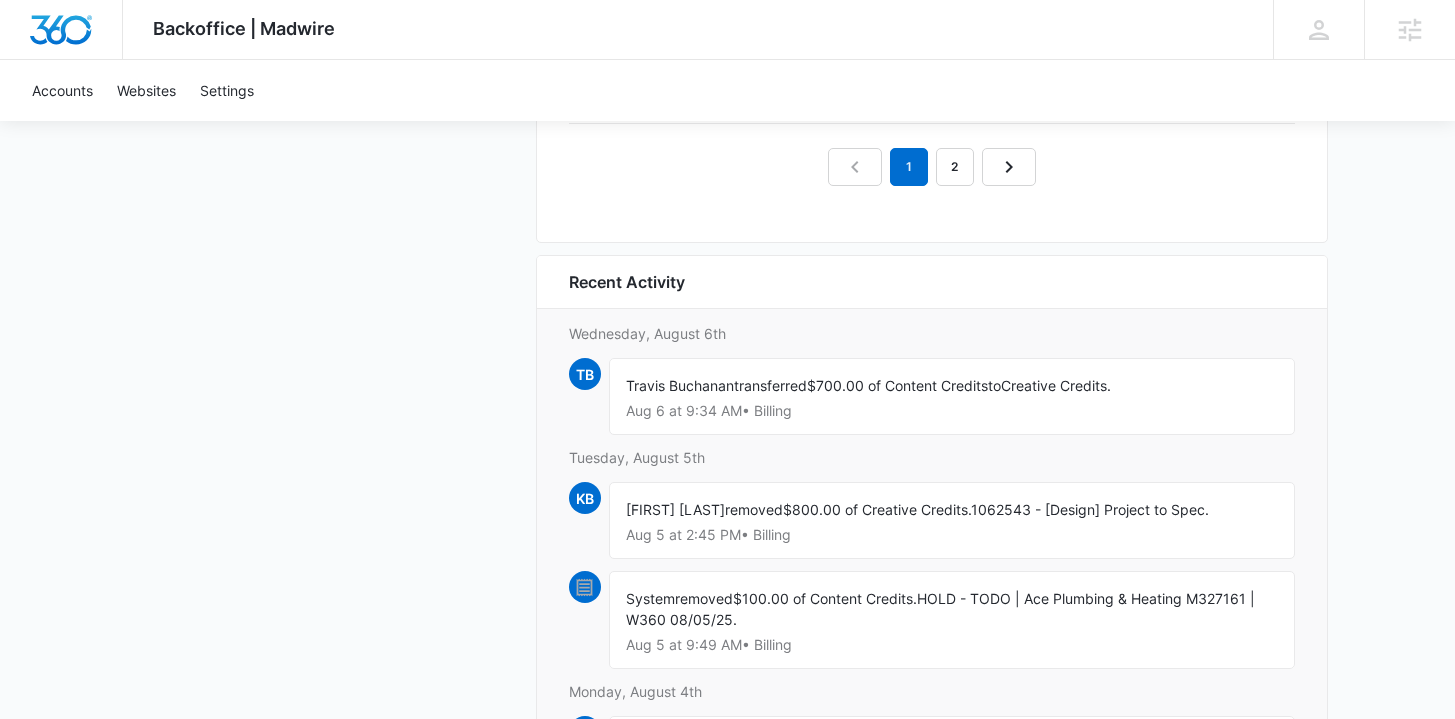 scroll, scrollTop: 2139, scrollLeft: 0, axis: vertical 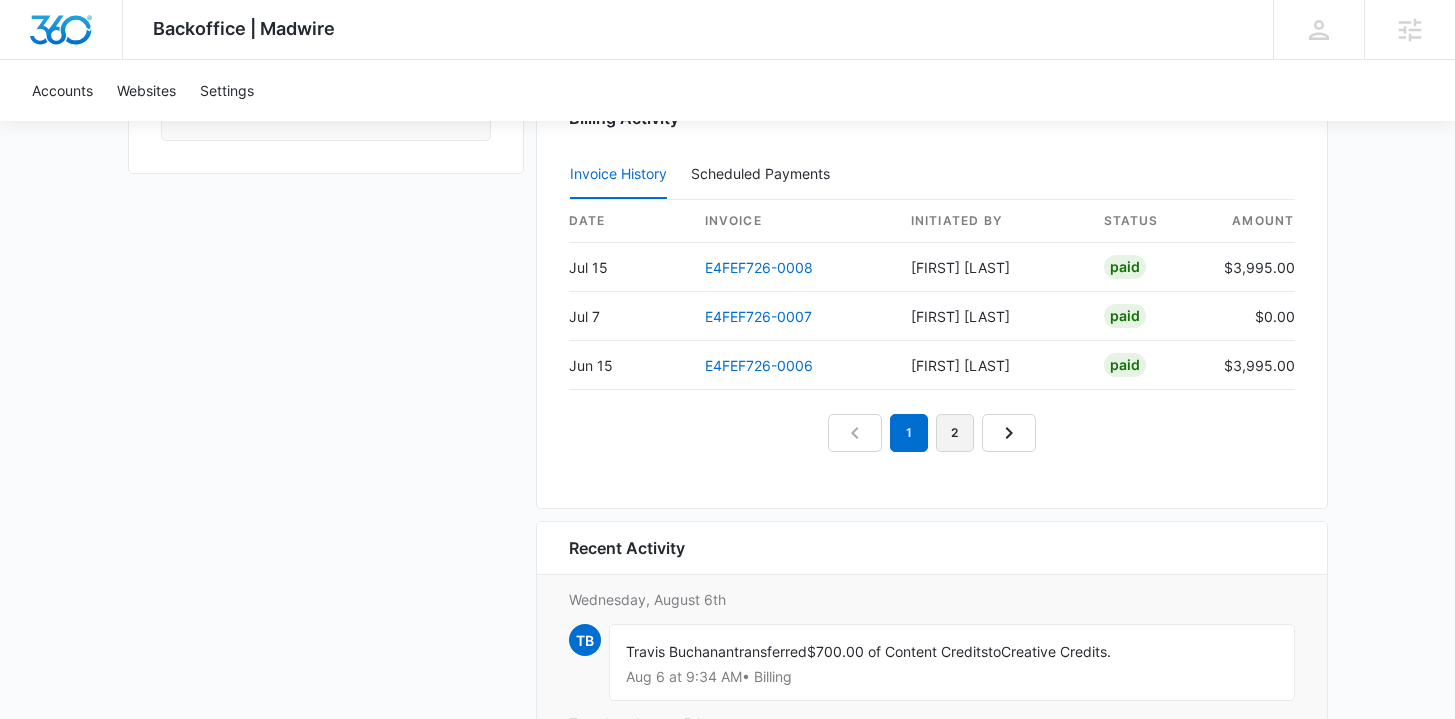 click on "2" at bounding box center [955, 433] 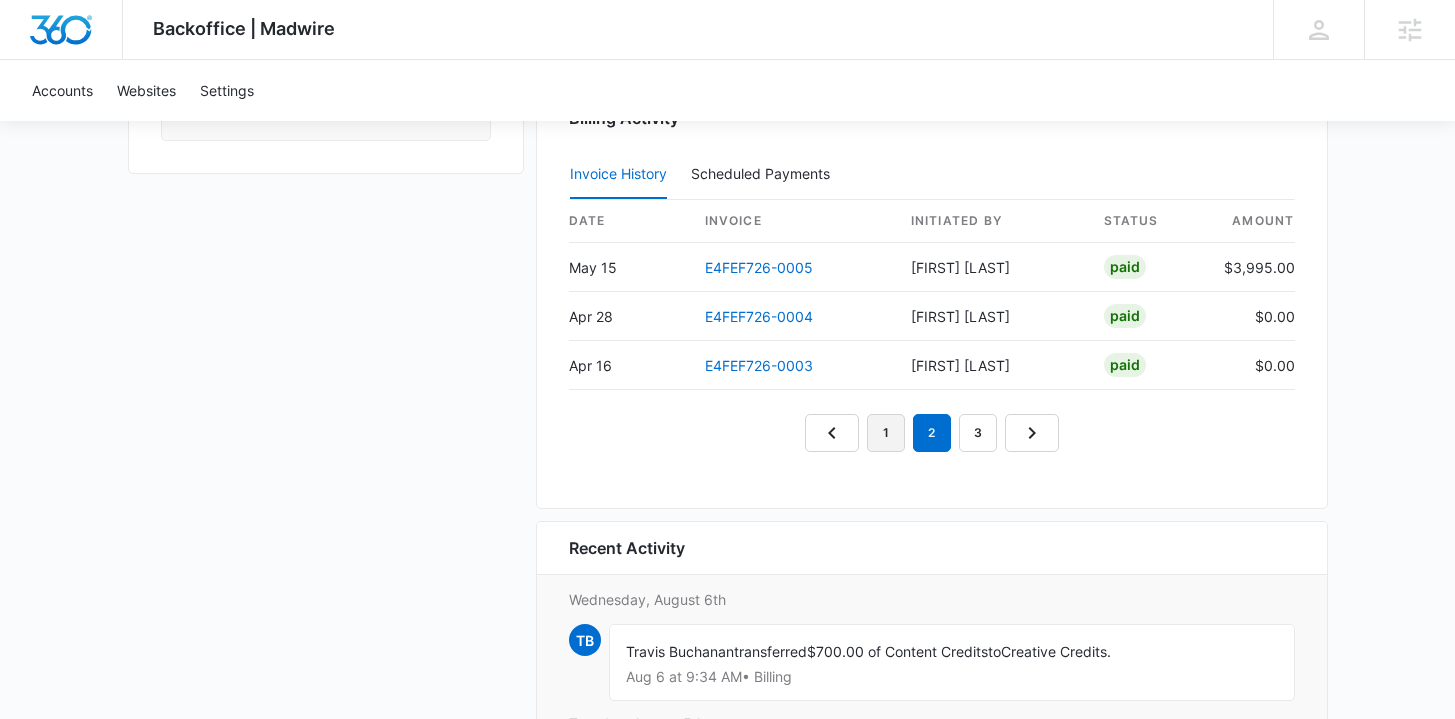 click on "1" at bounding box center (886, 433) 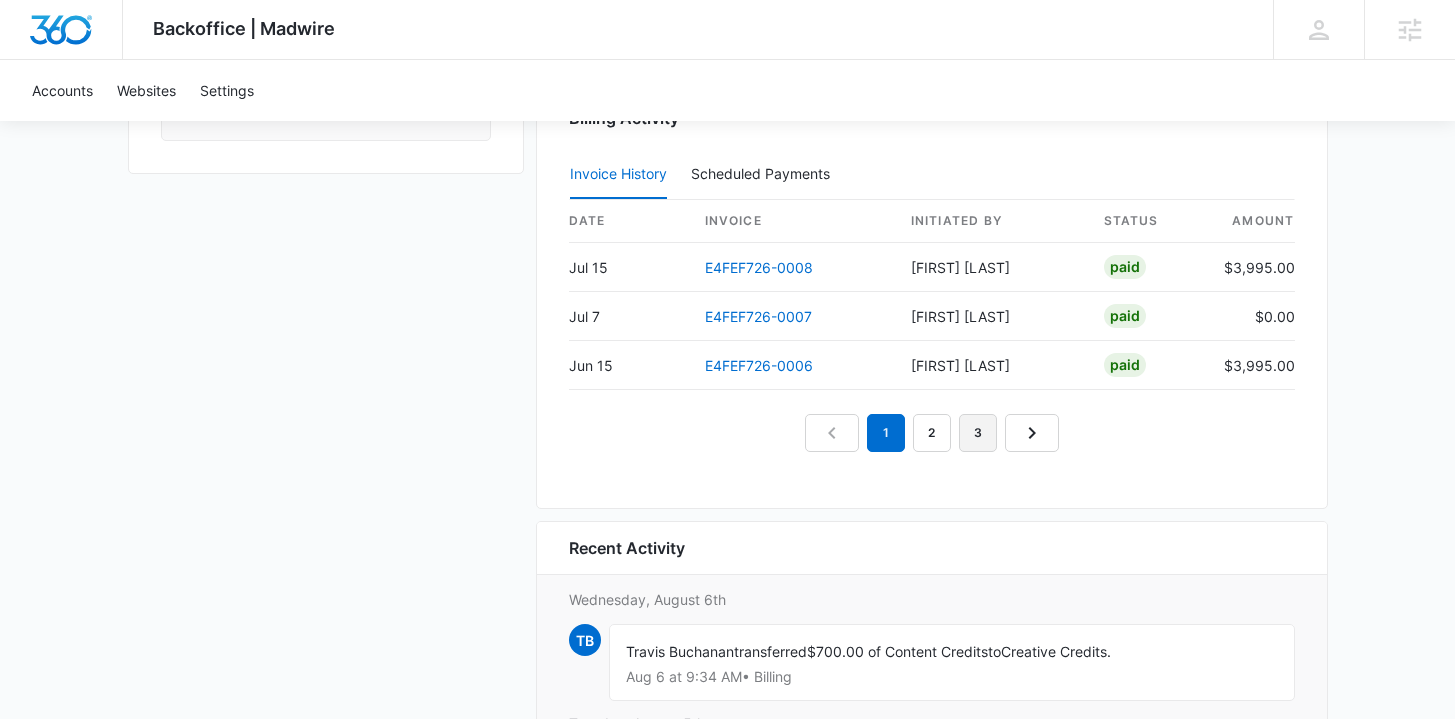 click on "3" at bounding box center [978, 433] 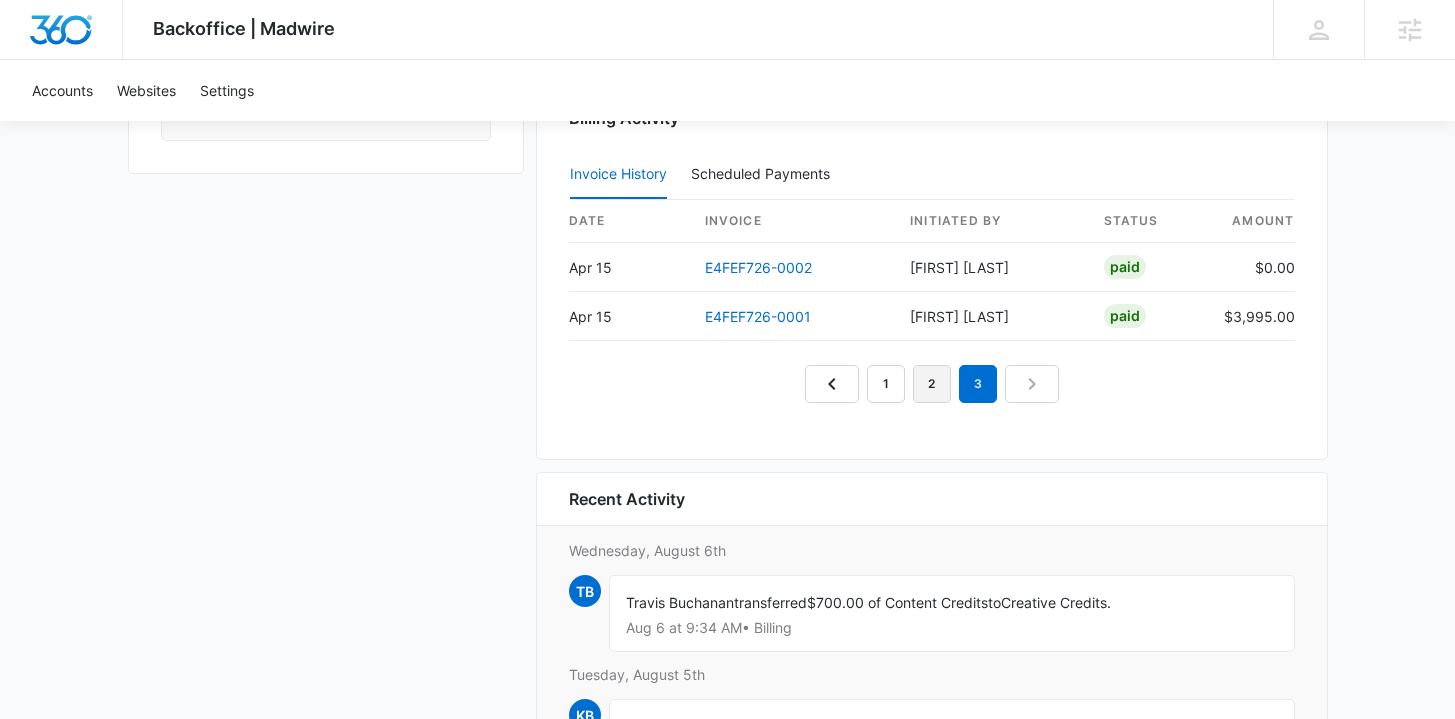 click on "2" at bounding box center [932, 384] 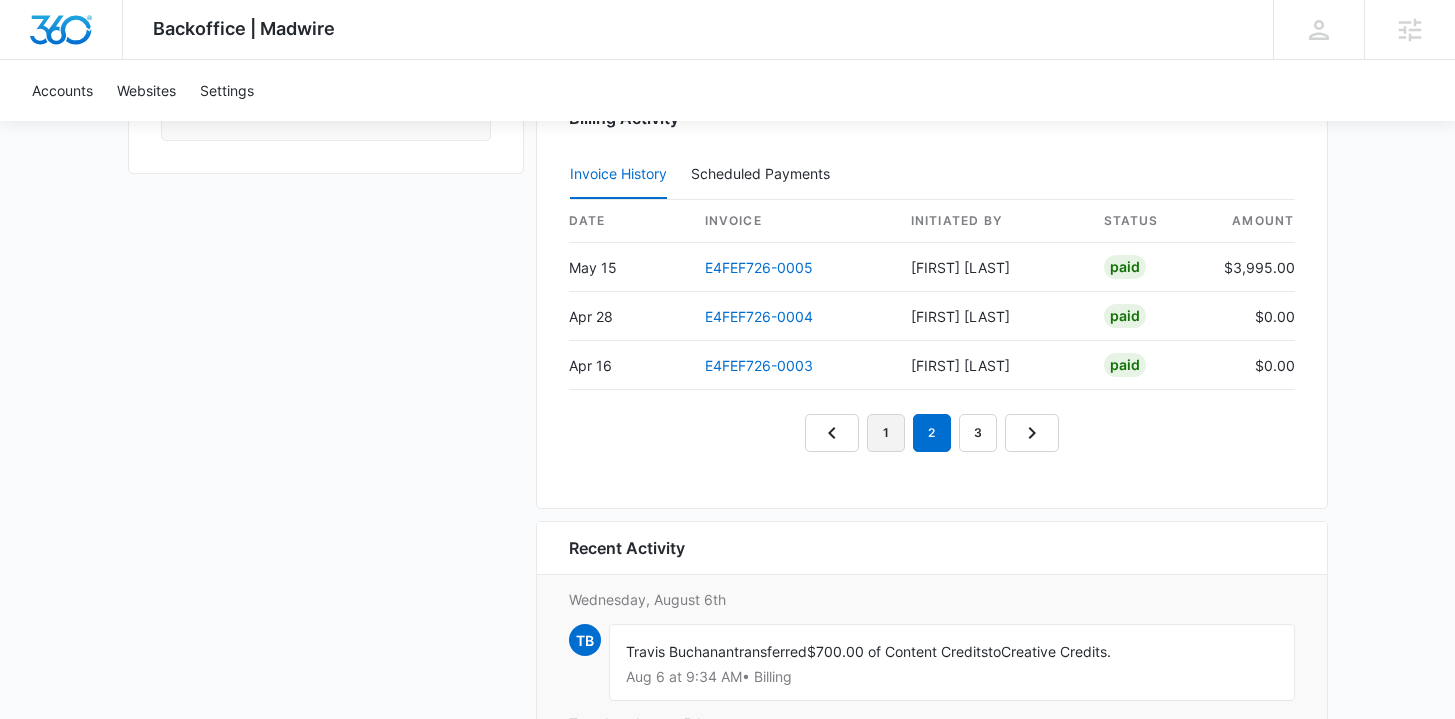 click on "1" at bounding box center [886, 433] 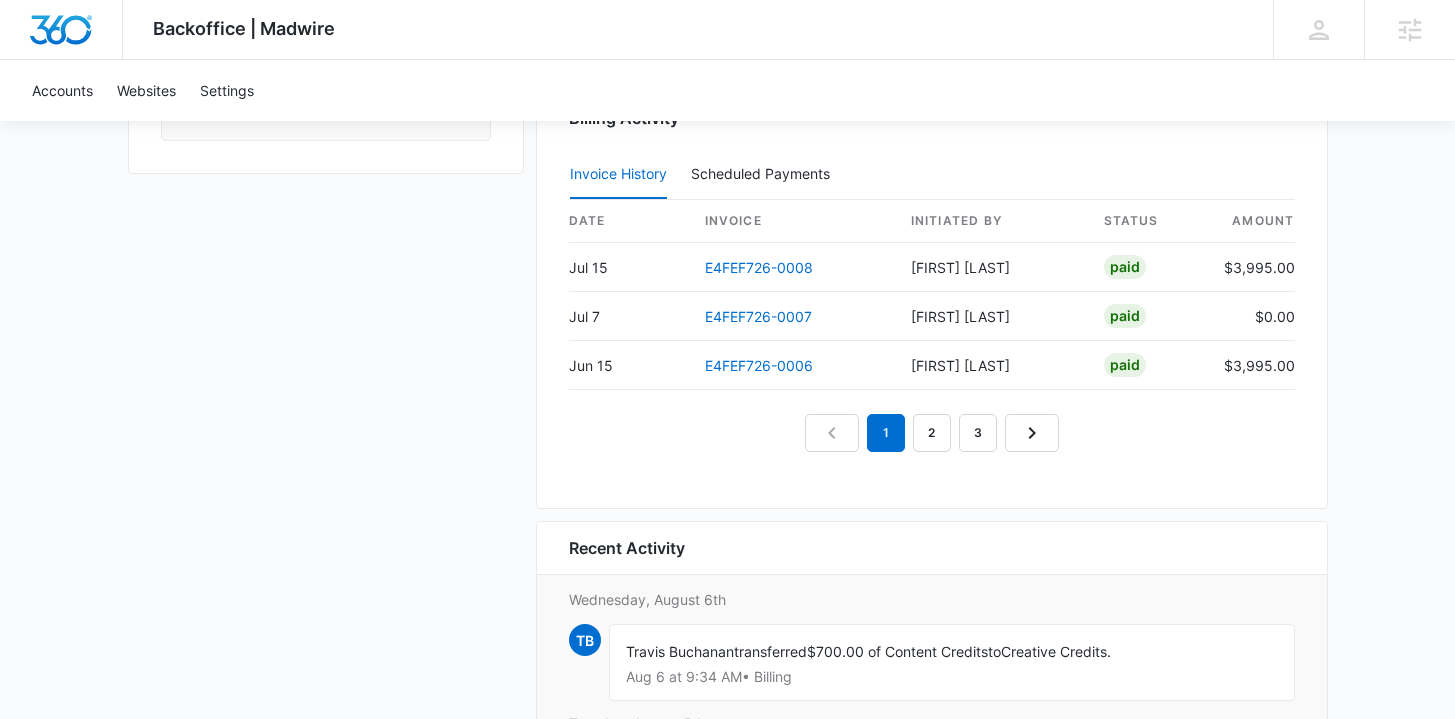 click on "1 2 3" at bounding box center [932, 433] 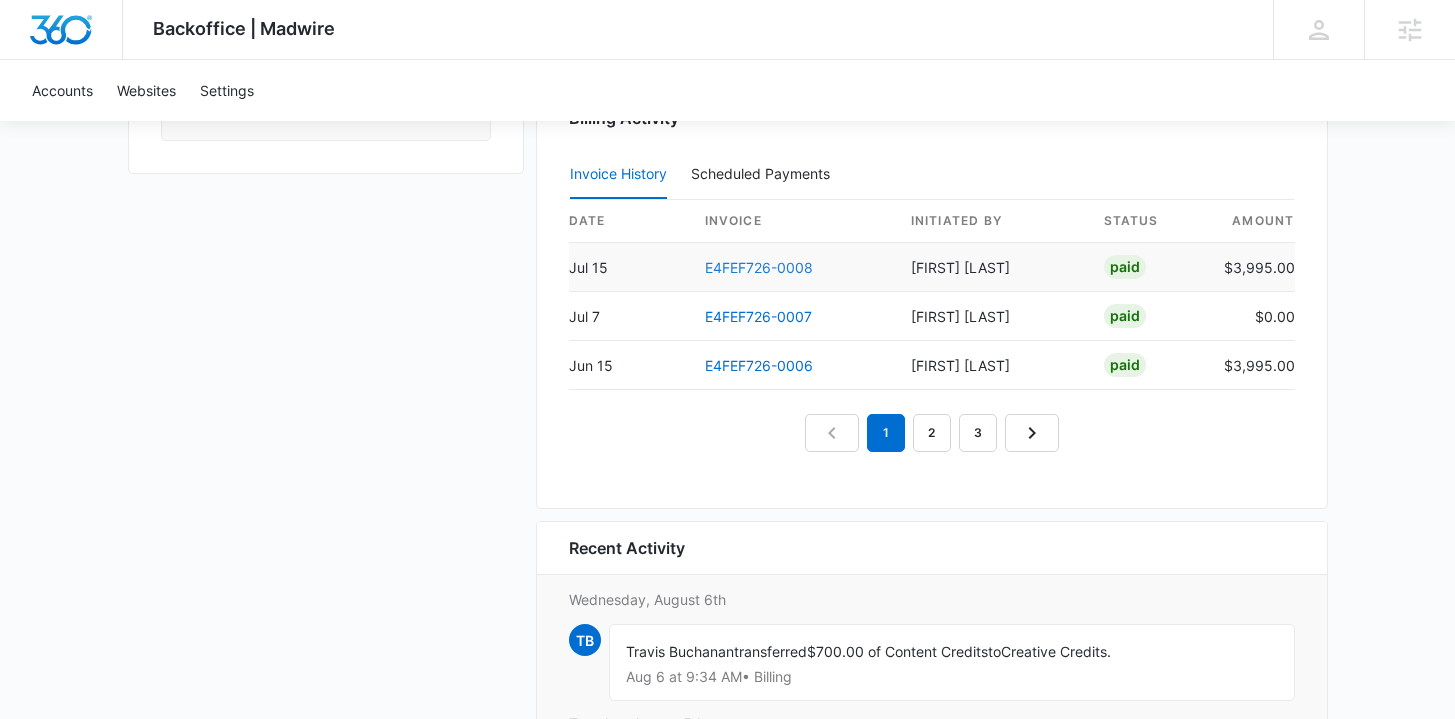 click on "E4FEF726-0008" at bounding box center (759, 267) 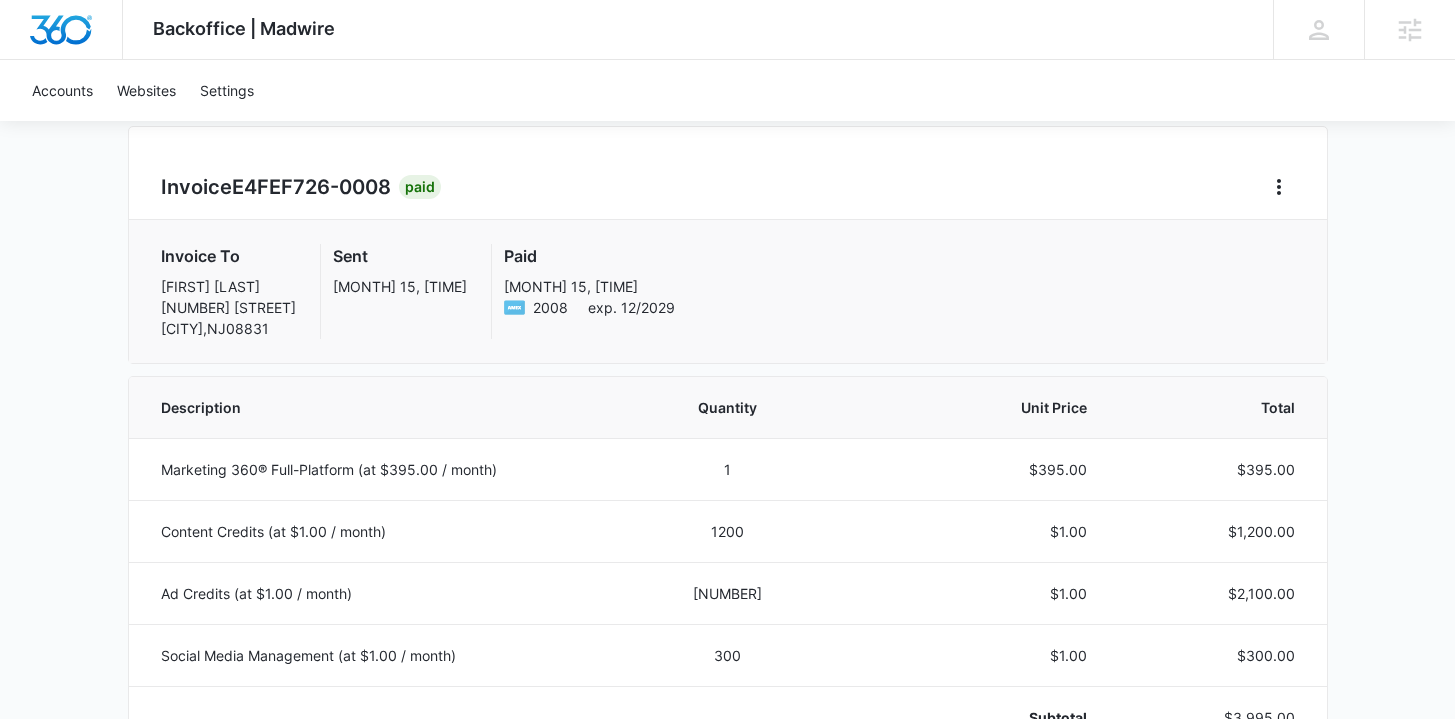 scroll, scrollTop: 0, scrollLeft: 0, axis: both 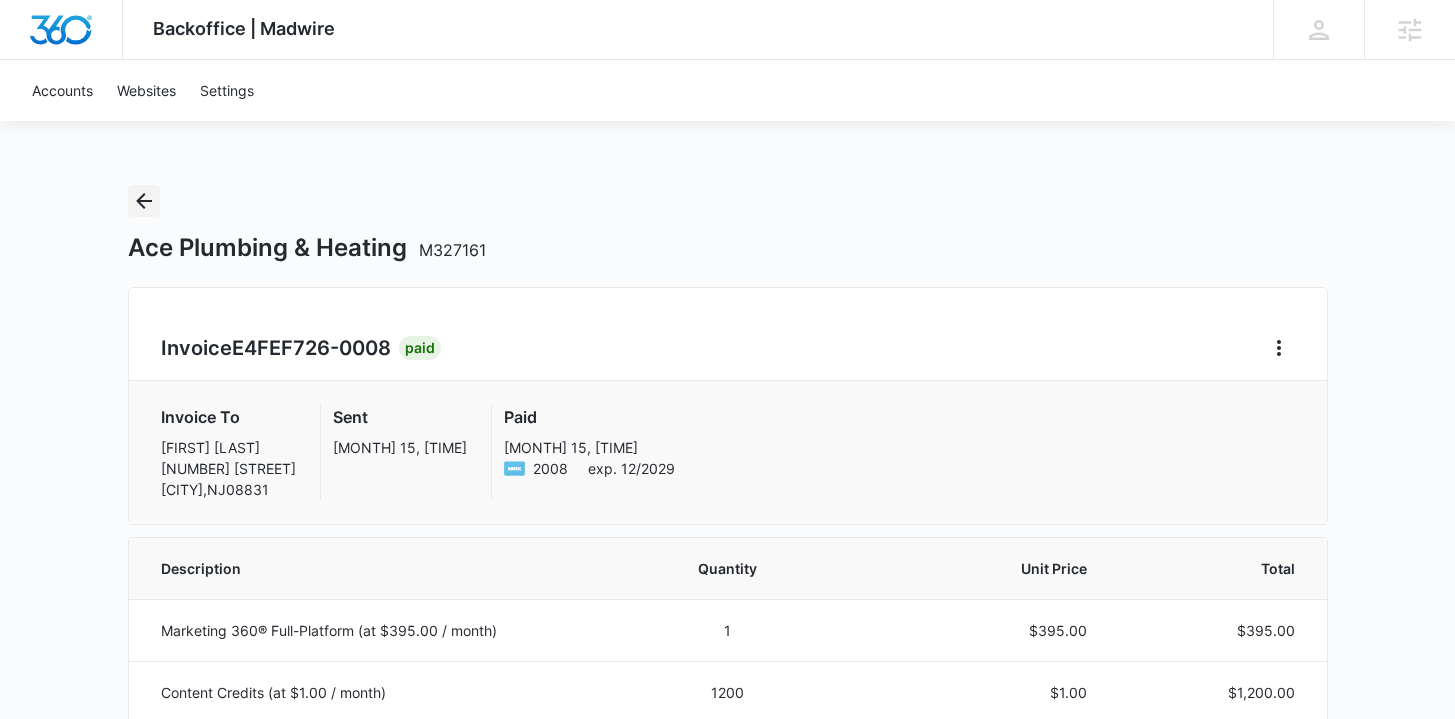 click 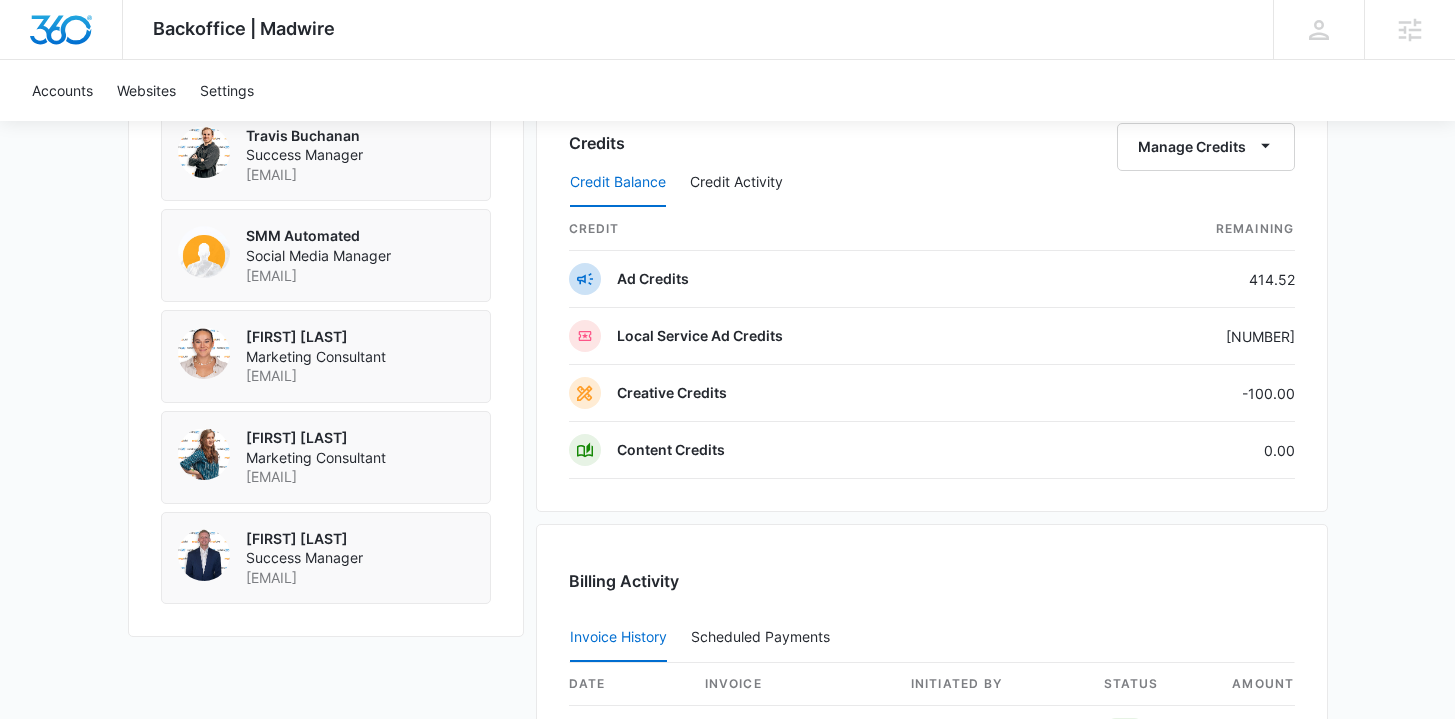 scroll, scrollTop: 2166, scrollLeft: 0, axis: vertical 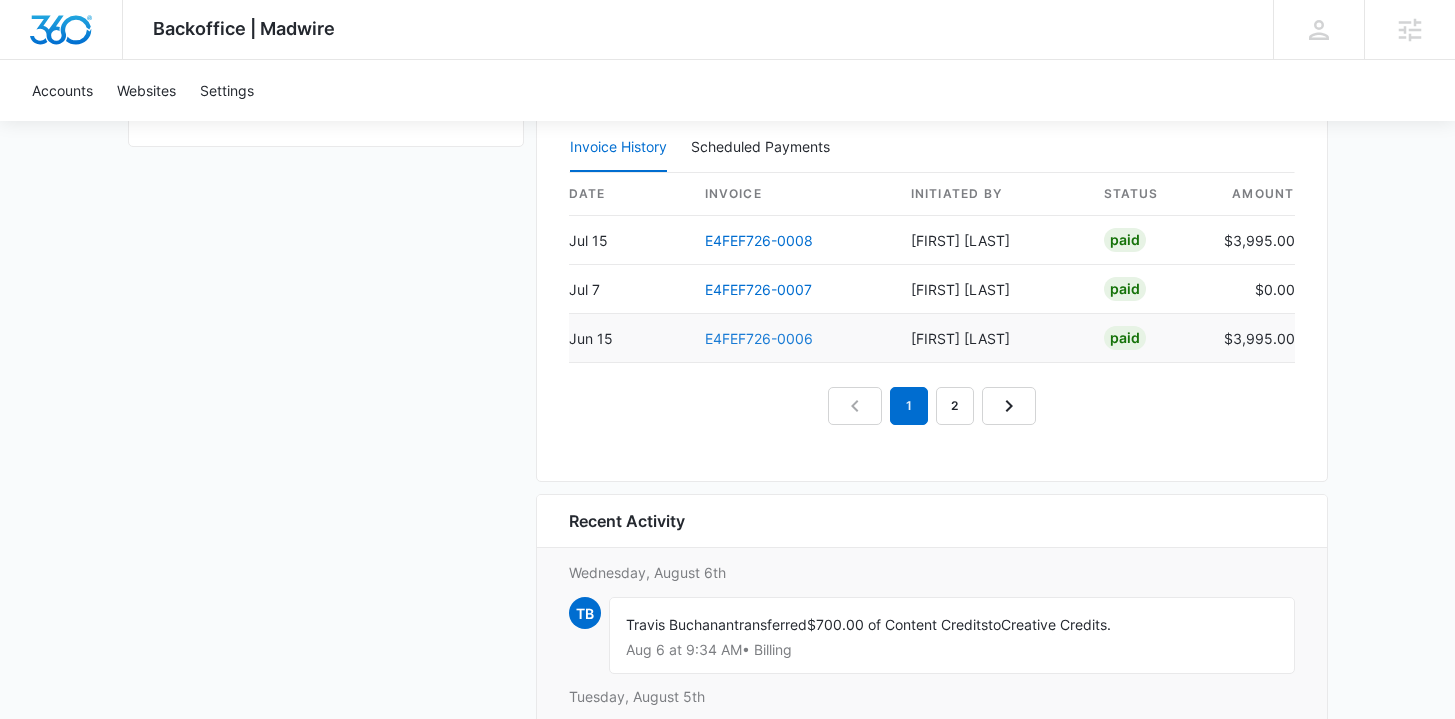 click on "E4FEF726-0006" at bounding box center [759, 338] 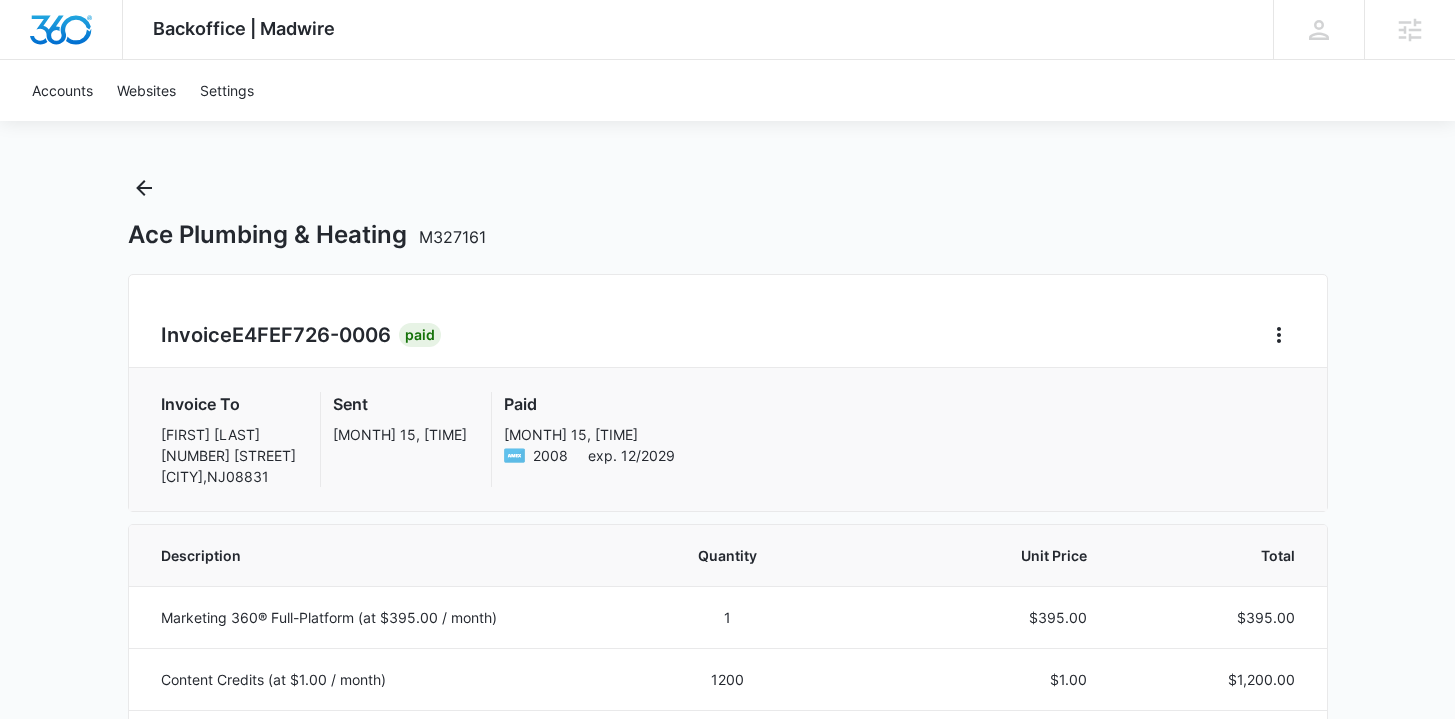 scroll, scrollTop: 0, scrollLeft: 0, axis: both 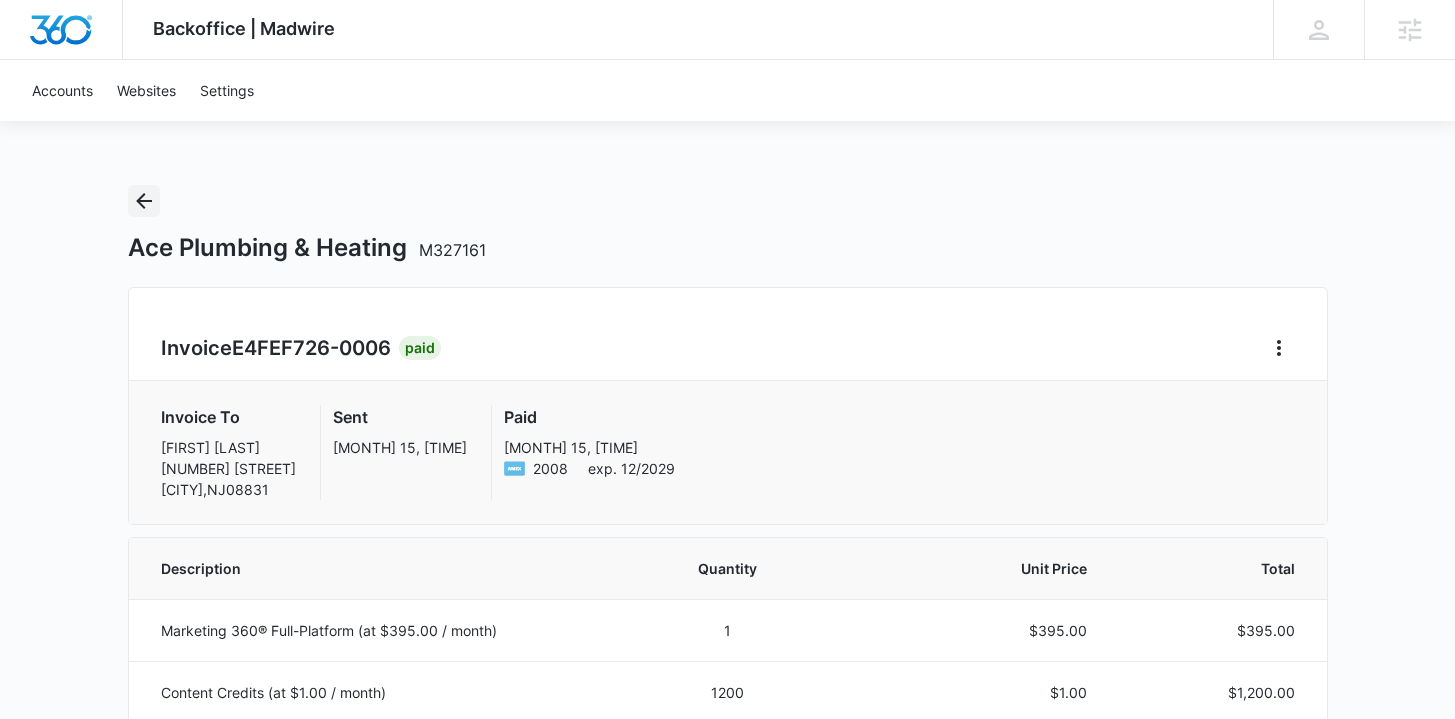 click 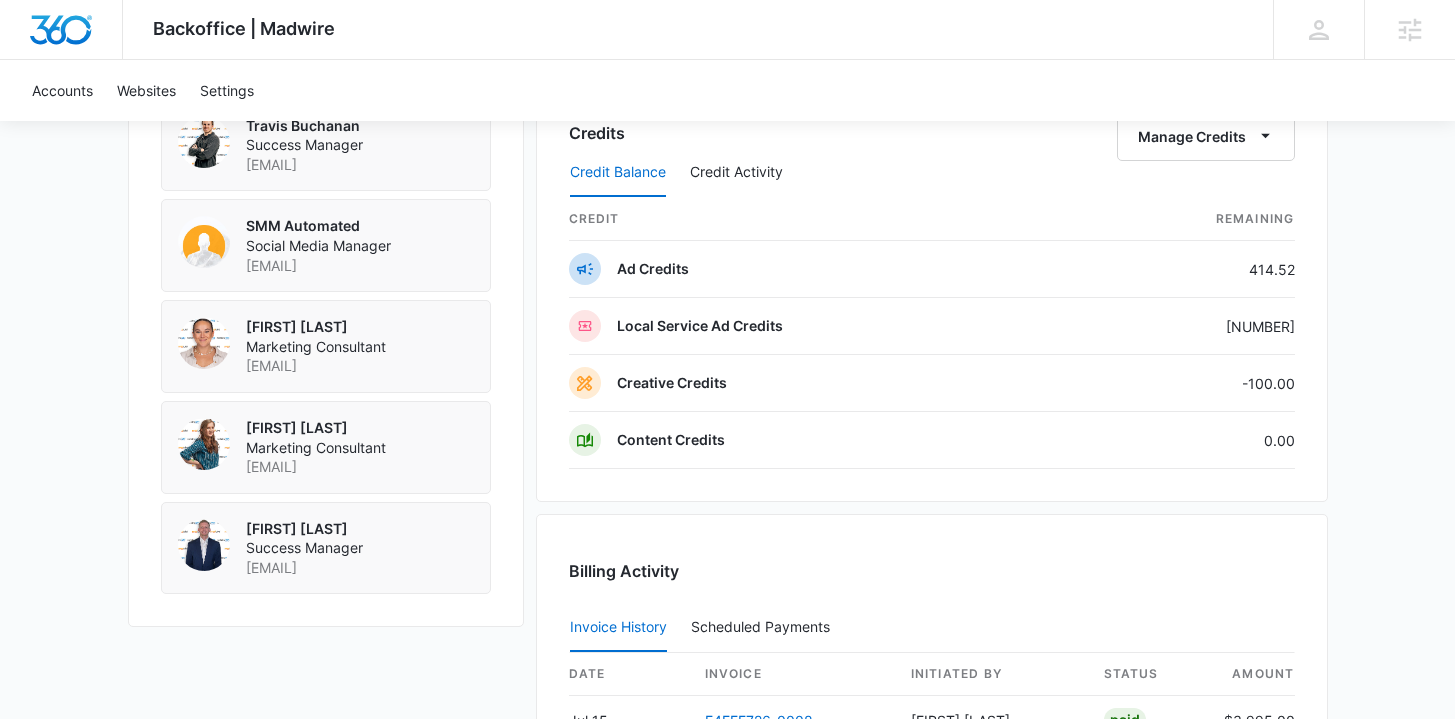 scroll, scrollTop: 1489, scrollLeft: 0, axis: vertical 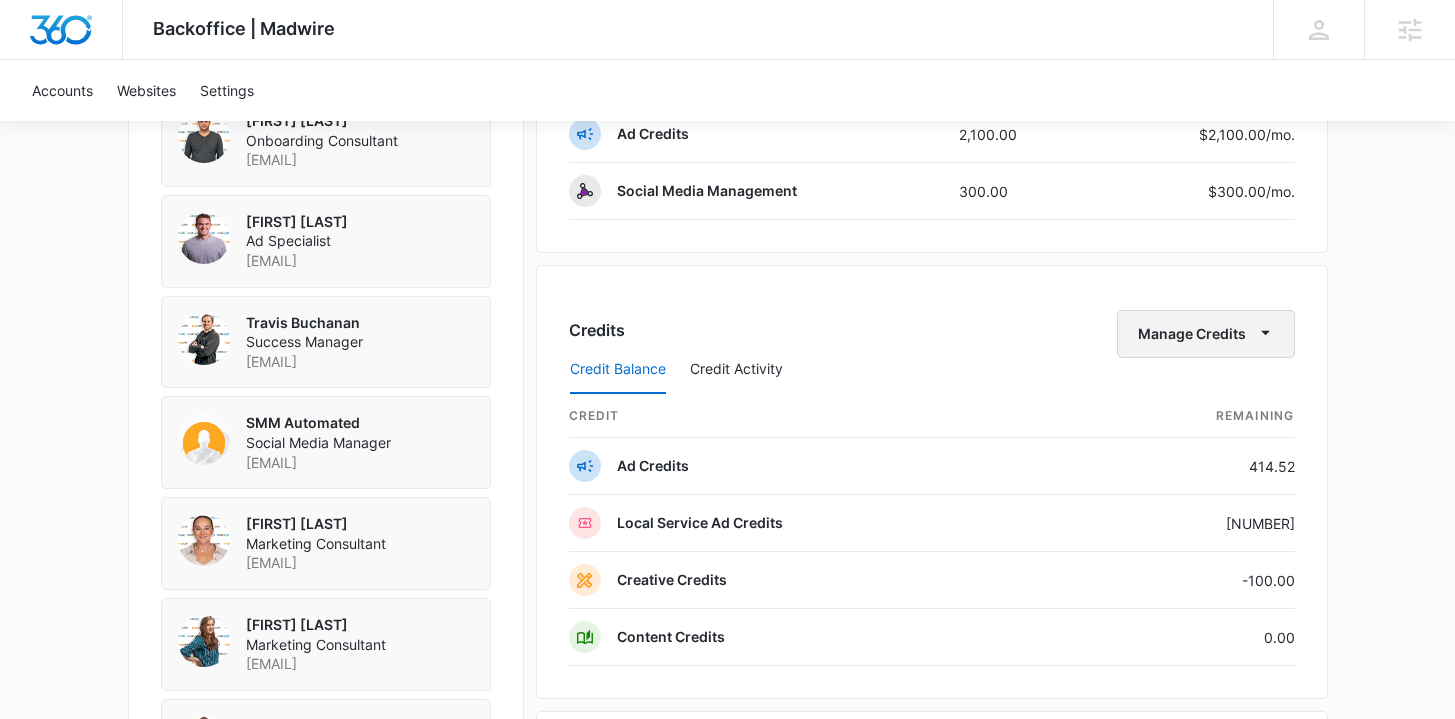 click on "Manage Credits" at bounding box center [1206, 334] 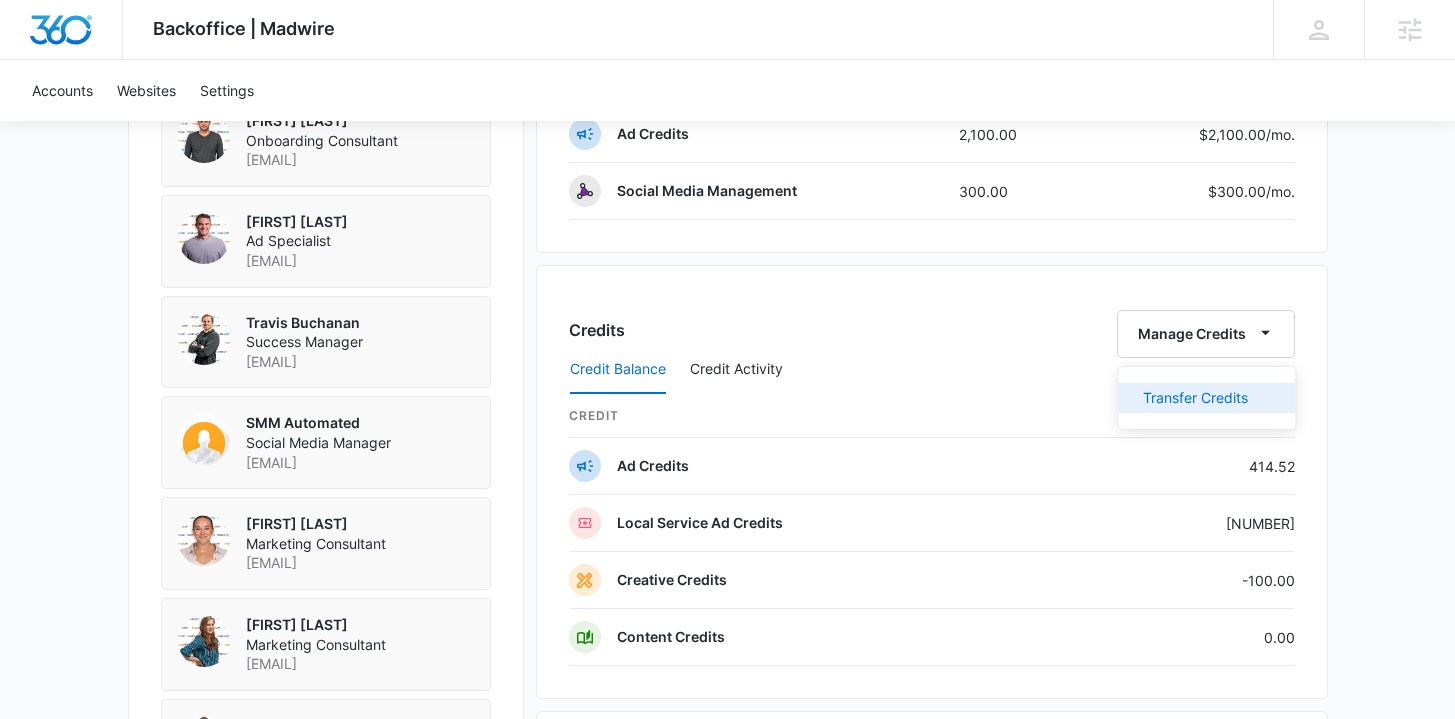 click on "Transfer Credits" at bounding box center [1195, 398] 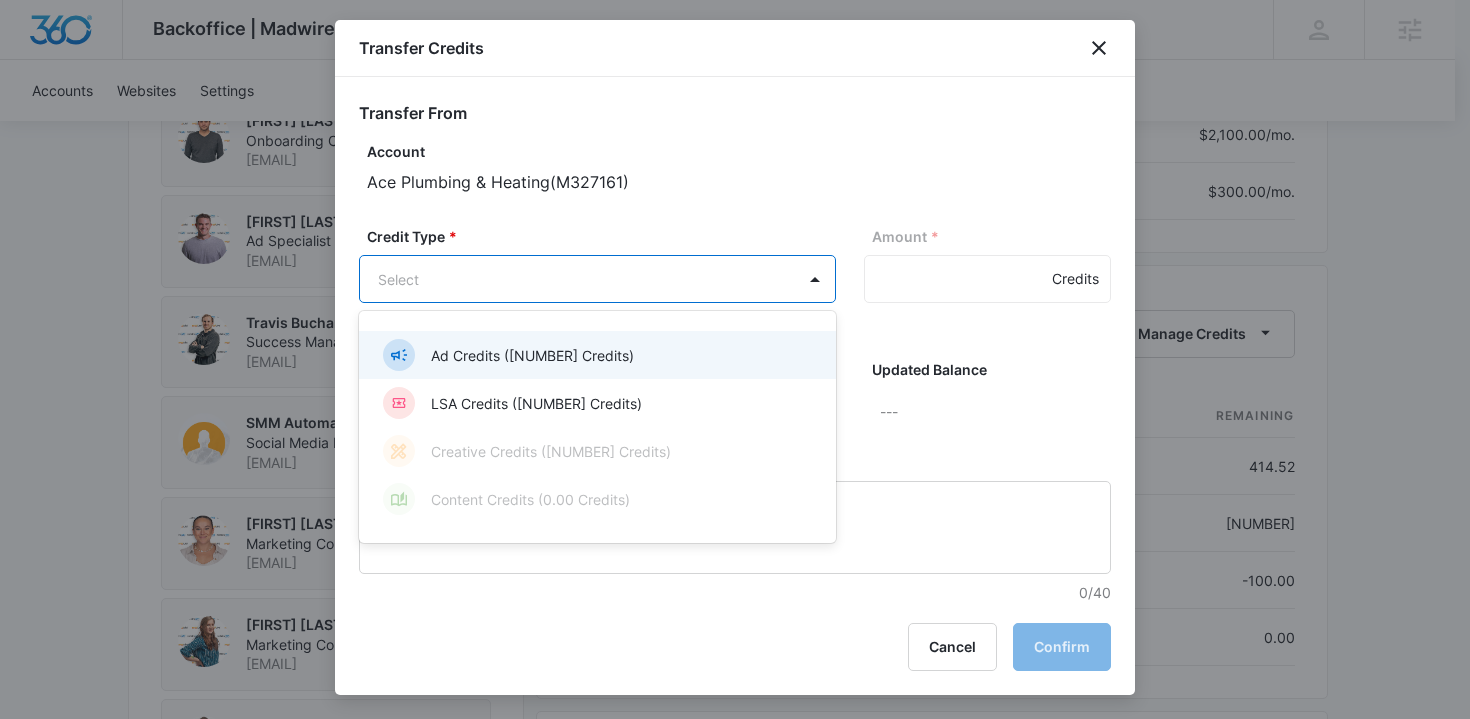 click on "Backoffice | Madwire Apps Settings TB Travis Buchanan travis.buchanan@madwire.com My Profile Notifications Support Logout Terms & Conditions   •   Privacy Policy Agencies Accounts Websites Settings Ace Plumbing & Heating M327161 Paid Next payment of  $3,995.00  due  Aug 15 One Time Sale Go to Dashboard Ace Plumbing & Heating M327161 Details Billing Type Stripe Billing Contact Allison Marrero aceofplumbingam@gmail.com (732) 675-4568 Billing Address 315 Forsgate Drive Monroe ,  NJ   08831 US Local Time 11:56am   ( America/New_York ) Industry Plumbing Contractor Lifetime Apr 2  ( 4 months ) Last Active - Lead Source - Partner - Stripe ID cus_S3bEI9ldxoF8Nz Collection Method Charge Automatically Team Members Tyler Pajak Onboarding Consultant tyler.pajak@madwire.com Steven Warren Ad Specialist steven.warren@madwire.com Travis Buchanan Success Manager travis.buchanan@madwire.com SMM Automated Social Media Manager shania.buchanan+smm-automated@madwire.com Jordan Savage Marketing Consultant Nicole White Billing" at bounding box center (735, 175) 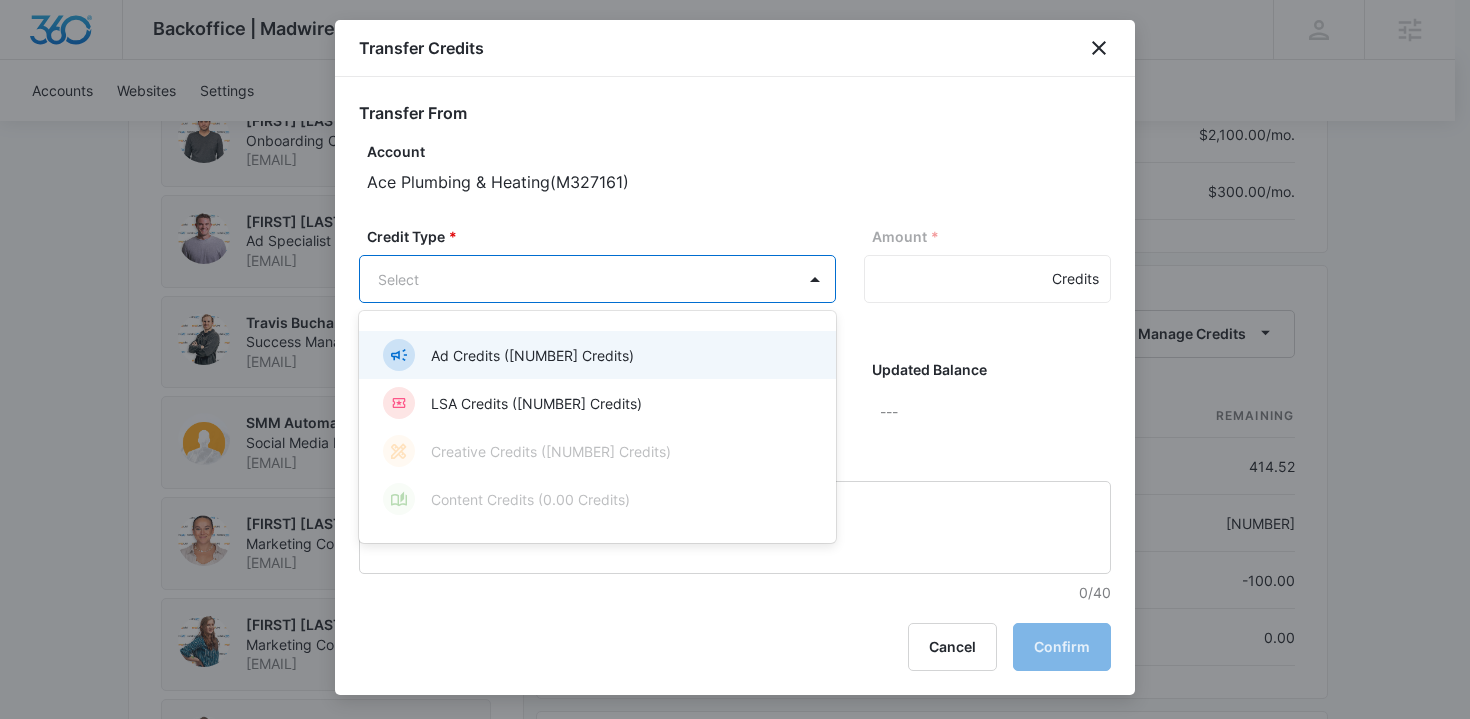 click on "Ad Credits (414.52 Credits)" at bounding box center (532, 355) 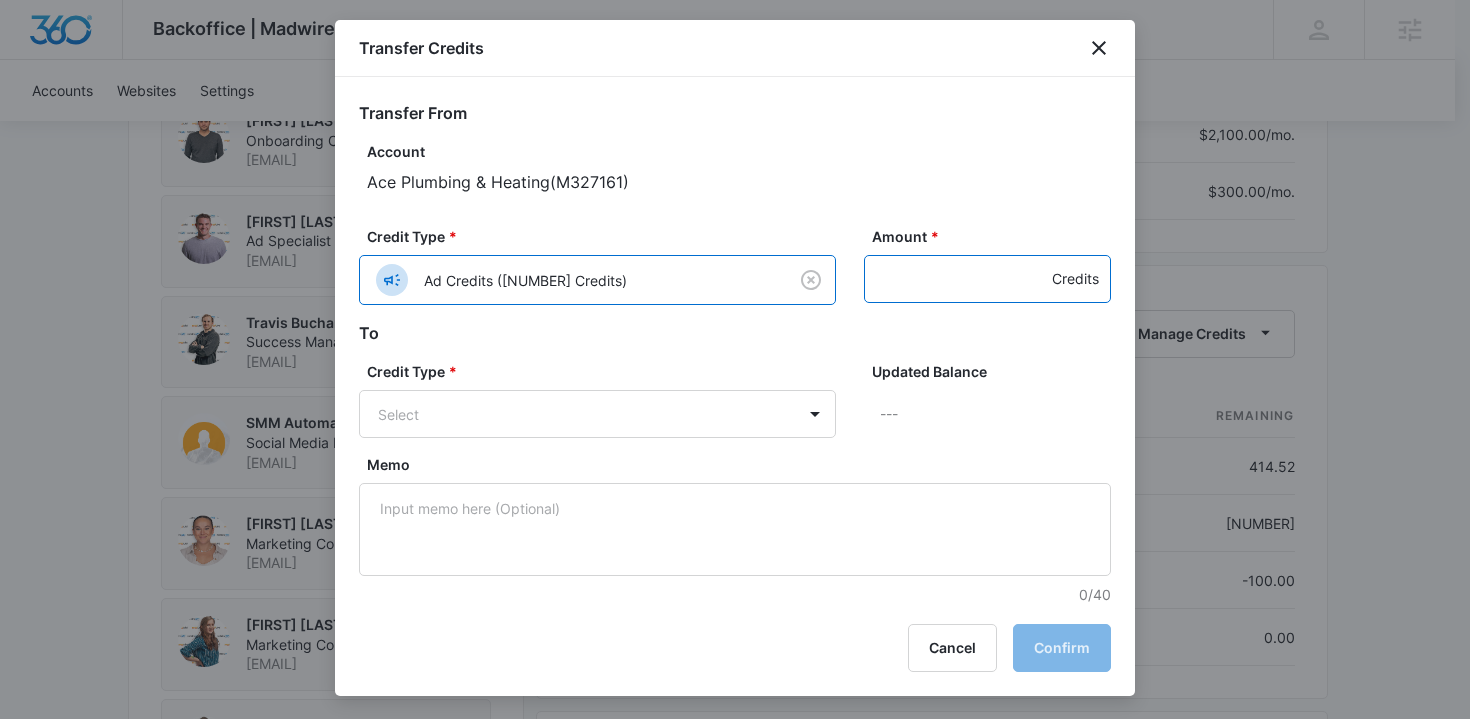 click on "Amount *" at bounding box center (987, 279) 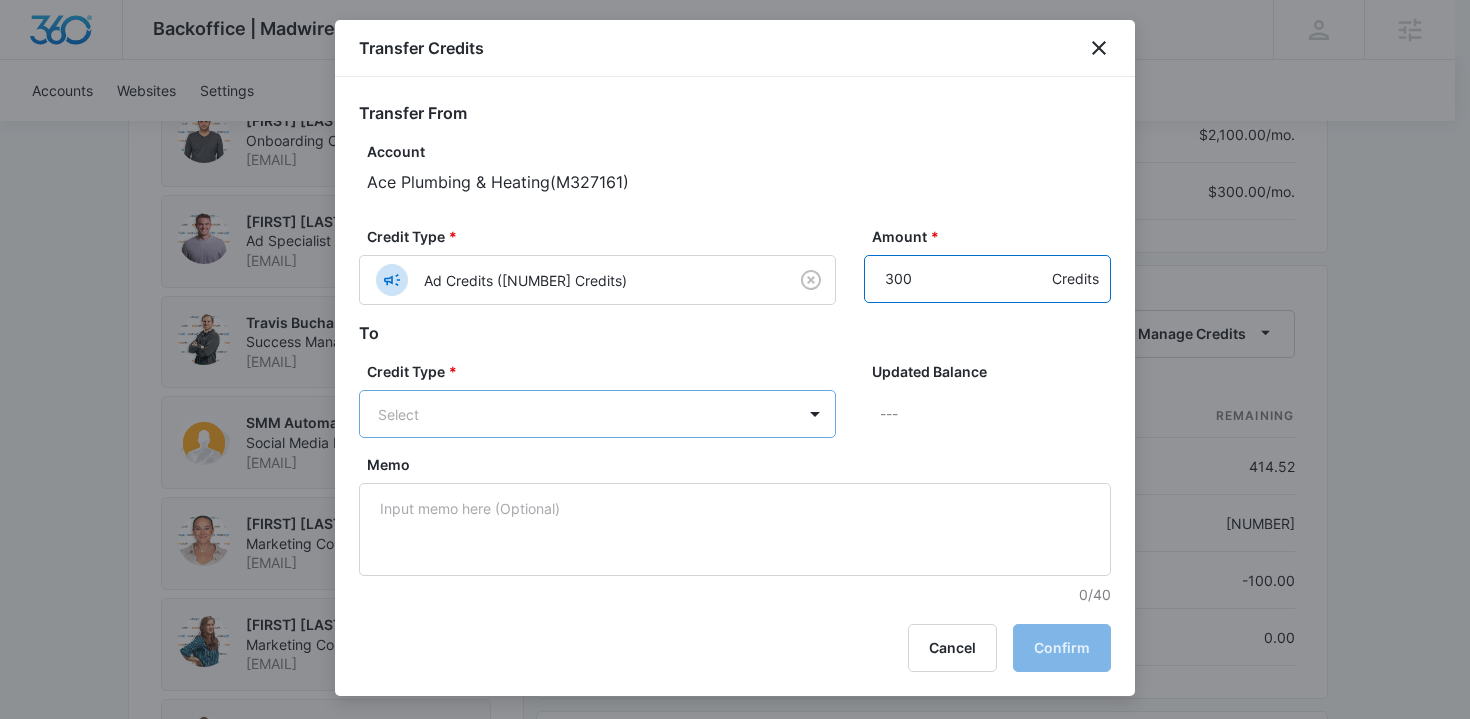 type on "300" 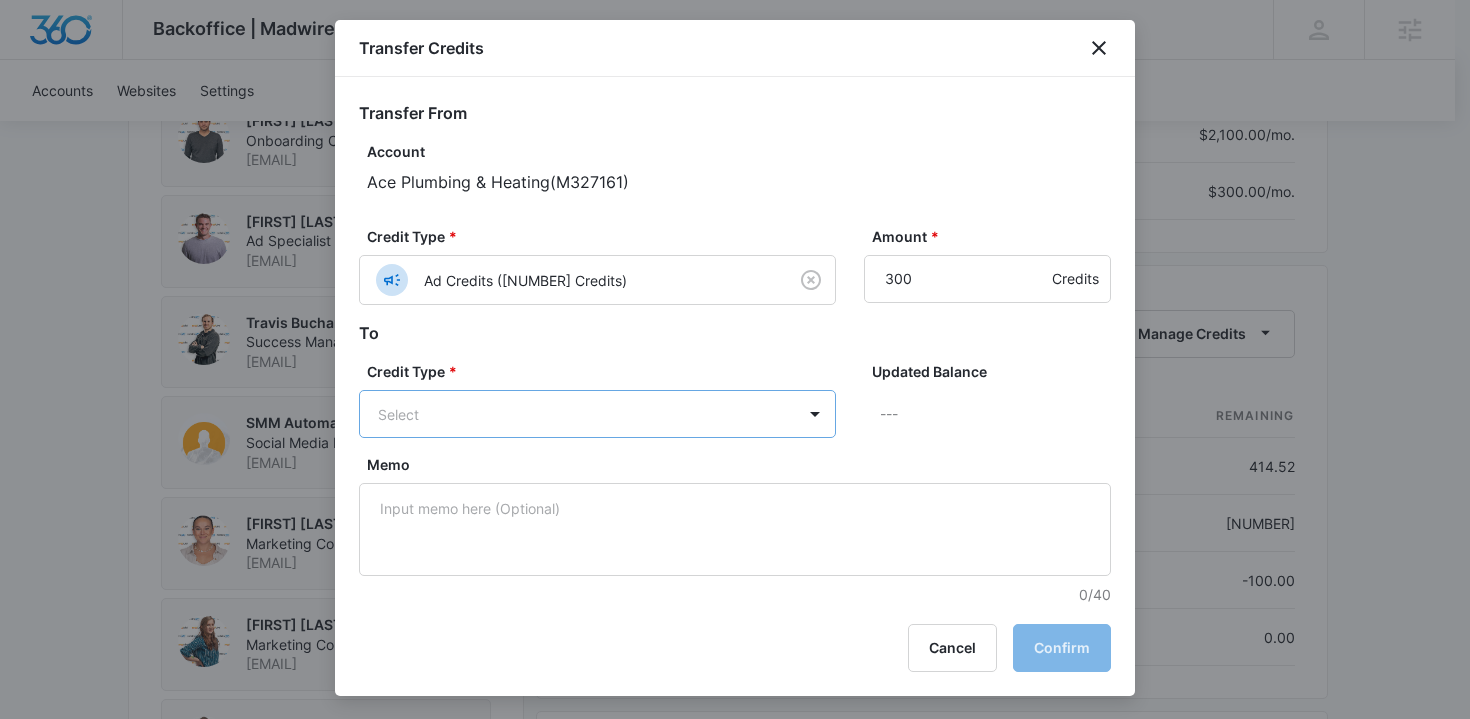 click on "Backoffice | Madwire Apps Settings TB Travis Buchanan travis.buchanan@madwire.com My Profile Notifications Support Logout Terms & Conditions   •   Privacy Policy Agencies Accounts Websites Settings Ace Plumbing & Heating M327161 Paid Next payment of  $3,995.00  due  Aug 15 One Time Sale Go to Dashboard Ace Plumbing & Heating M327161 Details Billing Type Stripe Billing Contact Allison Marrero aceofplumbingam@gmail.com (732) 675-4568 Billing Address 315 Forsgate Drive Monroe ,  NJ   08831 US Local Time 11:56am   ( America/New_York ) Industry Plumbing Contractor Lifetime Apr 2  ( 4 months ) Last Active - Lead Source - Partner - Stripe ID cus_S3bEI9ldxoF8Nz Collection Method Charge Automatically Team Members Tyler Pajak Onboarding Consultant tyler.pajak@madwire.com Steven Warren Ad Specialist steven.warren@madwire.com Travis Buchanan Success Manager travis.buchanan@madwire.com SMM Automated Social Media Manager shania.buchanan+smm-automated@madwire.com Jordan Savage Marketing Consultant Nicole White Billing" at bounding box center [735, 175] 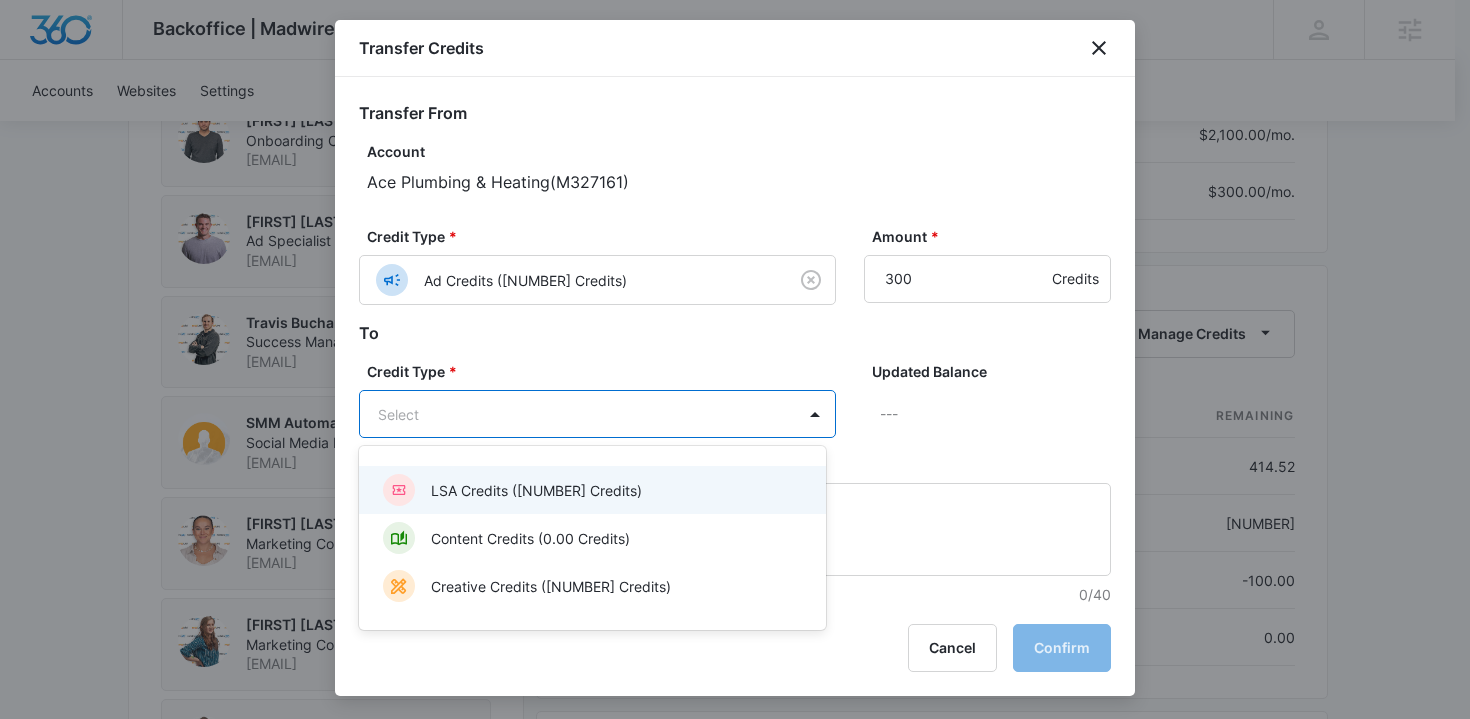 click on "LSA Credits (434.73 Credits)" at bounding box center [590, 490] 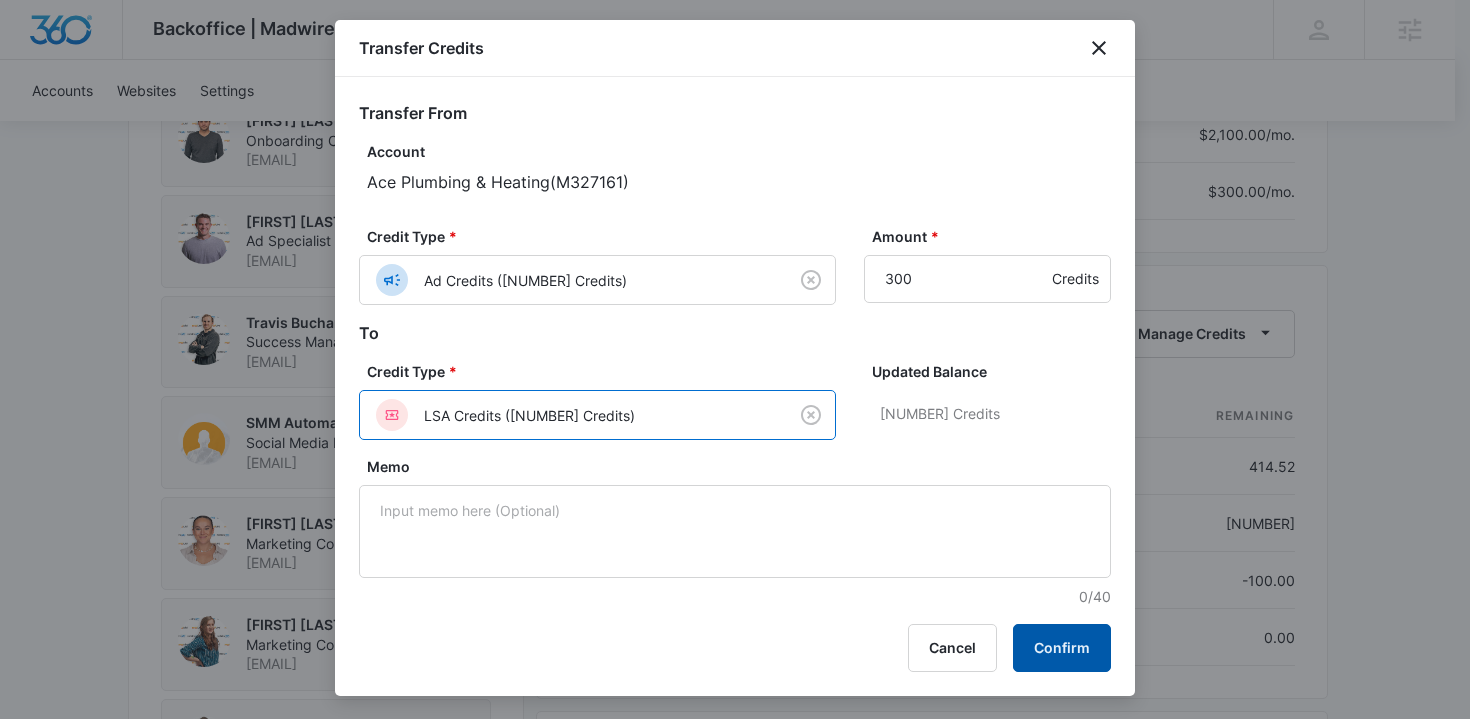 click on "Confirm" at bounding box center (1062, 648) 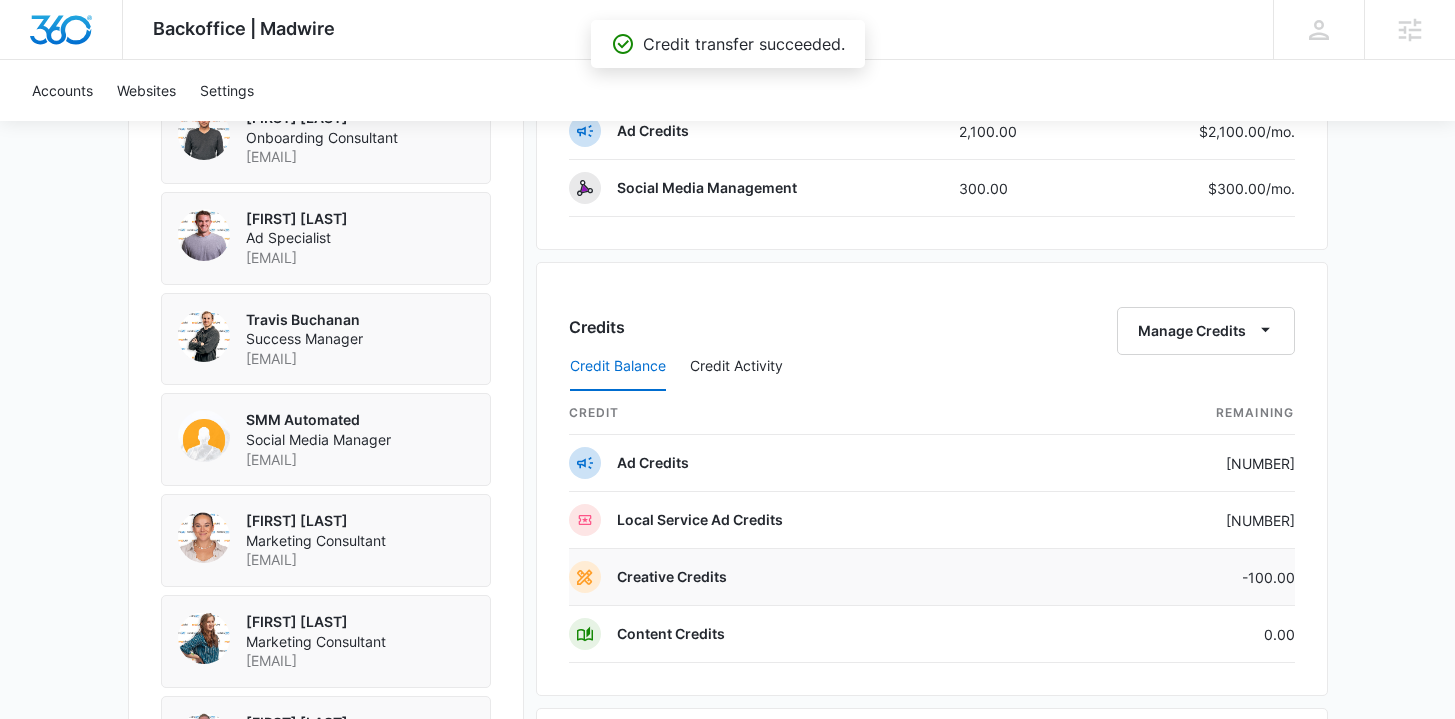 scroll, scrollTop: 1493, scrollLeft: 0, axis: vertical 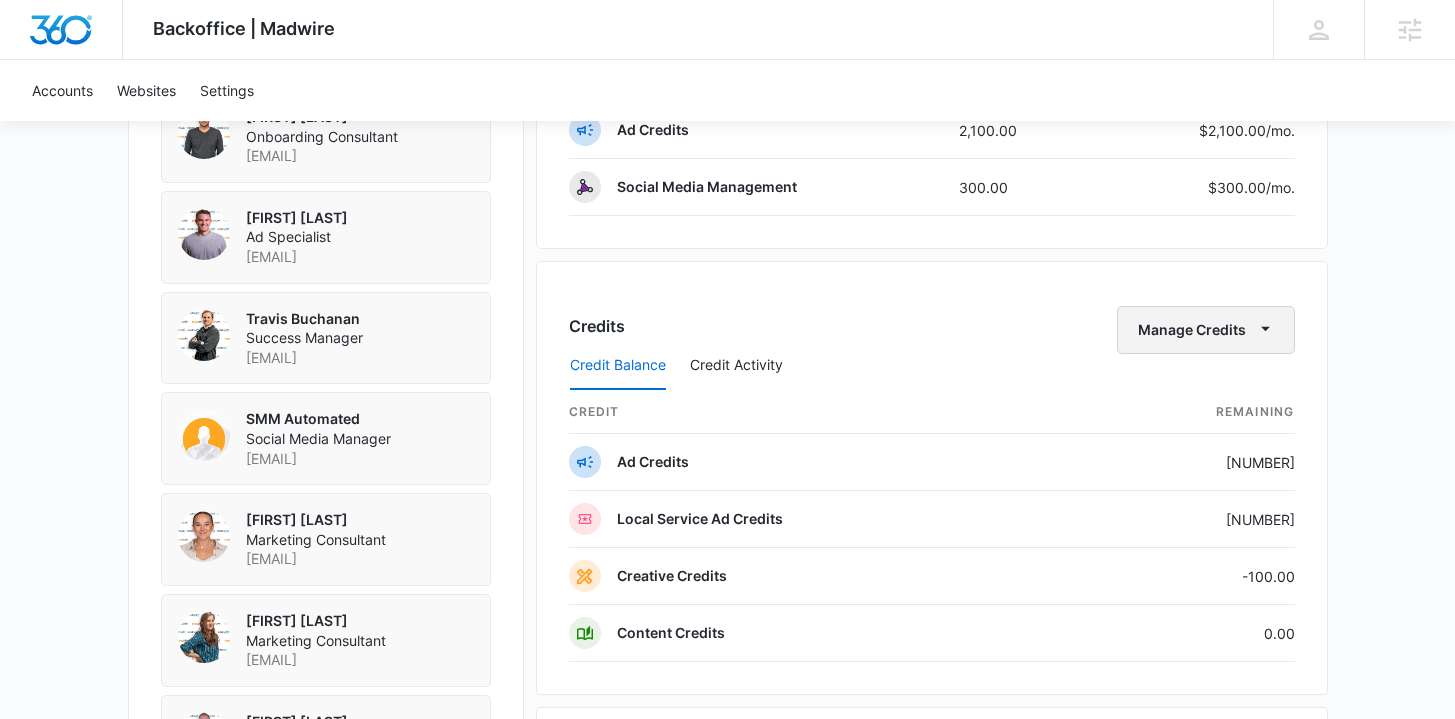 click on "Manage Credits" at bounding box center [1206, 330] 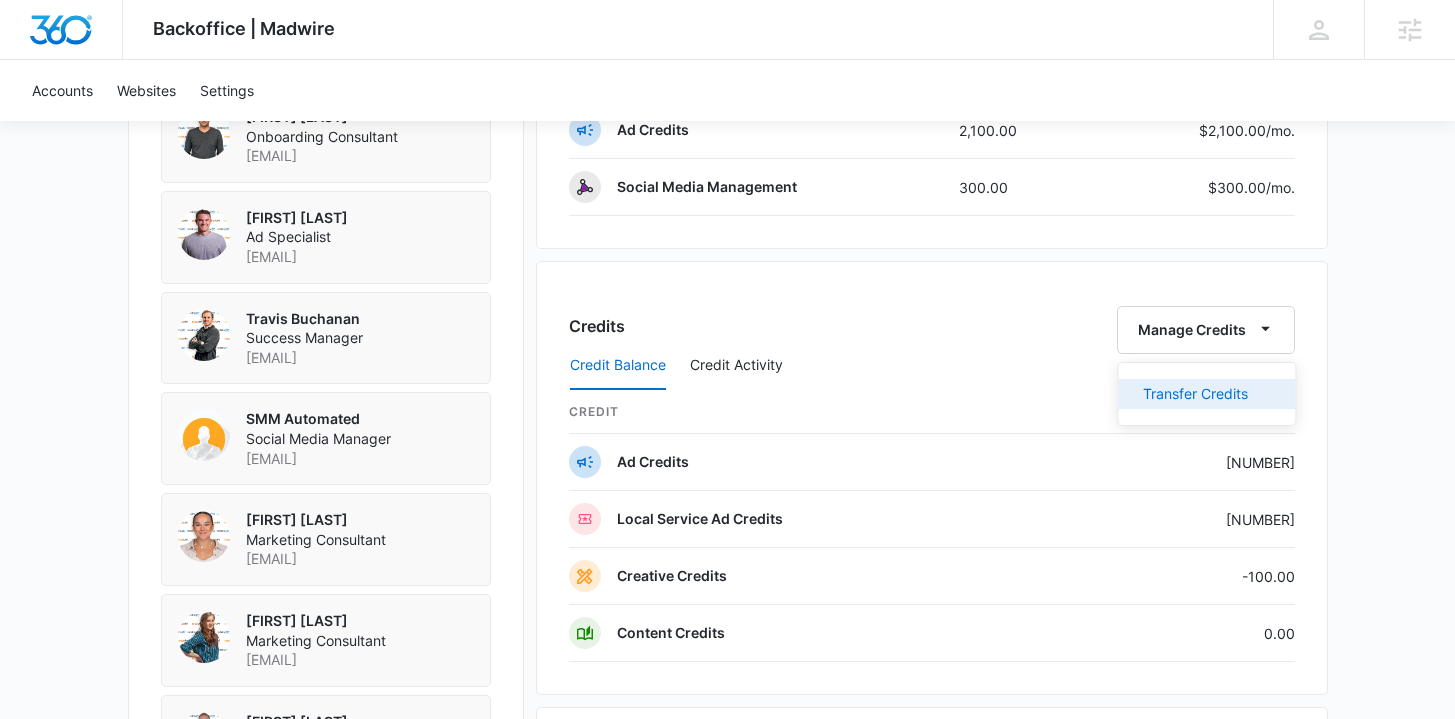 click on "Transfer Credits" at bounding box center (1195, 394) 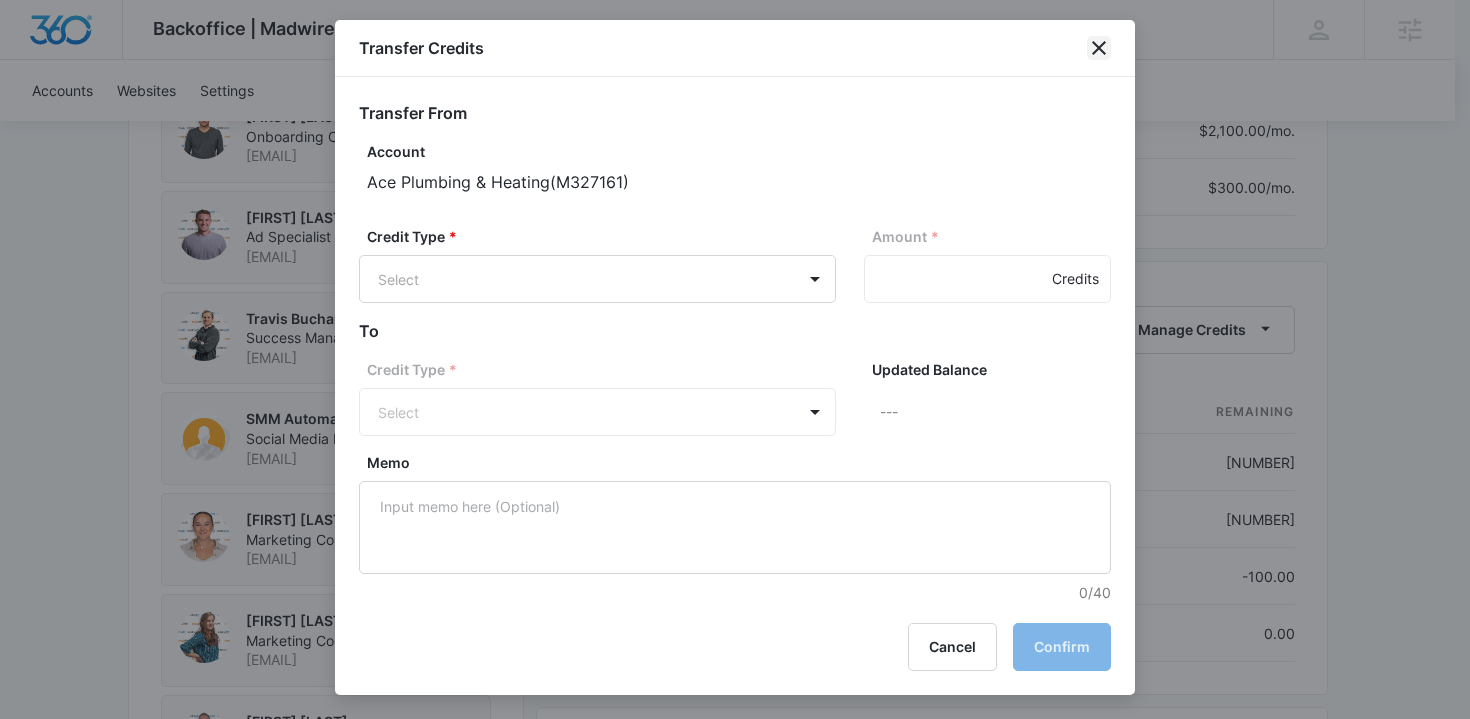 click 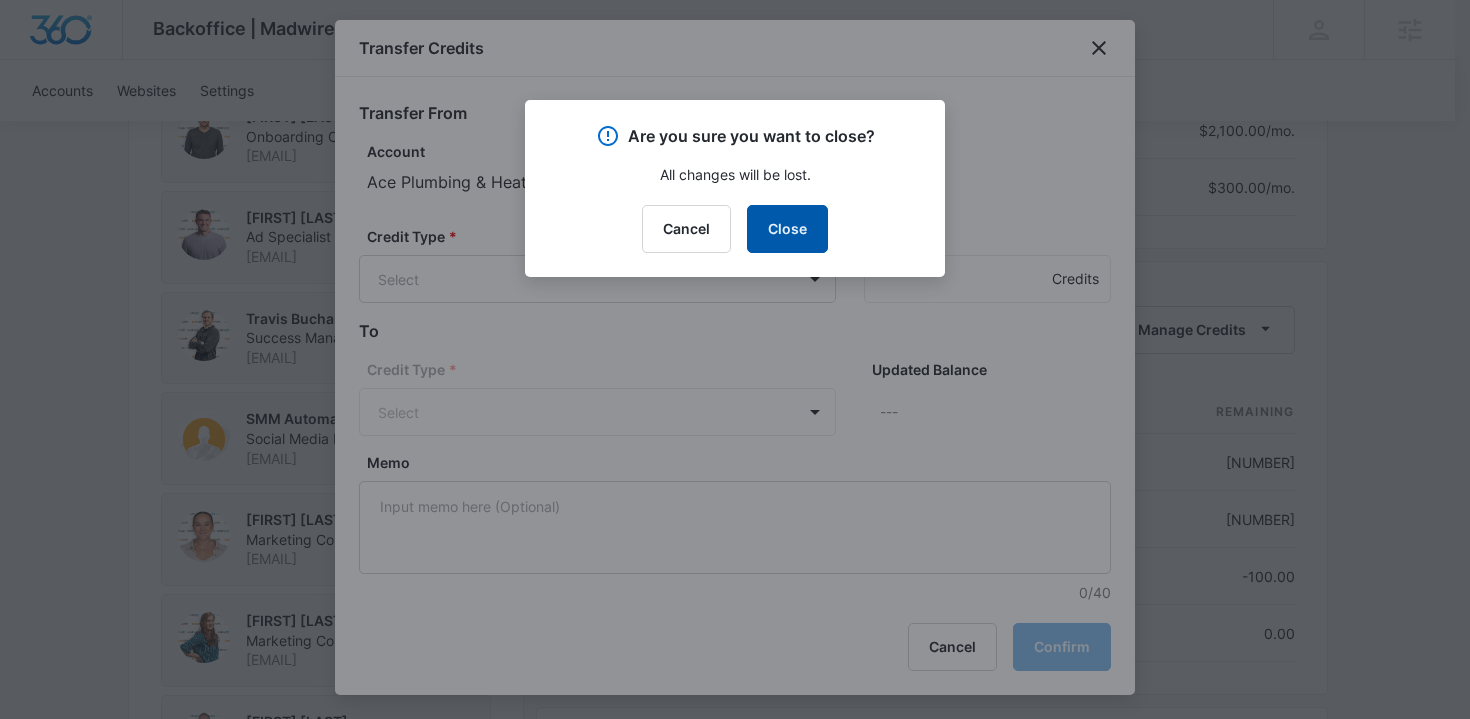 click on "Close" at bounding box center (787, 229) 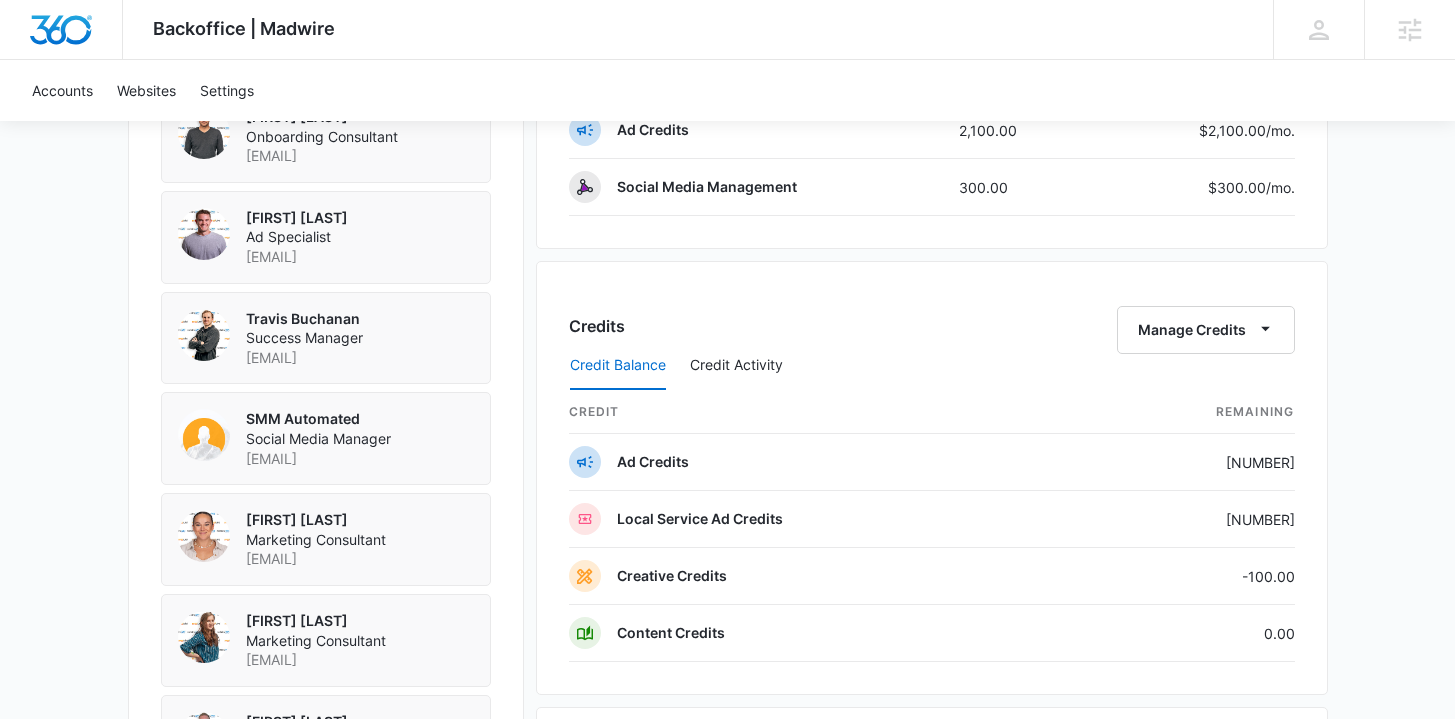 click on "Credit Balance Credit Activity" at bounding box center [932, 366] 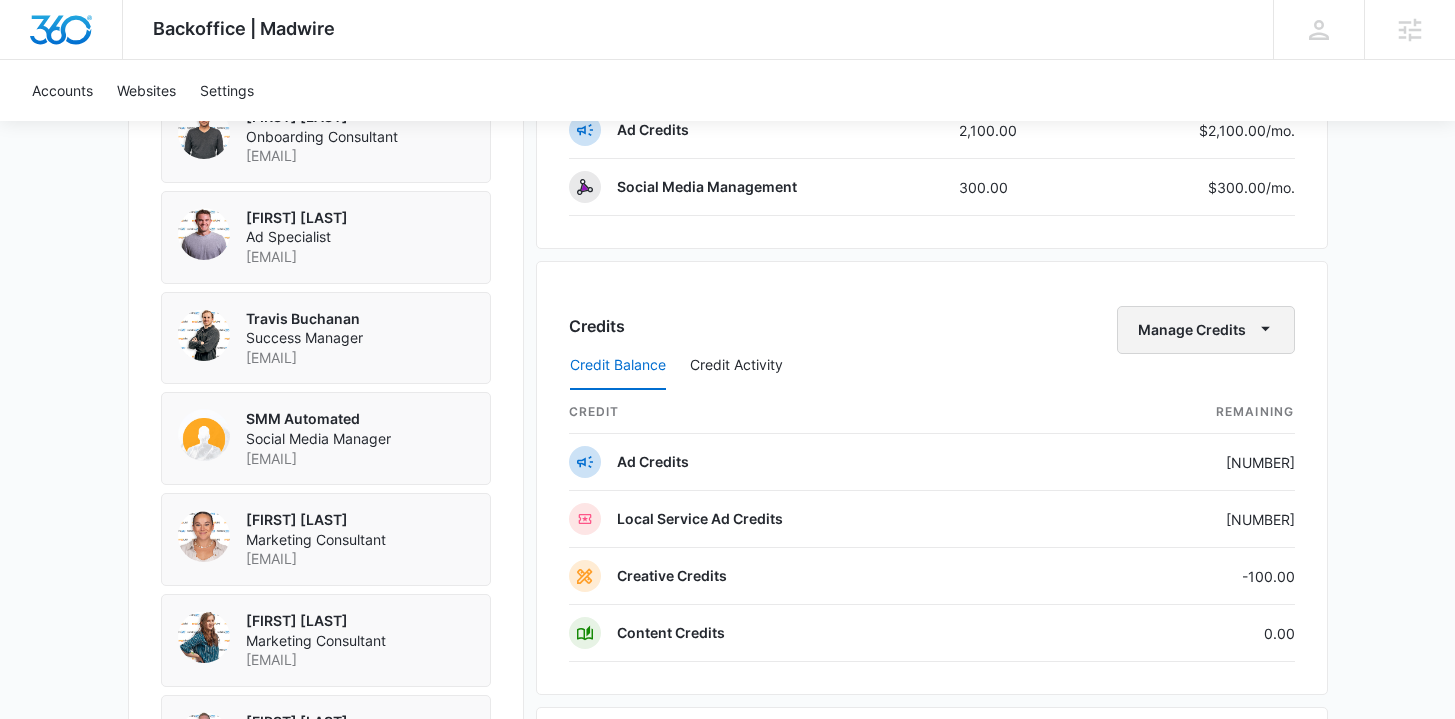 click on "Manage Credits" at bounding box center [1206, 330] 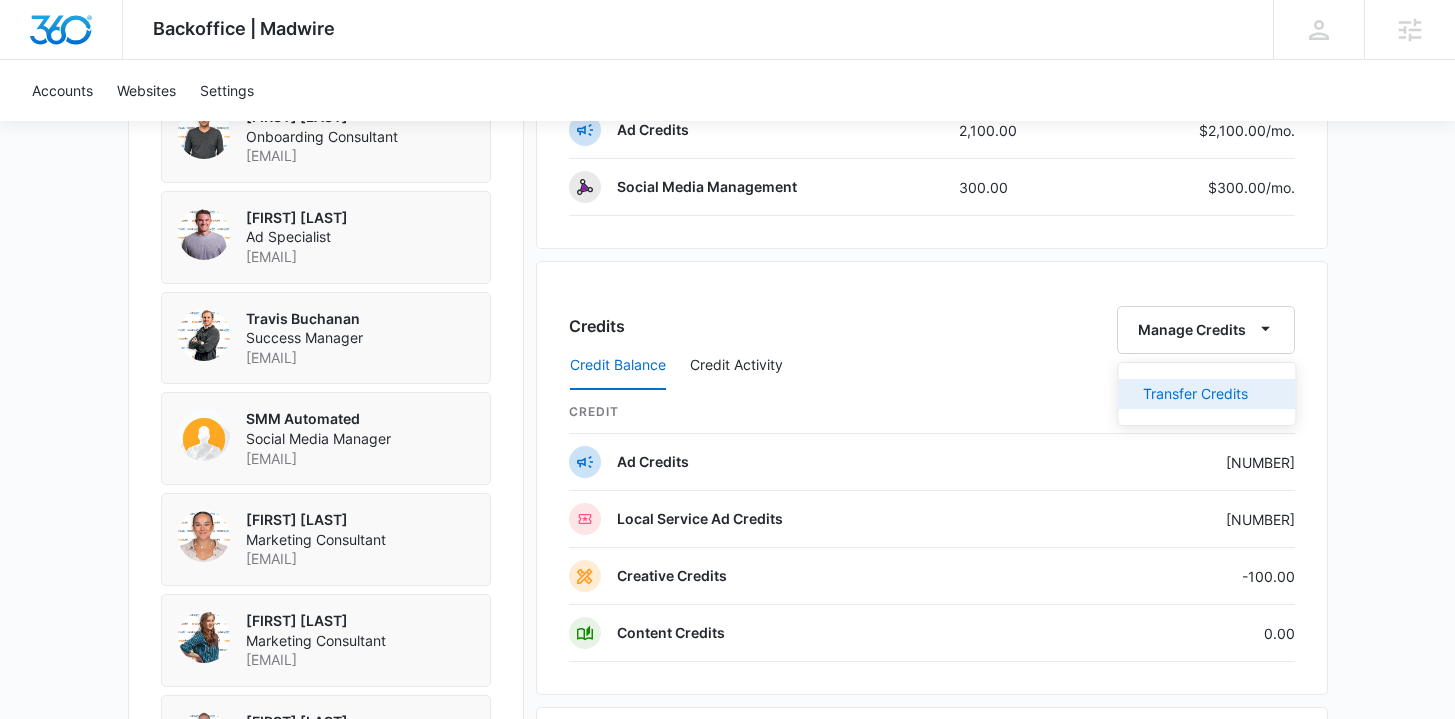 click on "Transfer Credits" at bounding box center (1195, 394) 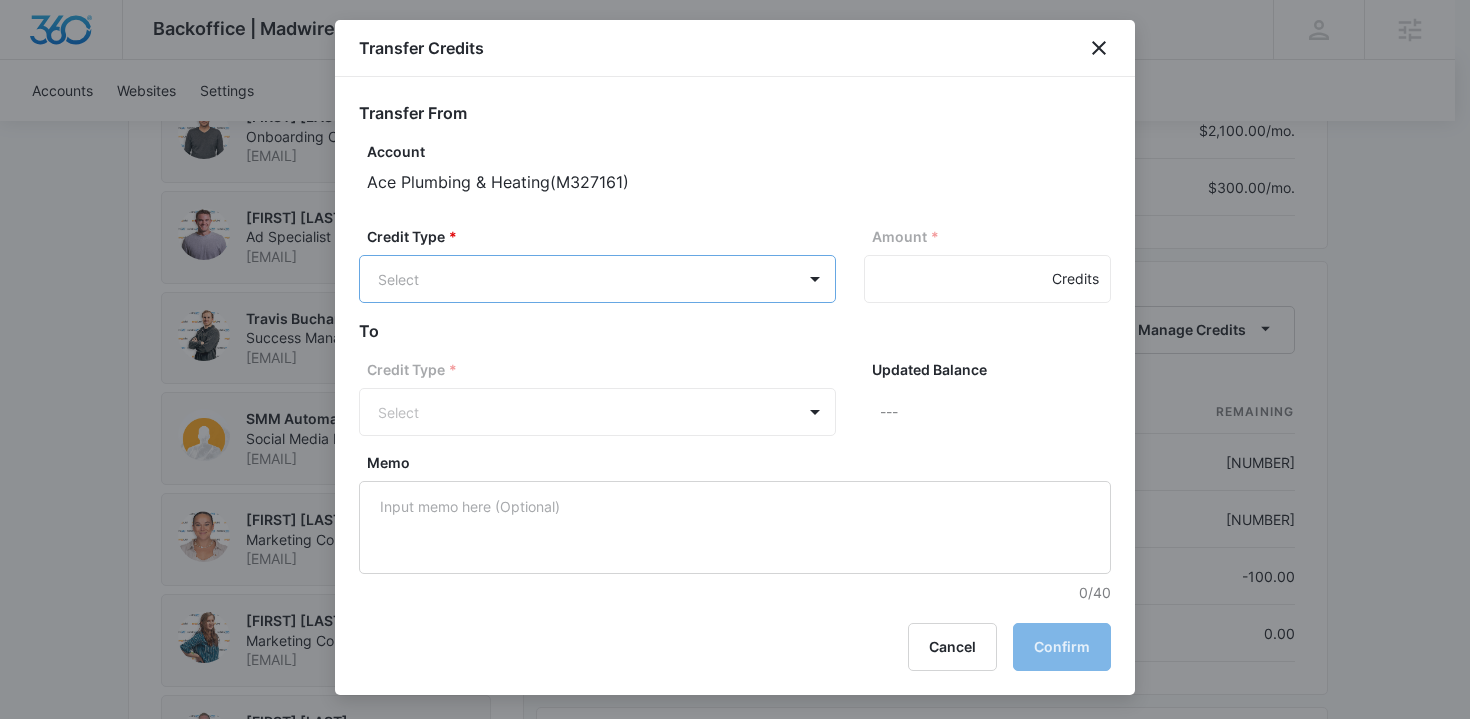 click on "Backoffice | Madwire Apps Settings TB Travis Buchanan travis.buchanan@madwire.com My Profile Notifications Support Logout Terms & Conditions   •   Privacy Policy Agencies Accounts Websites Settings Ace Plumbing & Heating M327161 Paid Next payment of  $3,995.00  due  Aug 15 One Time Sale Go to Dashboard Ace Plumbing & Heating M327161 Details Billing Type Stripe Billing Contact Allison Marrero aceofplumbingam@gmail.com (732) 675-4568 Billing Address 315 Forsgate Drive Monroe ,  NJ   08831 US Local Time 11:57am   ( America/New_York ) Industry Plumbing Contractor Lifetime Apr 2  ( 4 months ) Last Active - Lead Source - Partner - Stripe ID cus_S3bEI9ldxoF8Nz Collection Method Charge Automatically Team Members Tyler Pajak Onboarding Consultant tyler.pajak@madwire.com Steven Warren Ad Specialist steven.warren@madwire.com Travis Buchanan Success Manager travis.buchanan@madwire.com SMM Automated Social Media Manager shania.buchanan+smm-automated@madwire.com Jordan Savage Marketing Consultant Nicole White Billing" at bounding box center (735, 171) 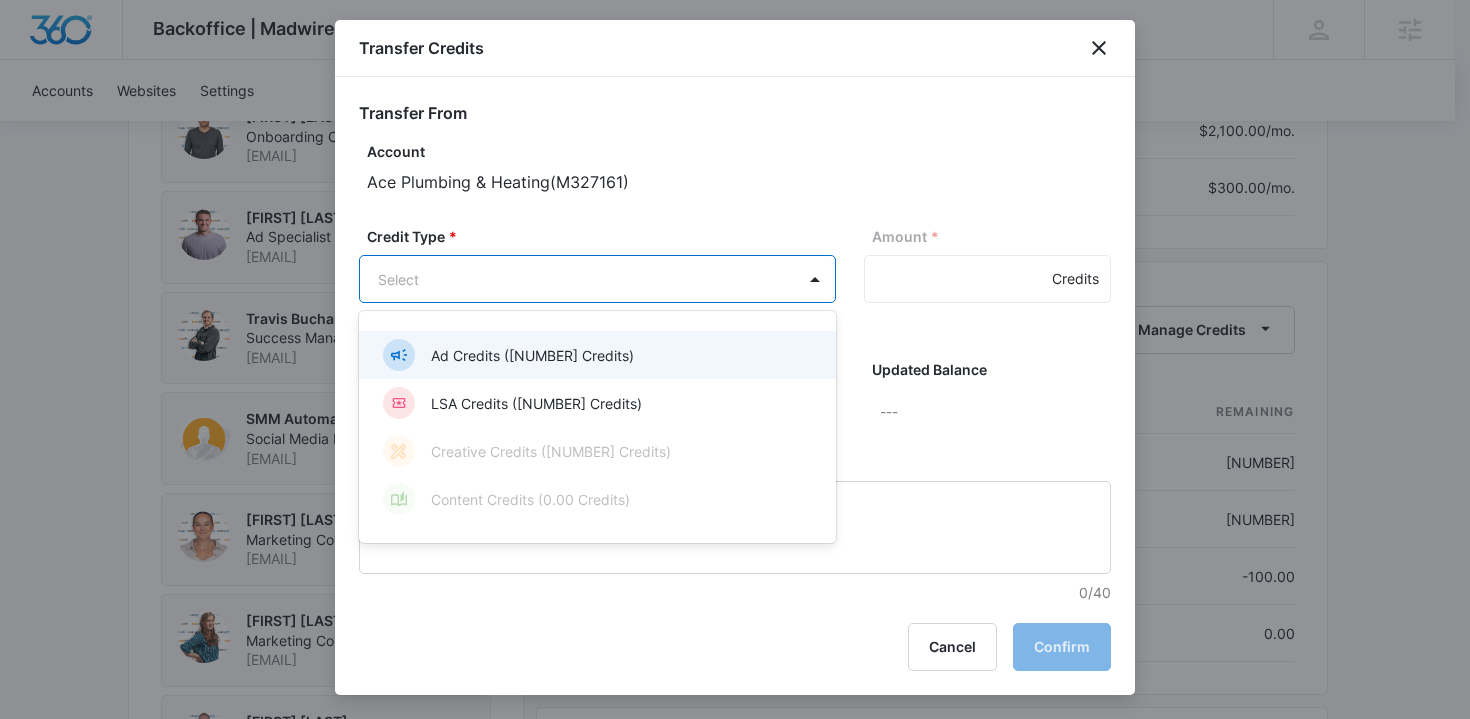 click on "Ad Credits (114.52 Credits)" at bounding box center (532, 355) 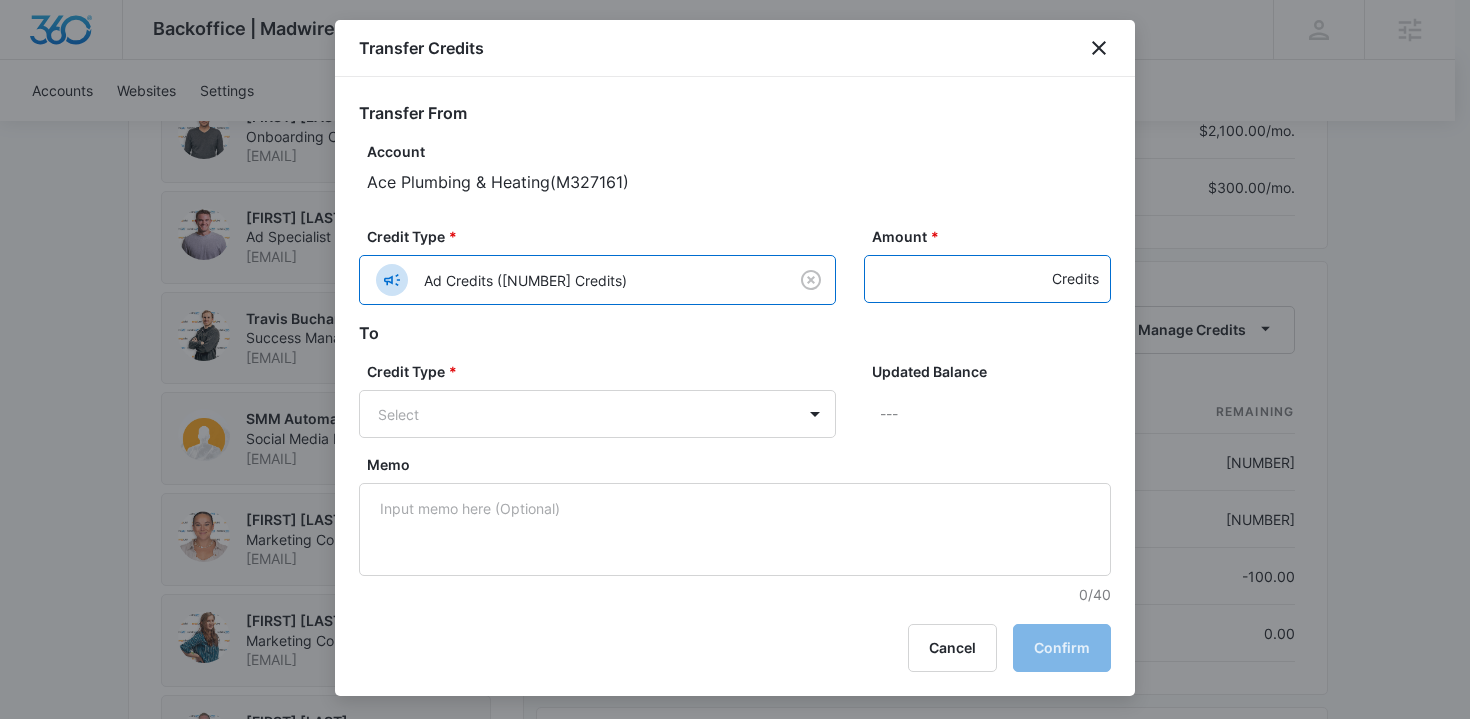click on "Amount *" at bounding box center [987, 279] 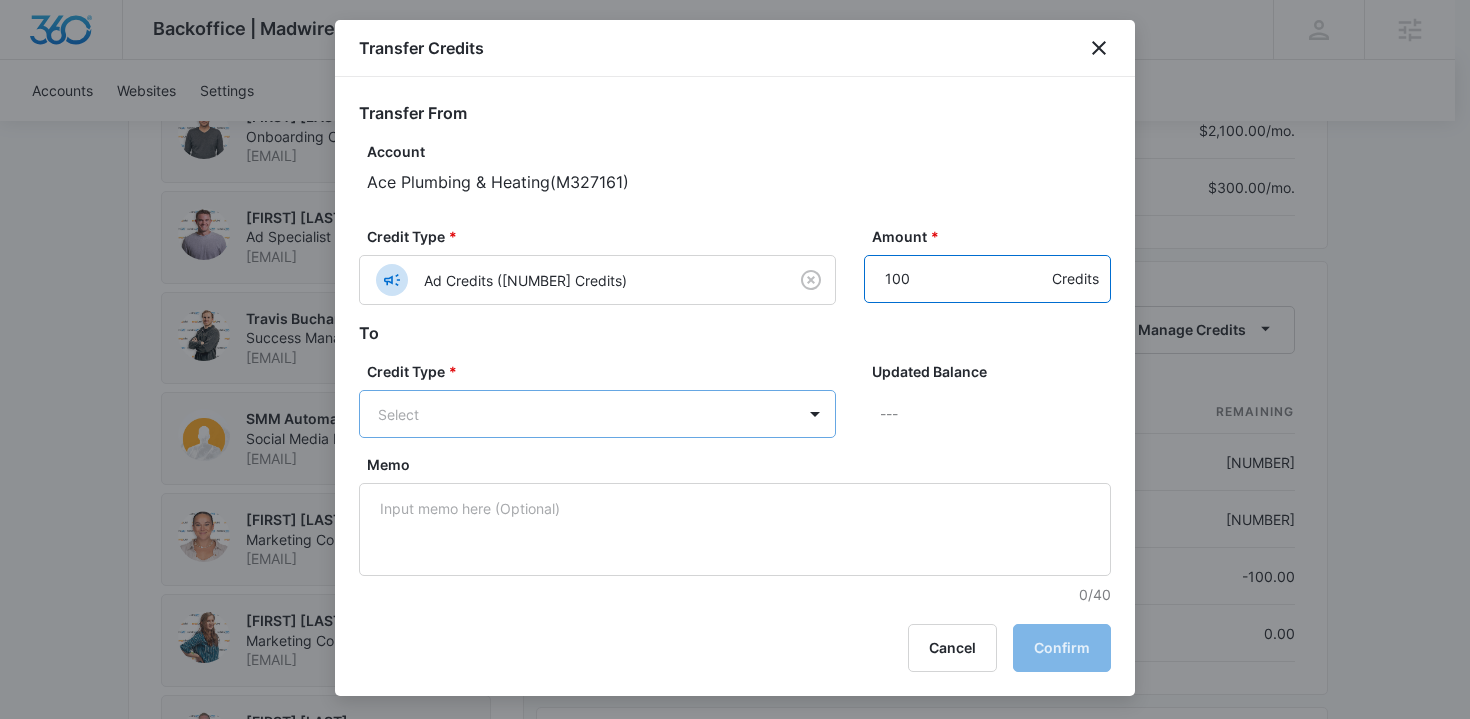 type on "100" 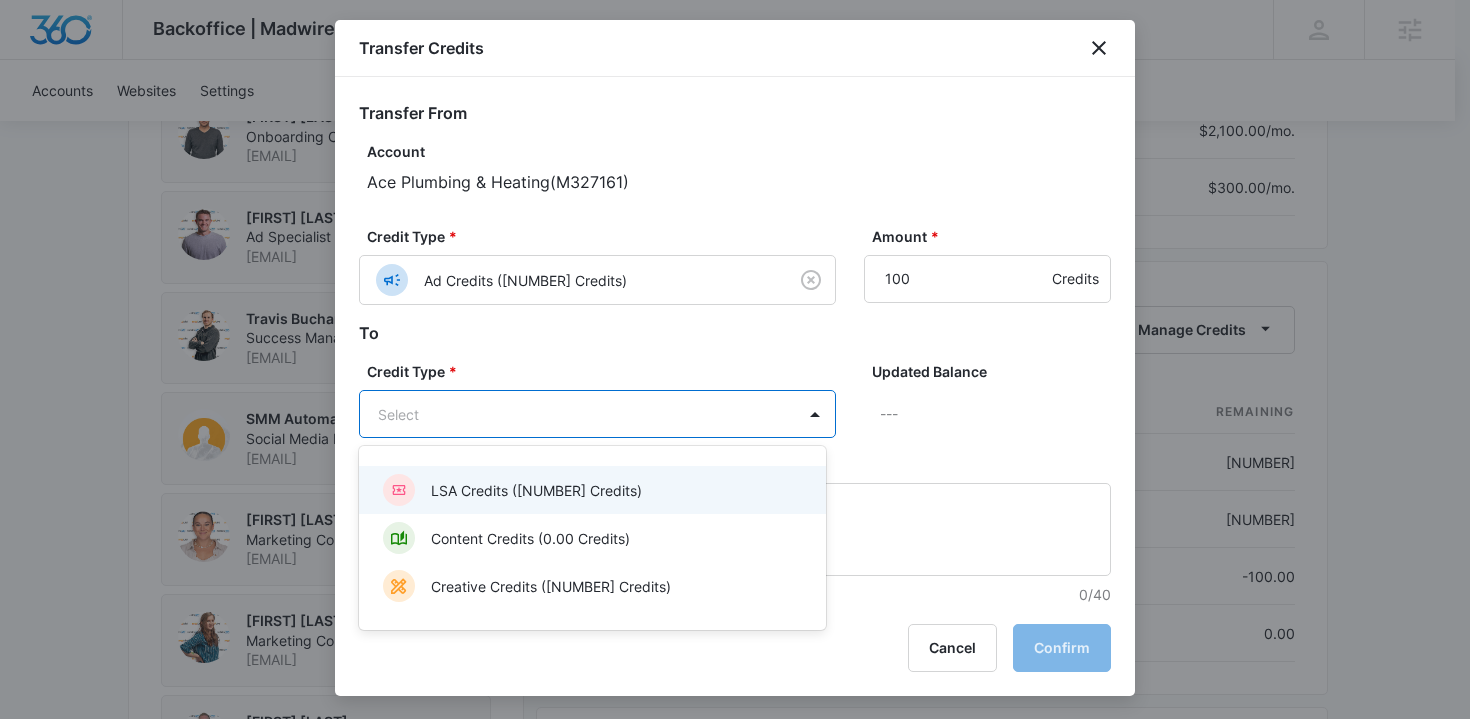 click on "Backoffice | Madwire Apps Settings TB Travis Buchanan travis.buchanan@madwire.com My Profile Notifications Support Logout Terms & Conditions   •   Privacy Policy Agencies Accounts Websites Settings Ace Plumbing & Heating M327161 Paid Next payment of  $3,995.00  due  Aug 15 One Time Sale Go to Dashboard Ace Plumbing & Heating M327161 Details Billing Type Stripe Billing Contact Allison Marrero aceofplumbingam@gmail.com (732) 675-4568 Billing Address 315 Forsgate Drive Monroe ,  NJ   08831 US Local Time 11:57am   ( America/New_York ) Industry Plumbing Contractor Lifetime Apr 2  ( 4 months ) Last Active - Lead Source - Partner - Stripe ID cus_S3bEI9ldxoF8Nz Collection Method Charge Automatically Team Members Tyler Pajak Onboarding Consultant tyler.pajak@madwire.com Steven Warren Ad Specialist steven.warren@madwire.com Travis Buchanan Success Manager travis.buchanan@madwire.com SMM Automated Social Media Manager shania.buchanan+smm-automated@madwire.com Jordan Savage Marketing Consultant Nicole White Billing" at bounding box center (735, 171) 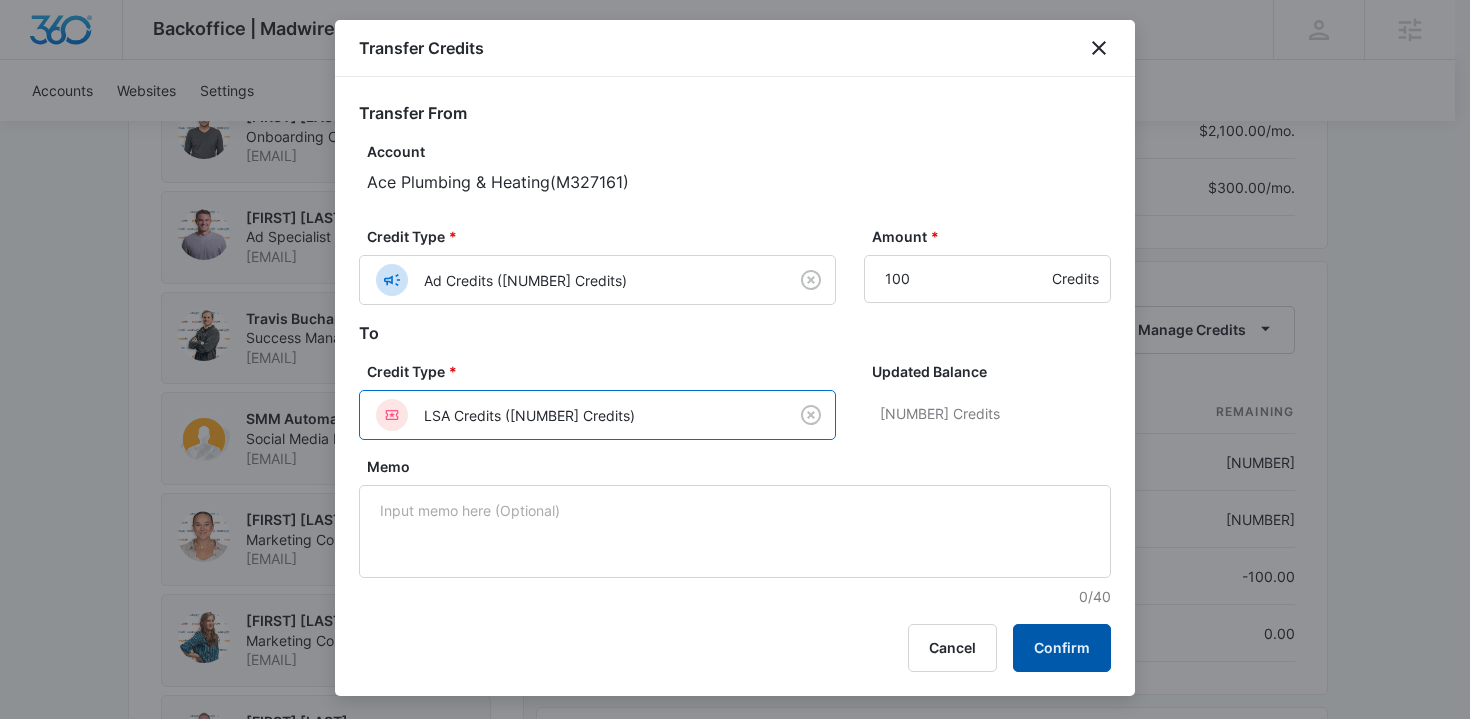 click on "Confirm" at bounding box center [1062, 648] 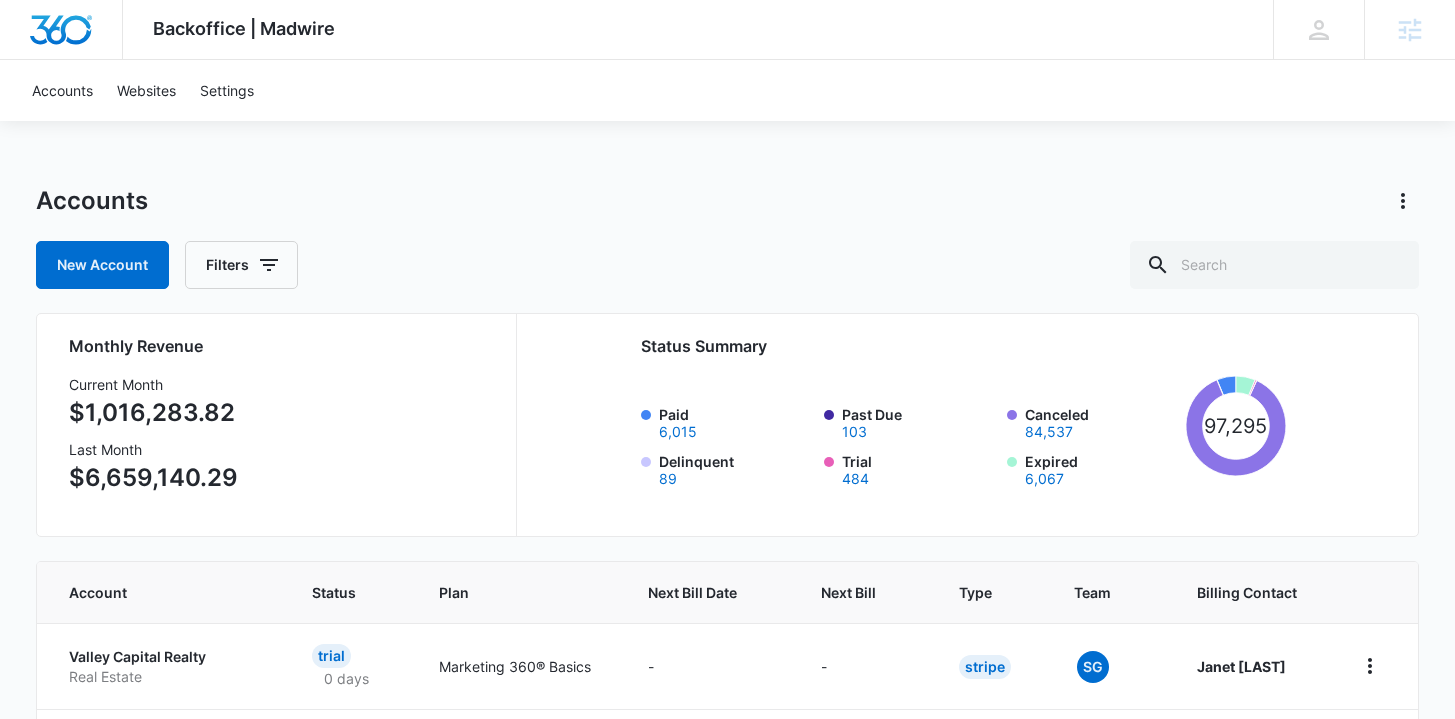 scroll, scrollTop: 0, scrollLeft: 0, axis: both 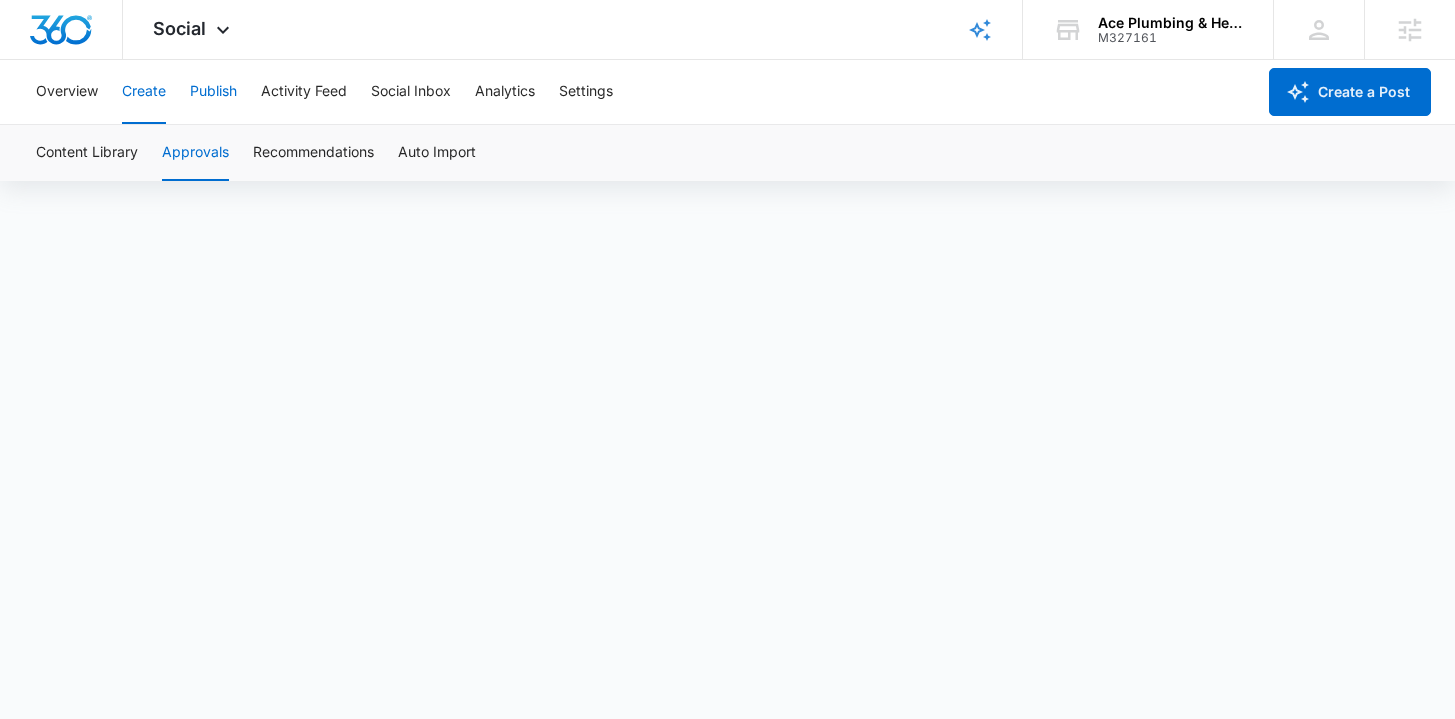 click on "Publish" at bounding box center [213, 92] 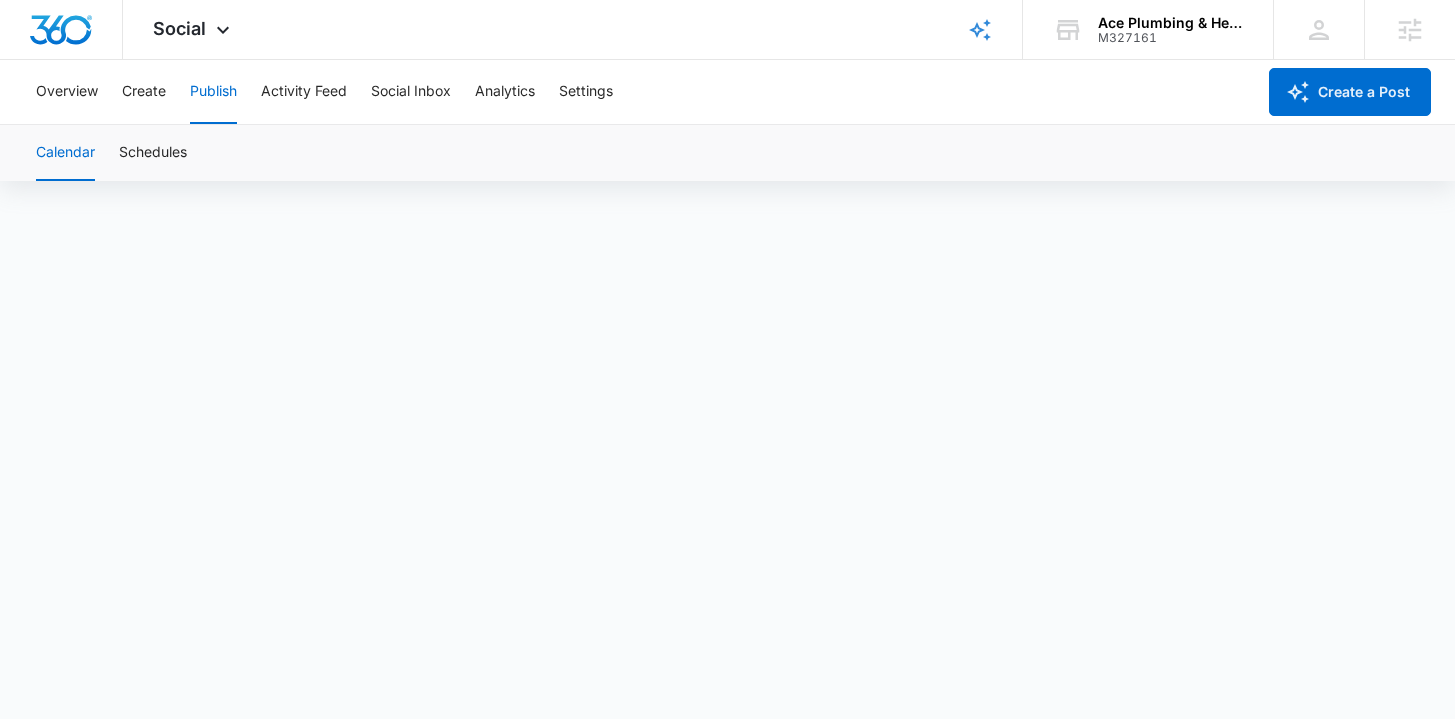 scroll, scrollTop: 0, scrollLeft: 0, axis: both 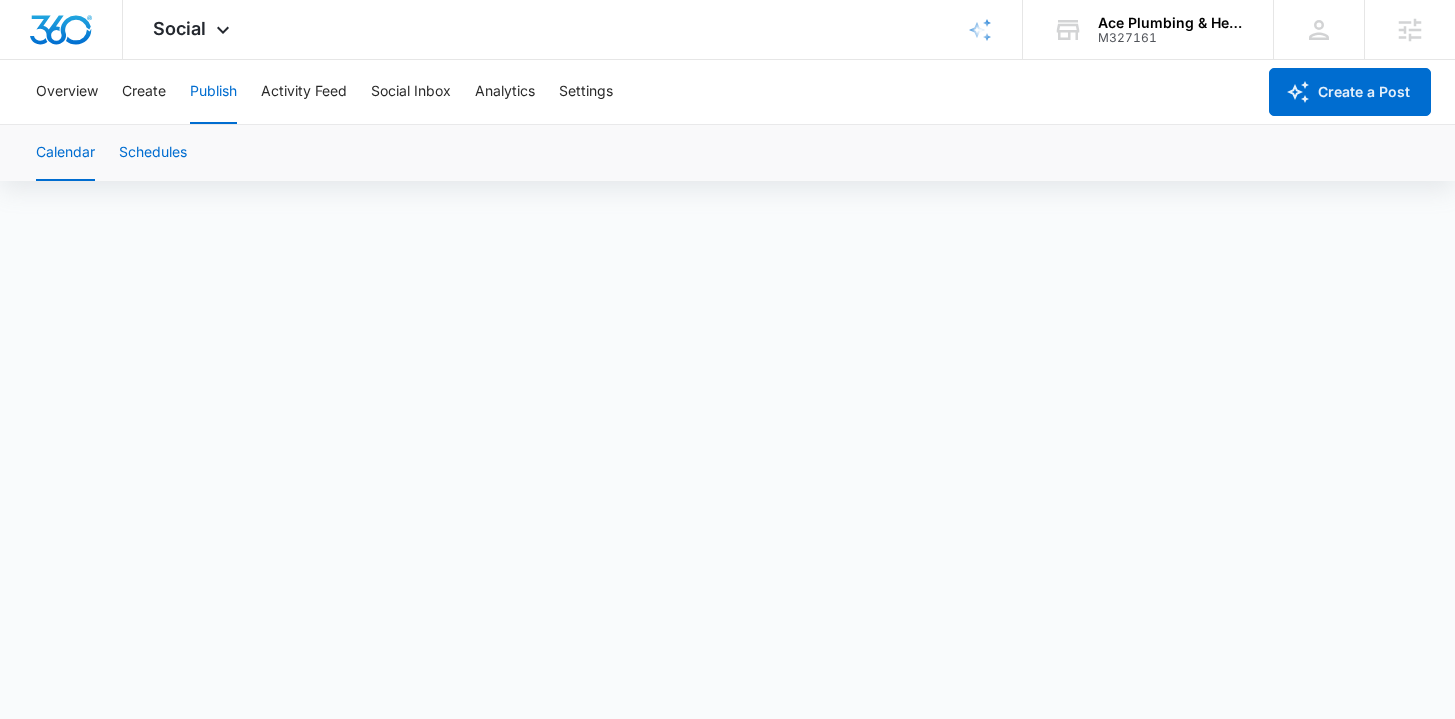 click on "Schedules" at bounding box center (153, 153) 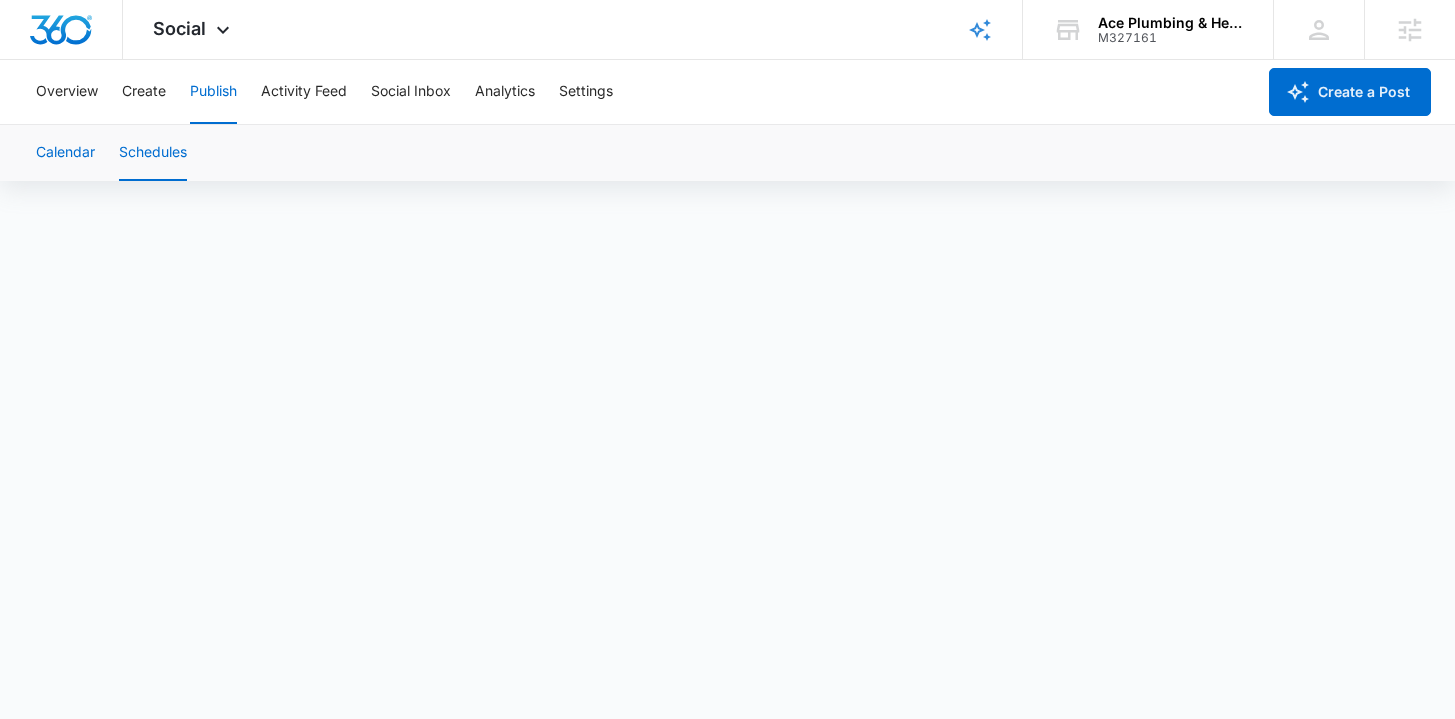 click on "Calendar" at bounding box center (65, 153) 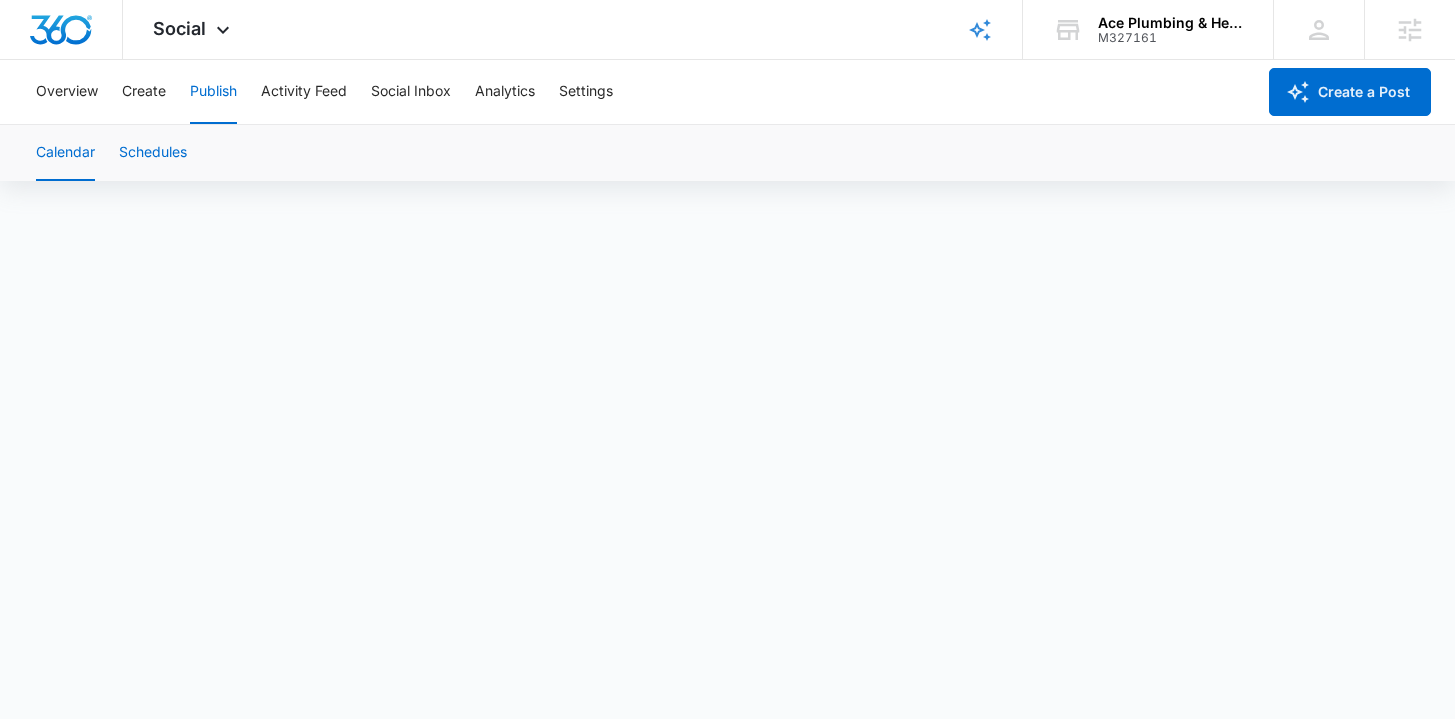 scroll, scrollTop: 0, scrollLeft: 0, axis: both 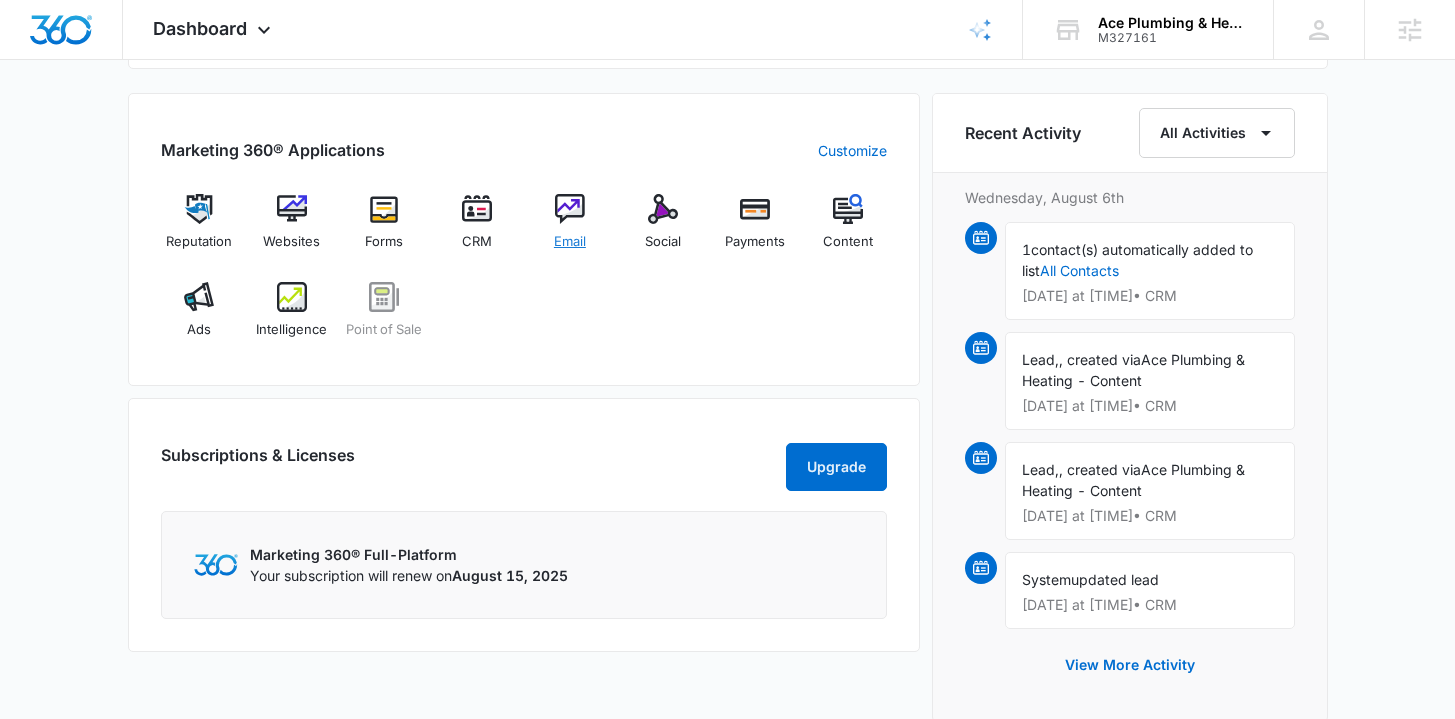 click on "Email" at bounding box center [570, 242] 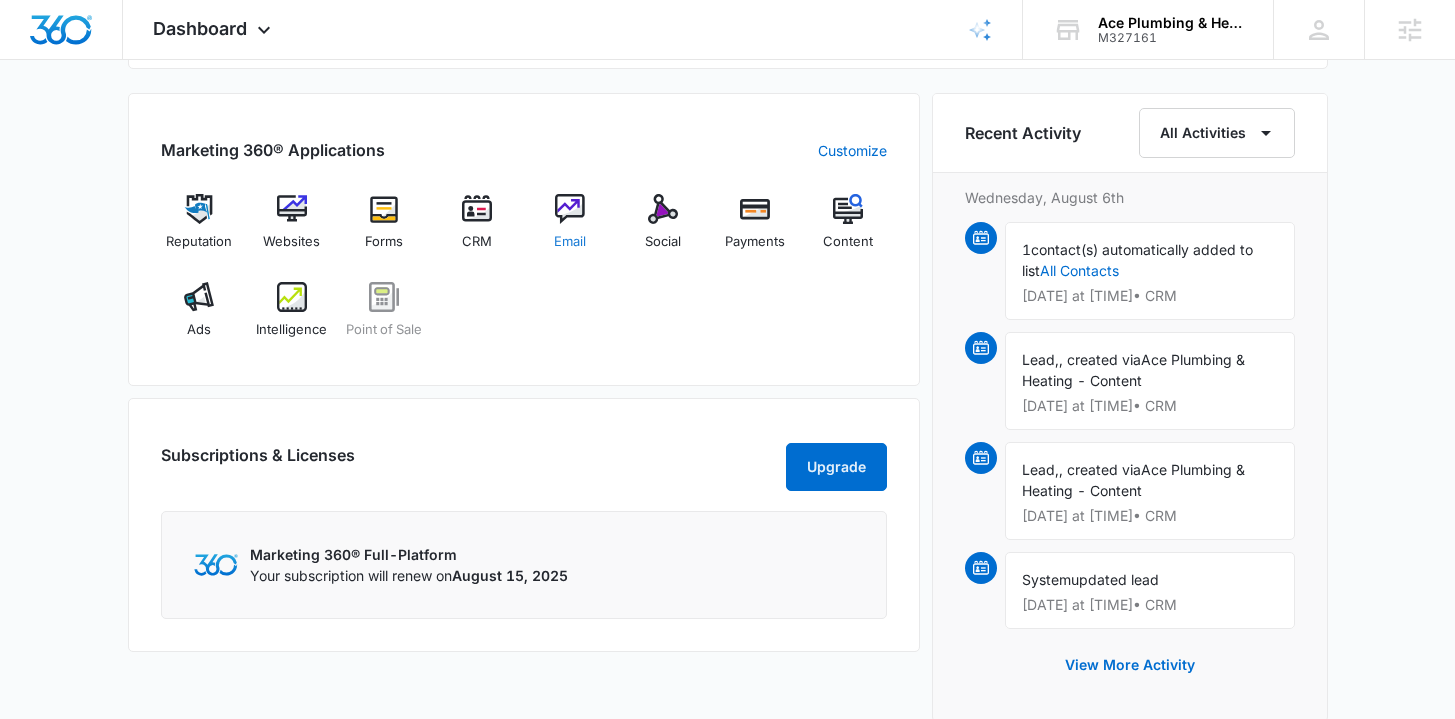scroll, scrollTop: 0, scrollLeft: 0, axis: both 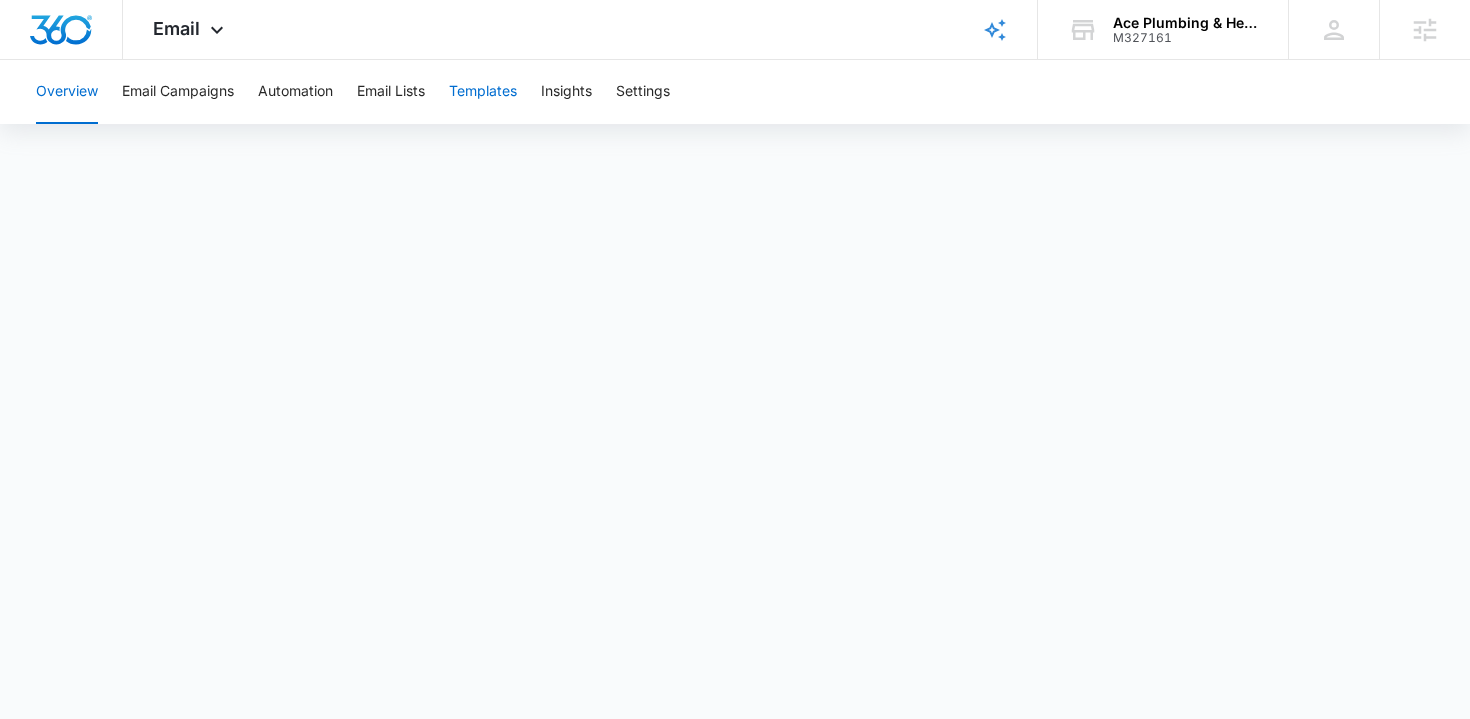 click on "Templates" at bounding box center (483, 92) 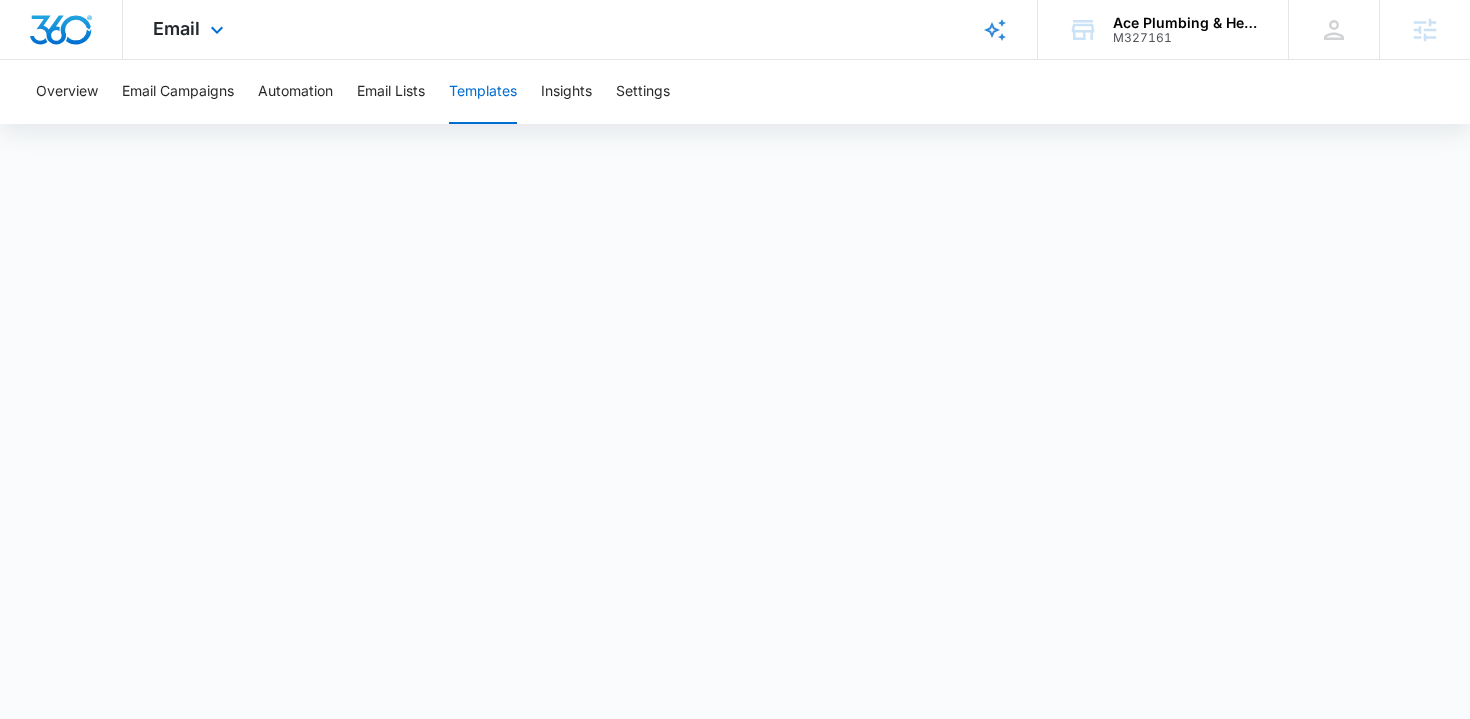 click at bounding box center [61, 30] 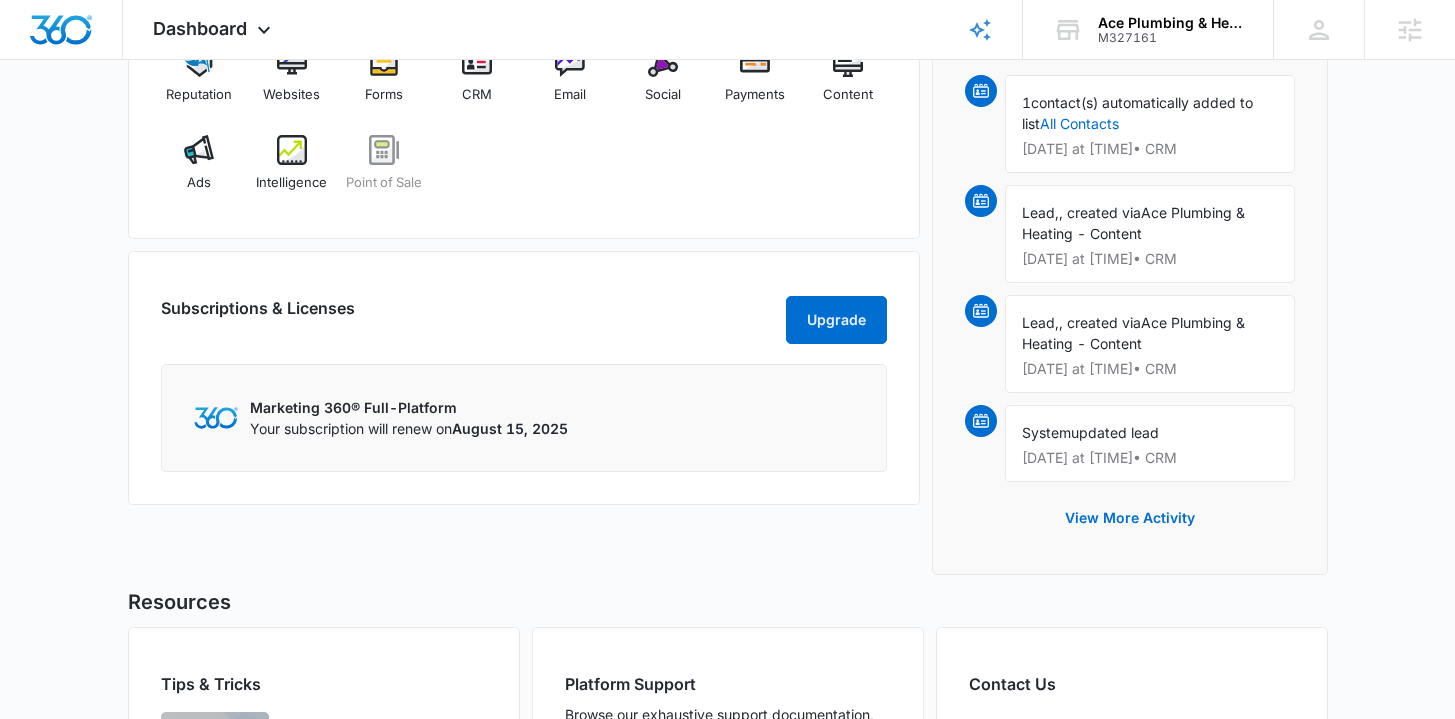 scroll, scrollTop: 1255, scrollLeft: 0, axis: vertical 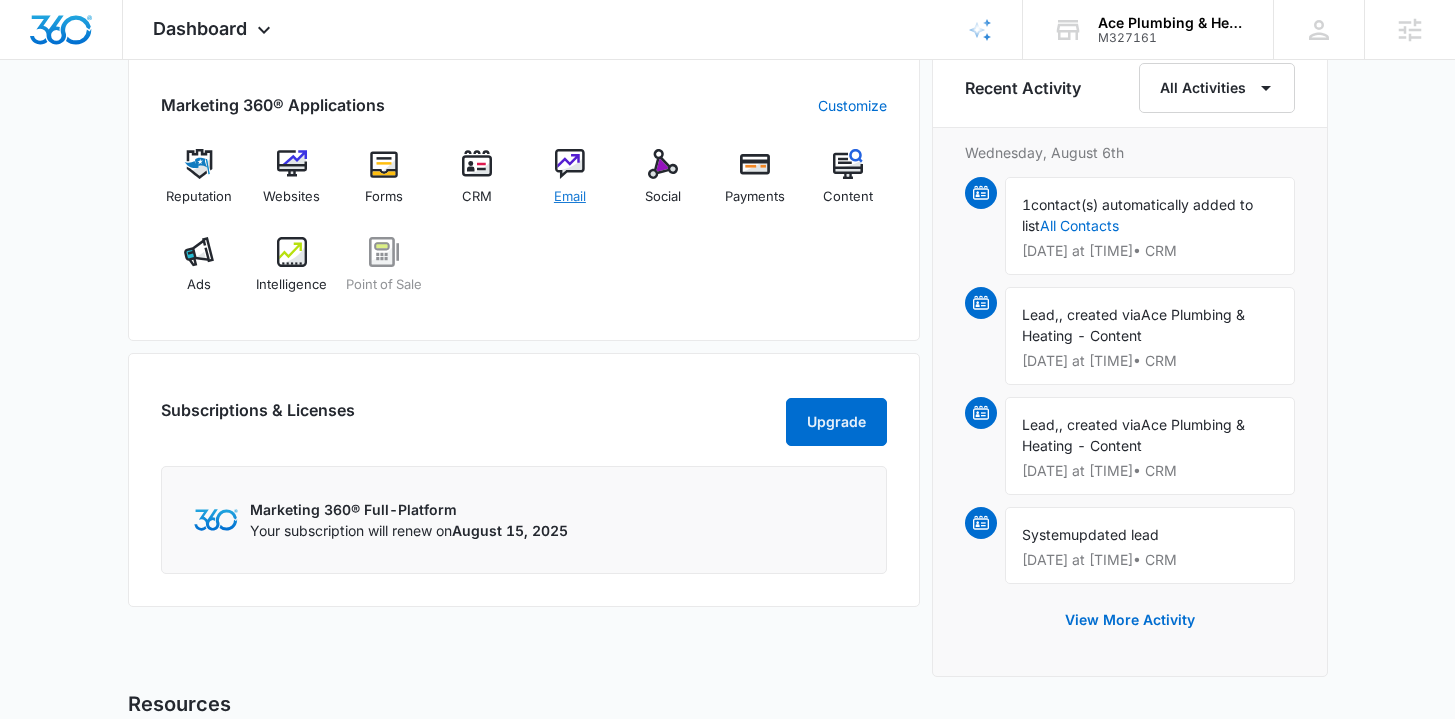 click on "Email" at bounding box center [570, 197] 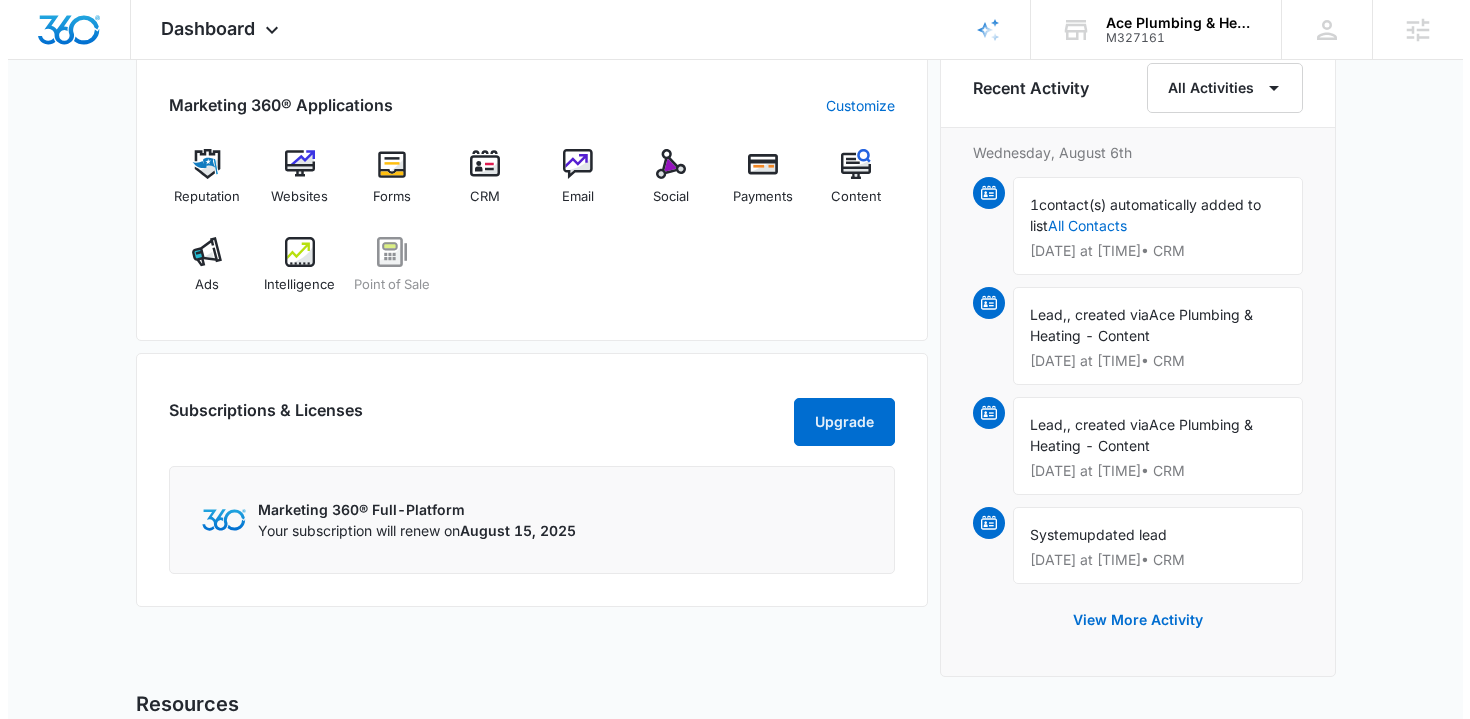 scroll, scrollTop: 0, scrollLeft: 0, axis: both 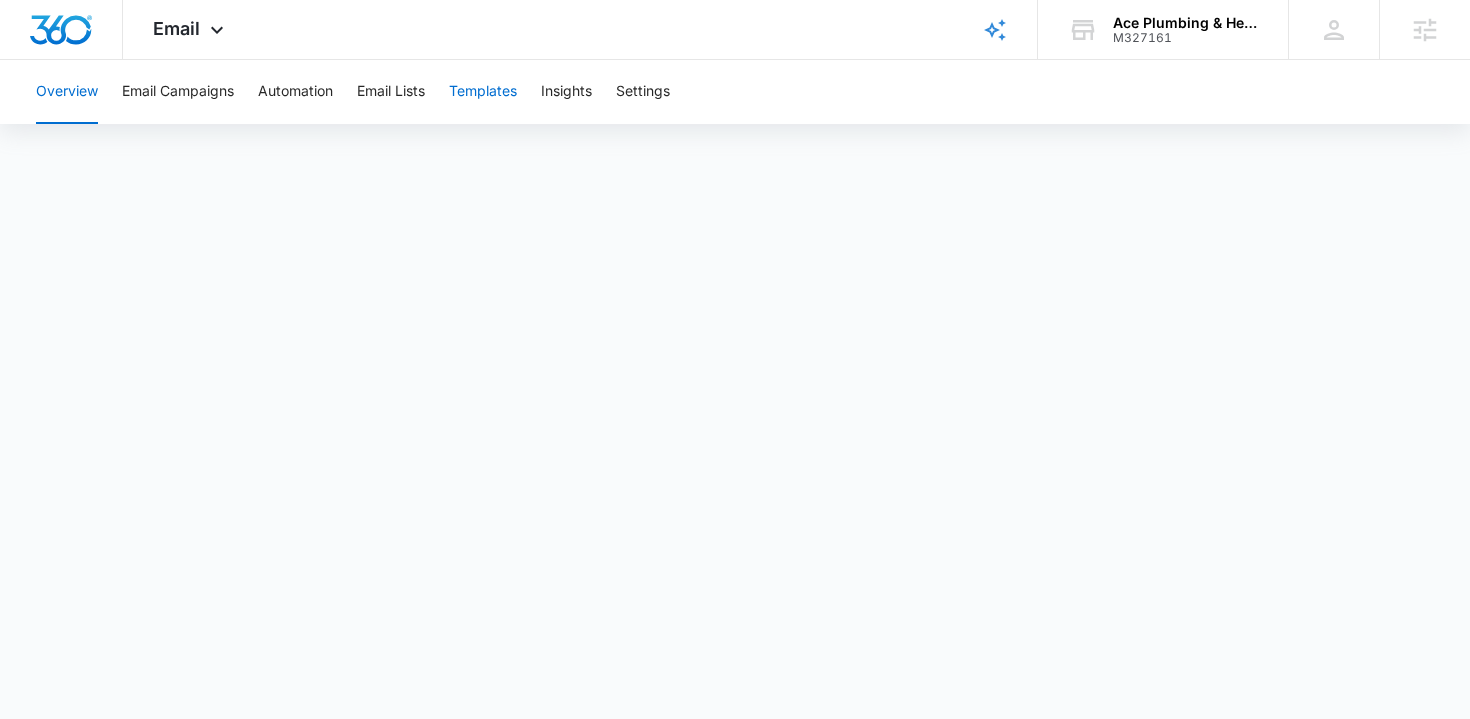 click on "Templates" at bounding box center [483, 92] 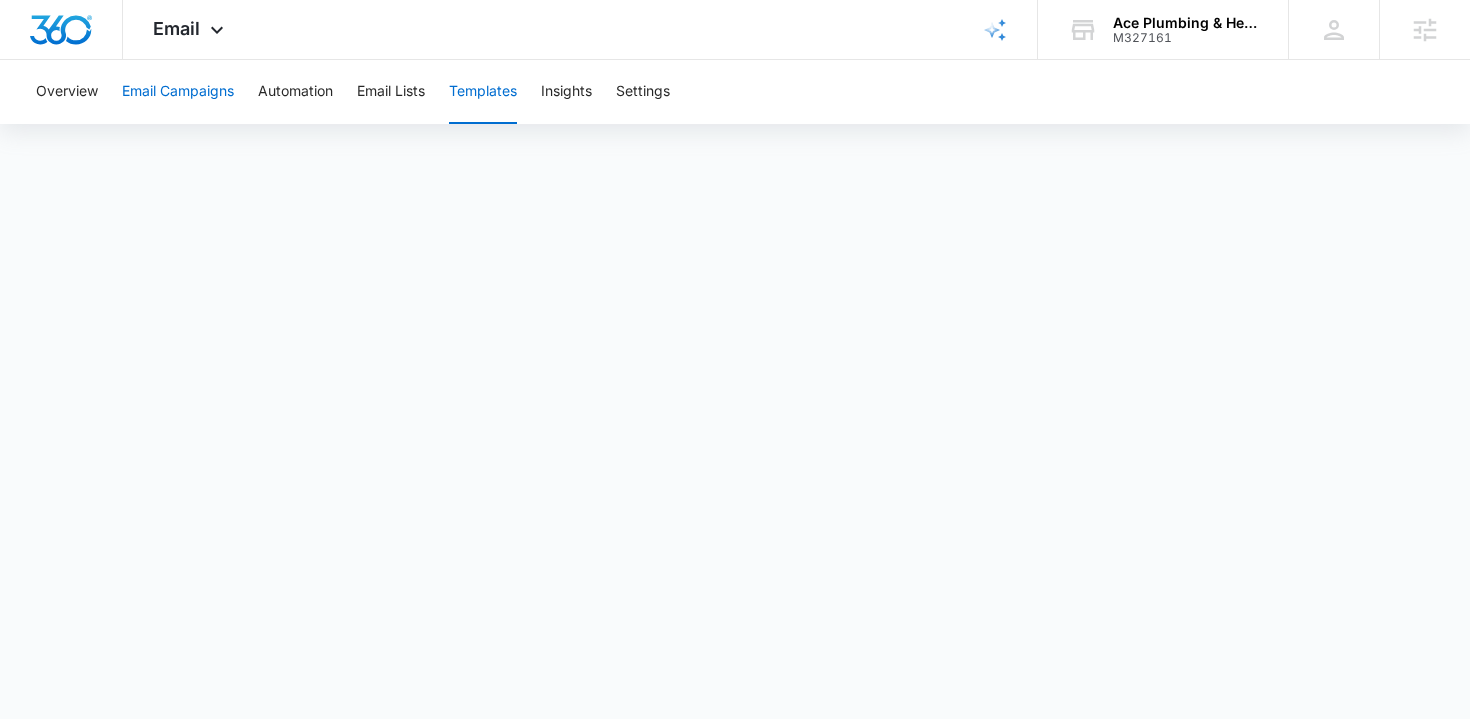 click on "Email Campaigns" at bounding box center (178, 92) 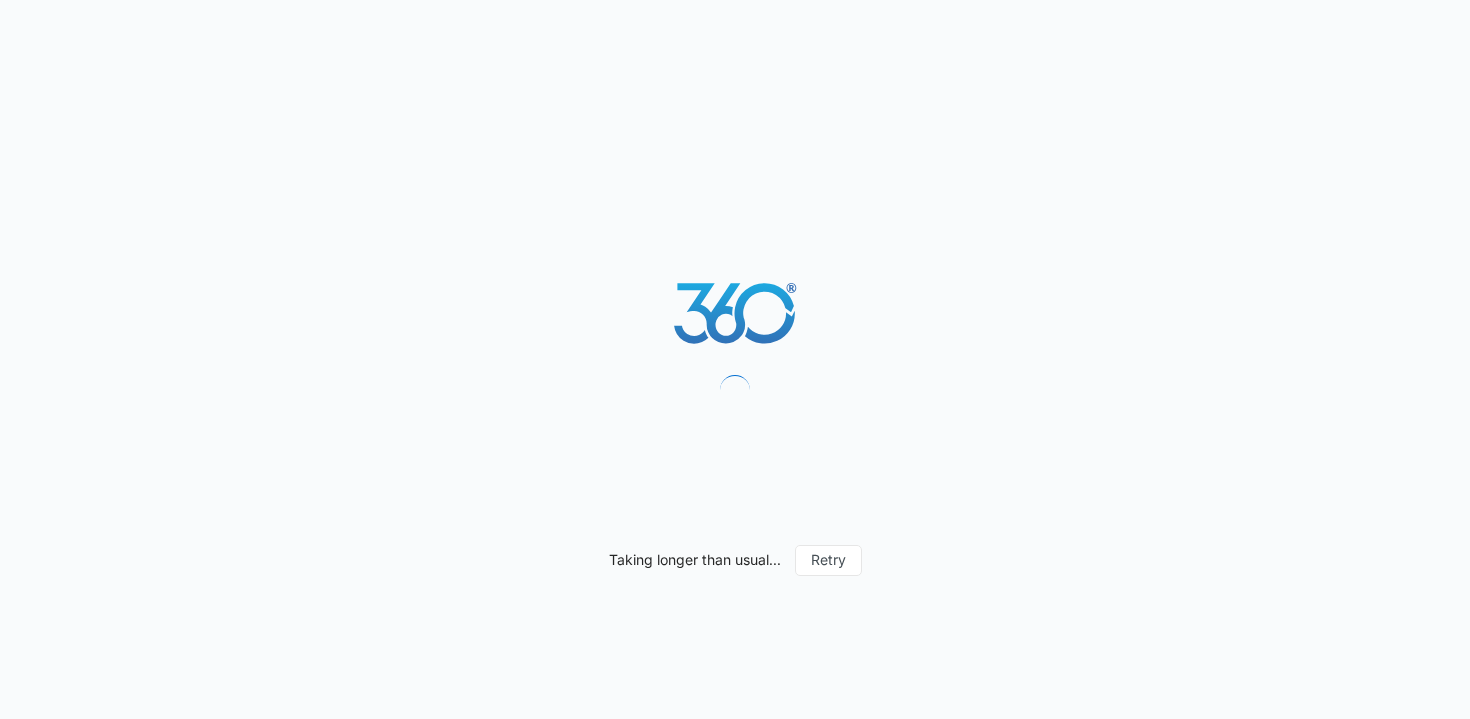 scroll, scrollTop: 0, scrollLeft: 0, axis: both 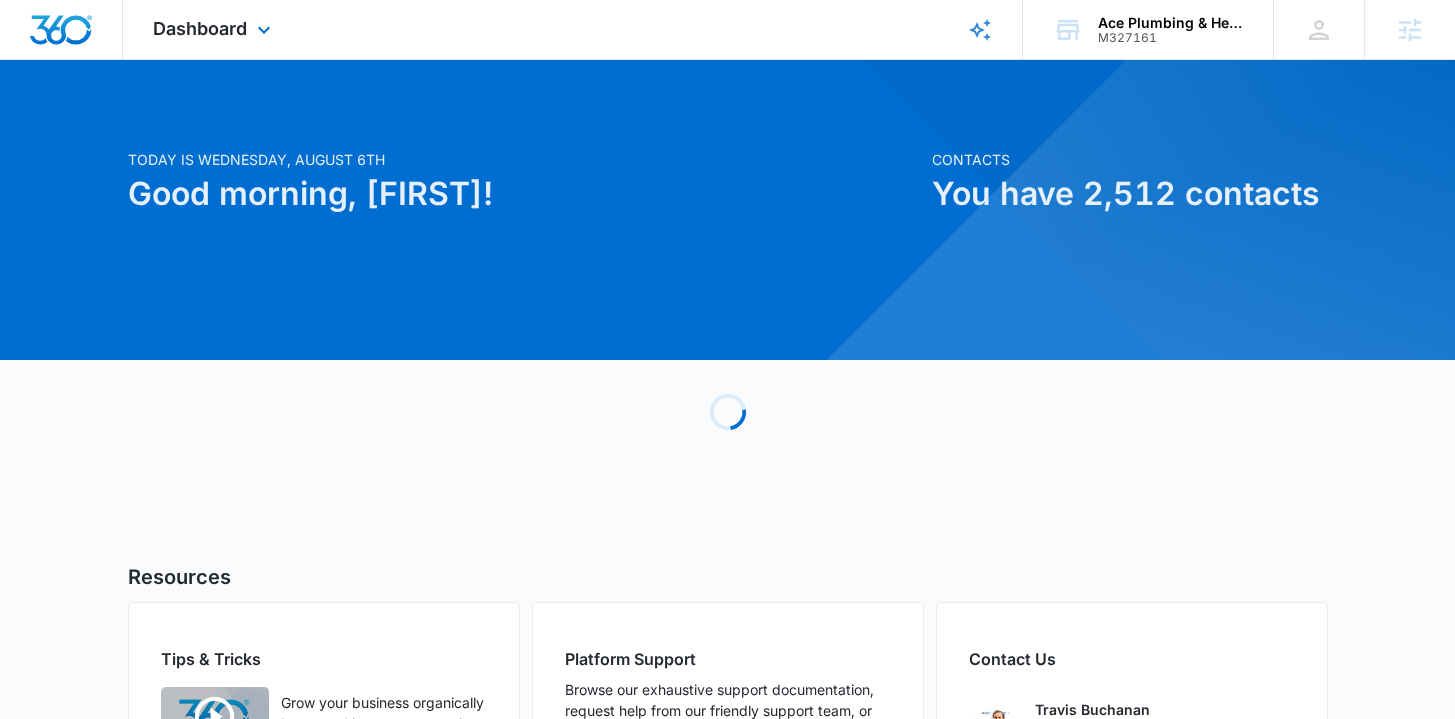click on "Dashboard Apps Reputation Websites Forms CRM Email Social Payments POS Content Ads Intelligence Files Brand Settings" at bounding box center [214, 29] 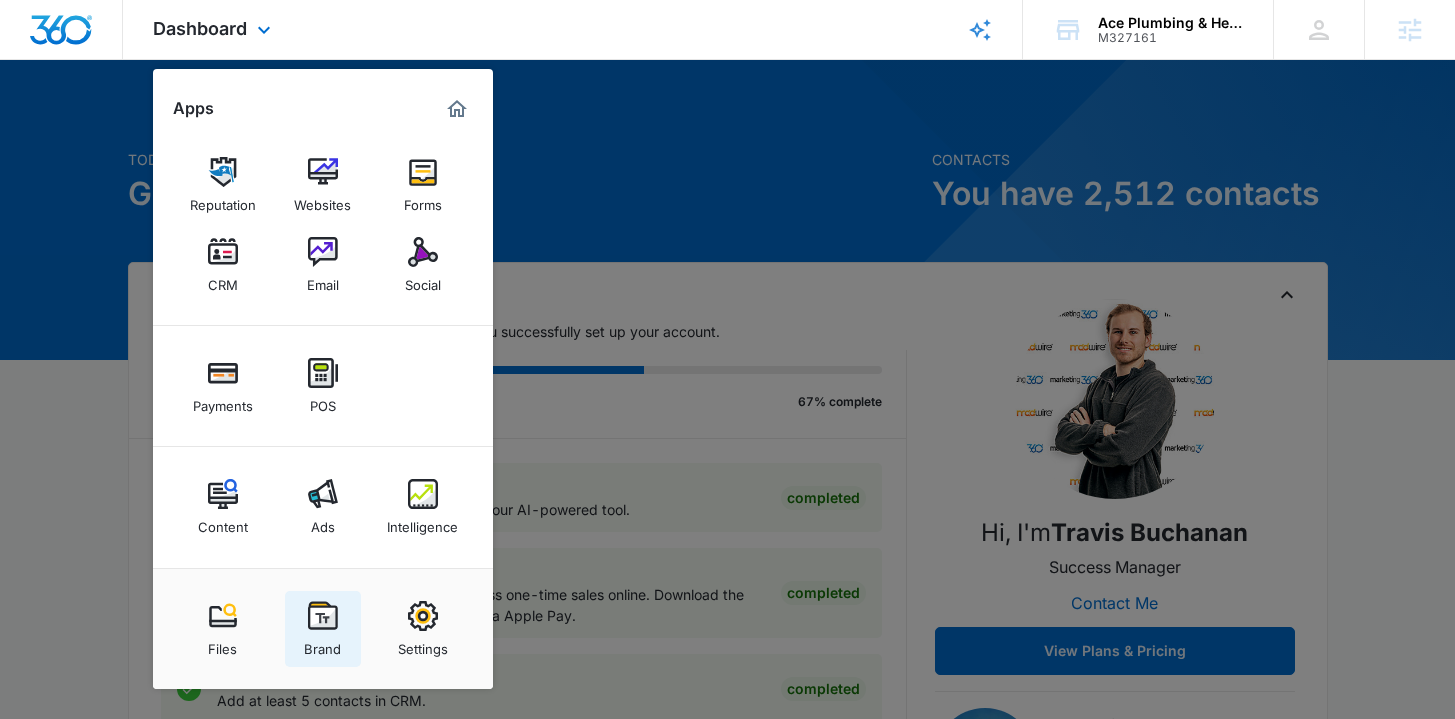 click at bounding box center (323, 616) 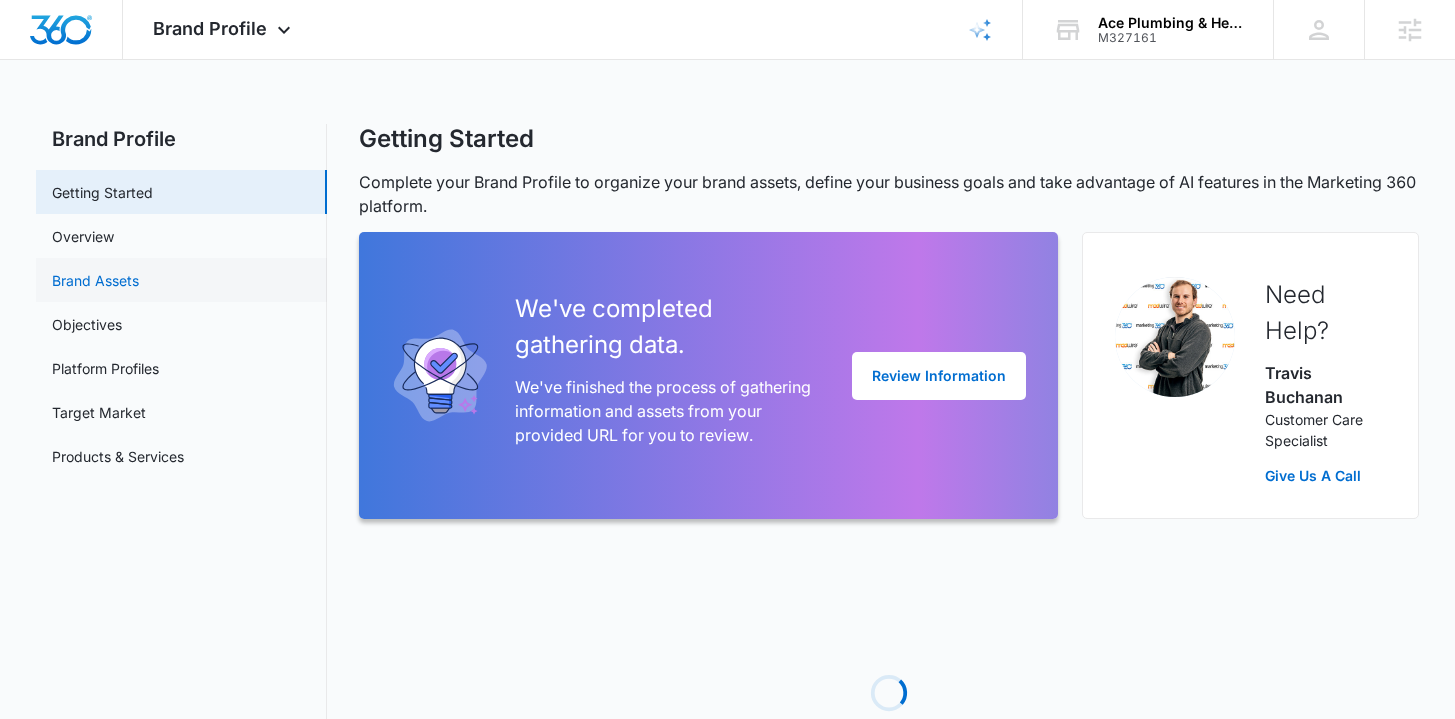 click on "Brand Assets" at bounding box center (95, 280) 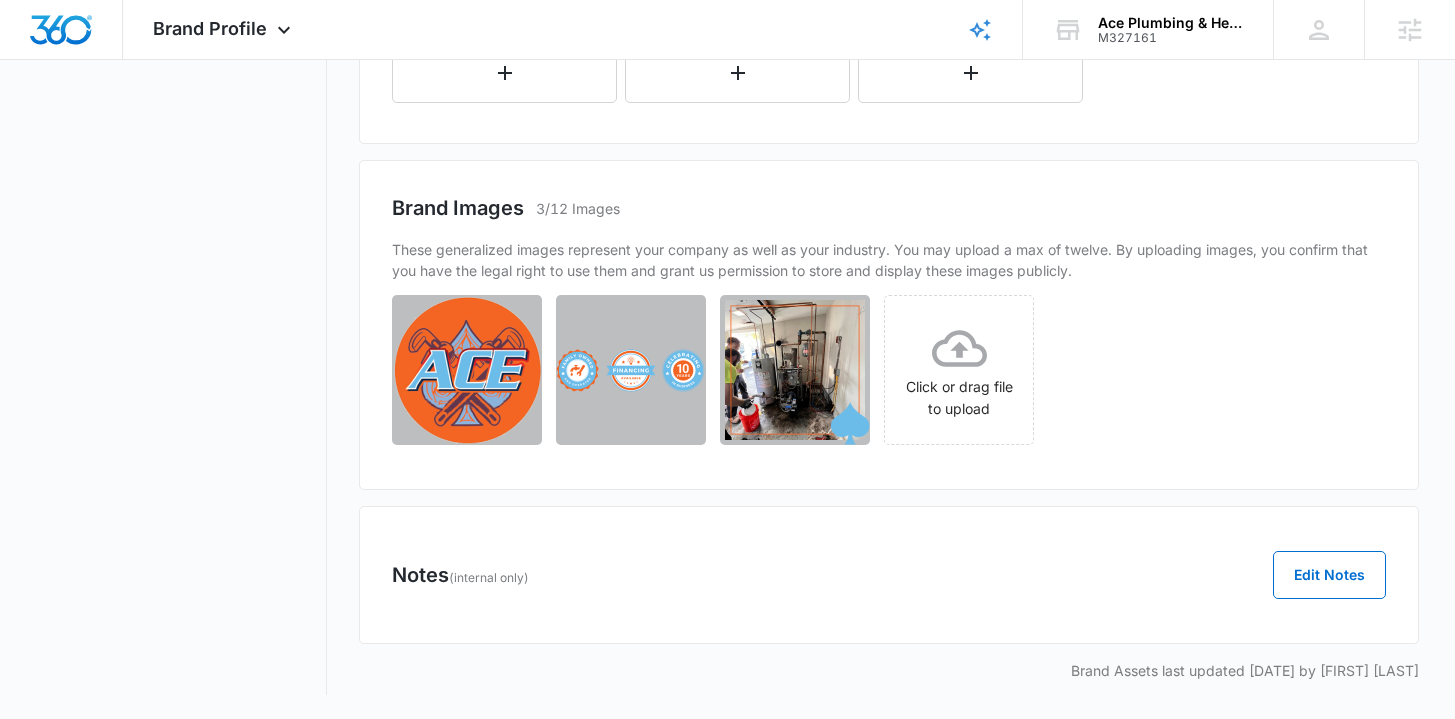 scroll, scrollTop: 0, scrollLeft: 0, axis: both 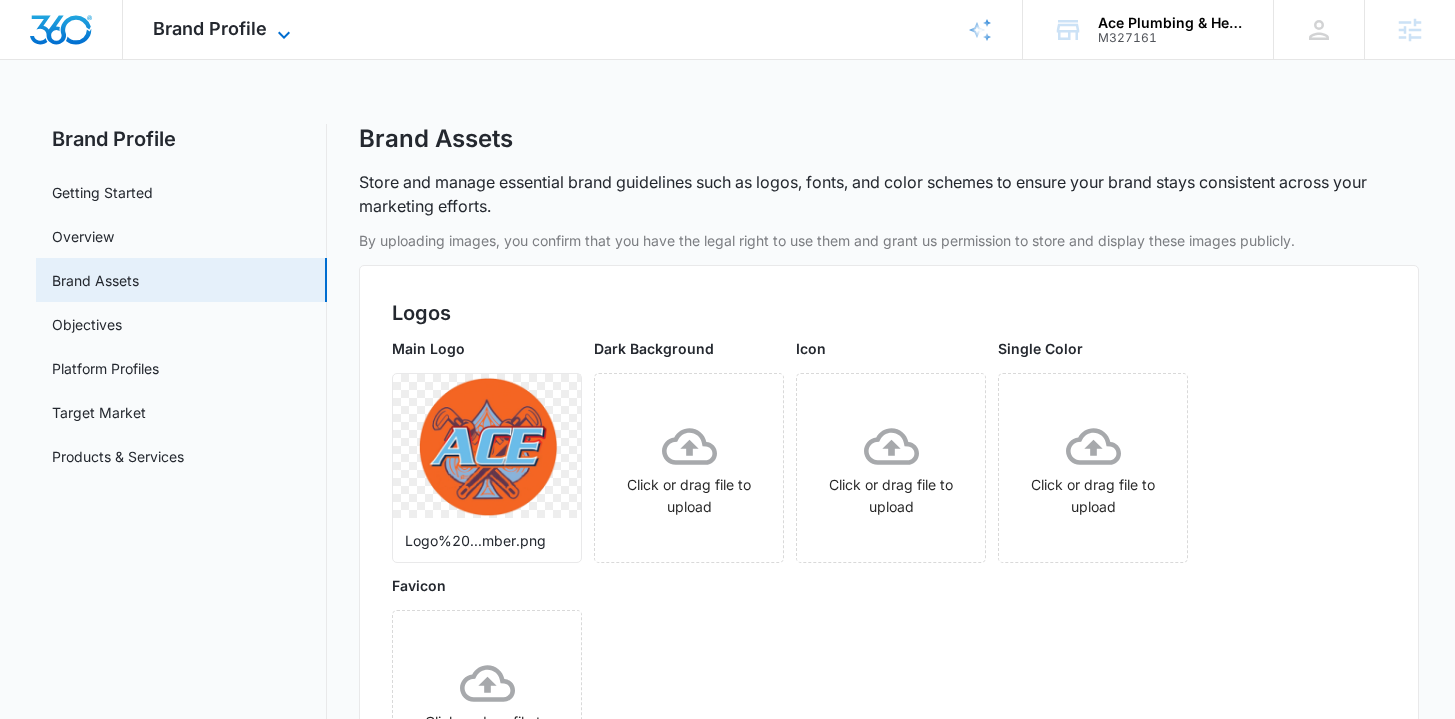 click on "Brand Profile" at bounding box center [210, 28] 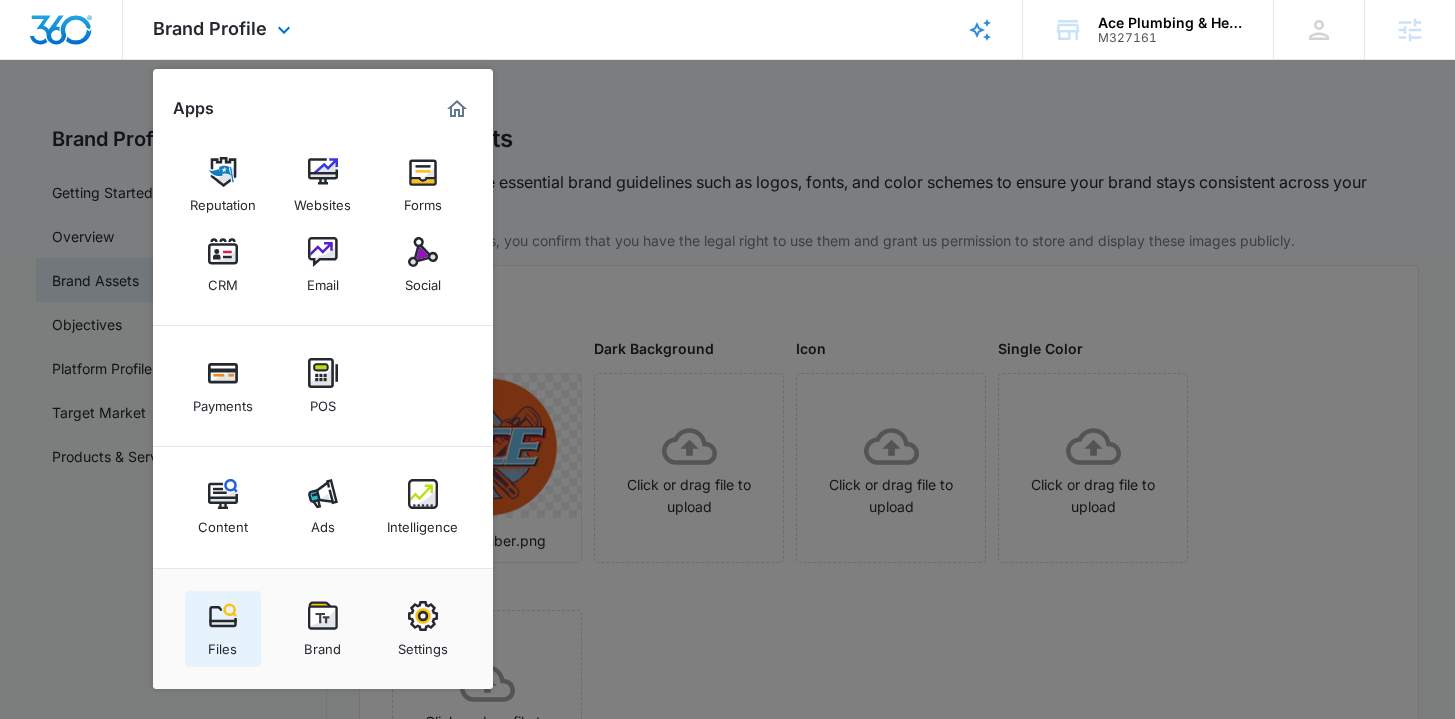 click at bounding box center [223, 616] 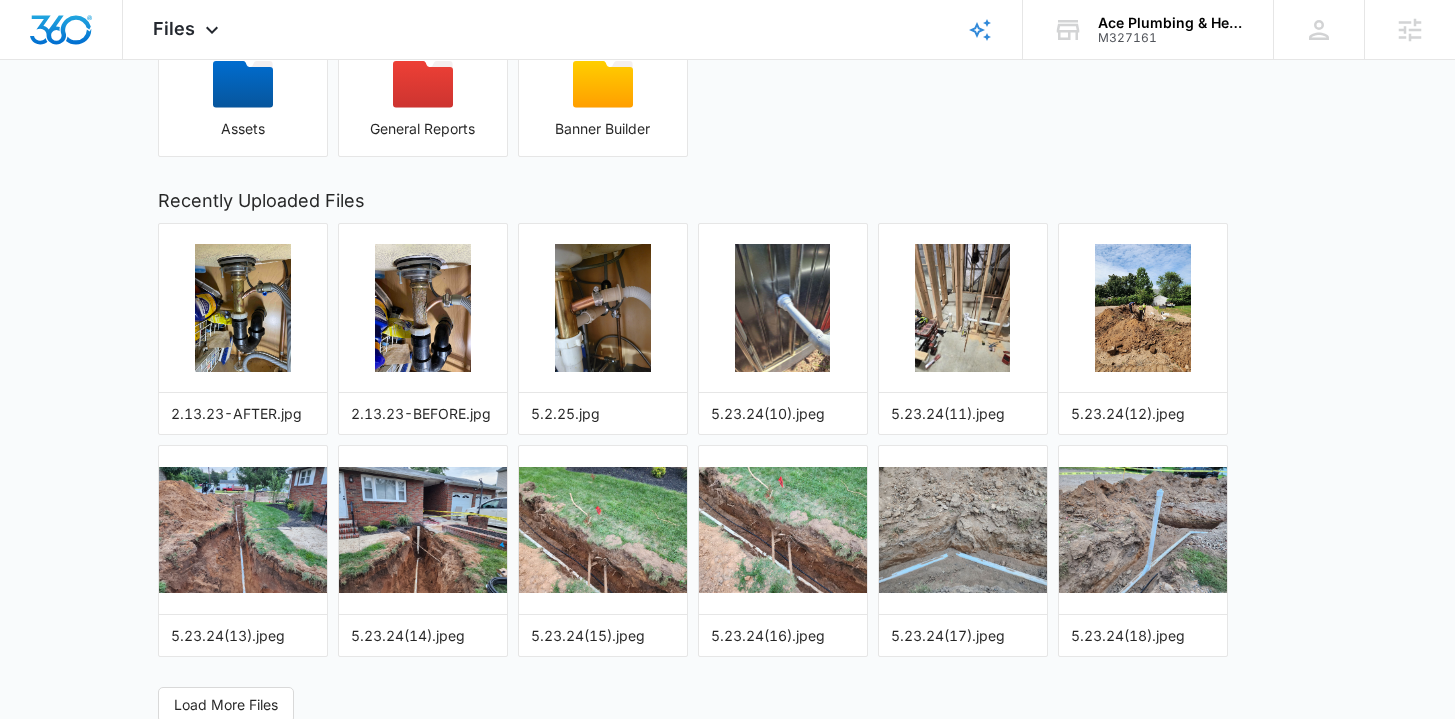 scroll, scrollTop: 173, scrollLeft: 0, axis: vertical 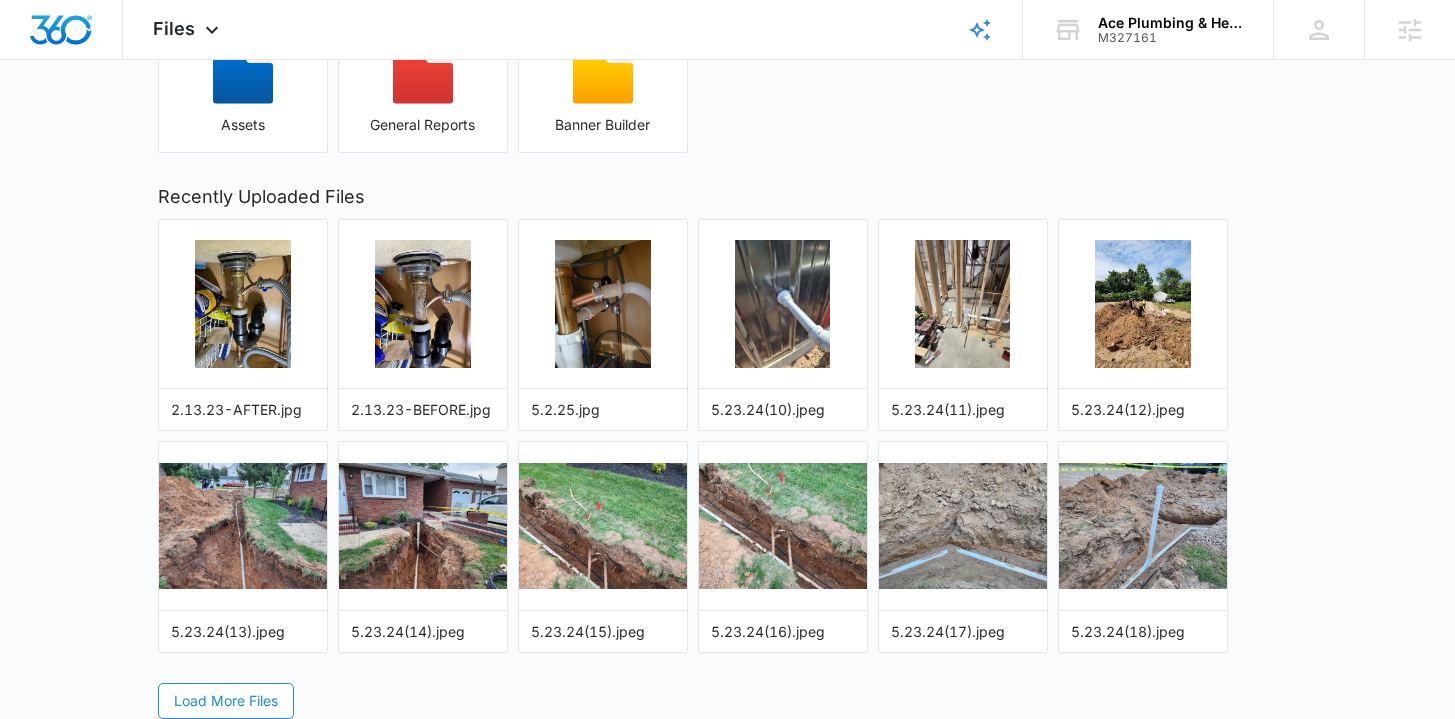 click on "Load More Files" at bounding box center (226, 701) 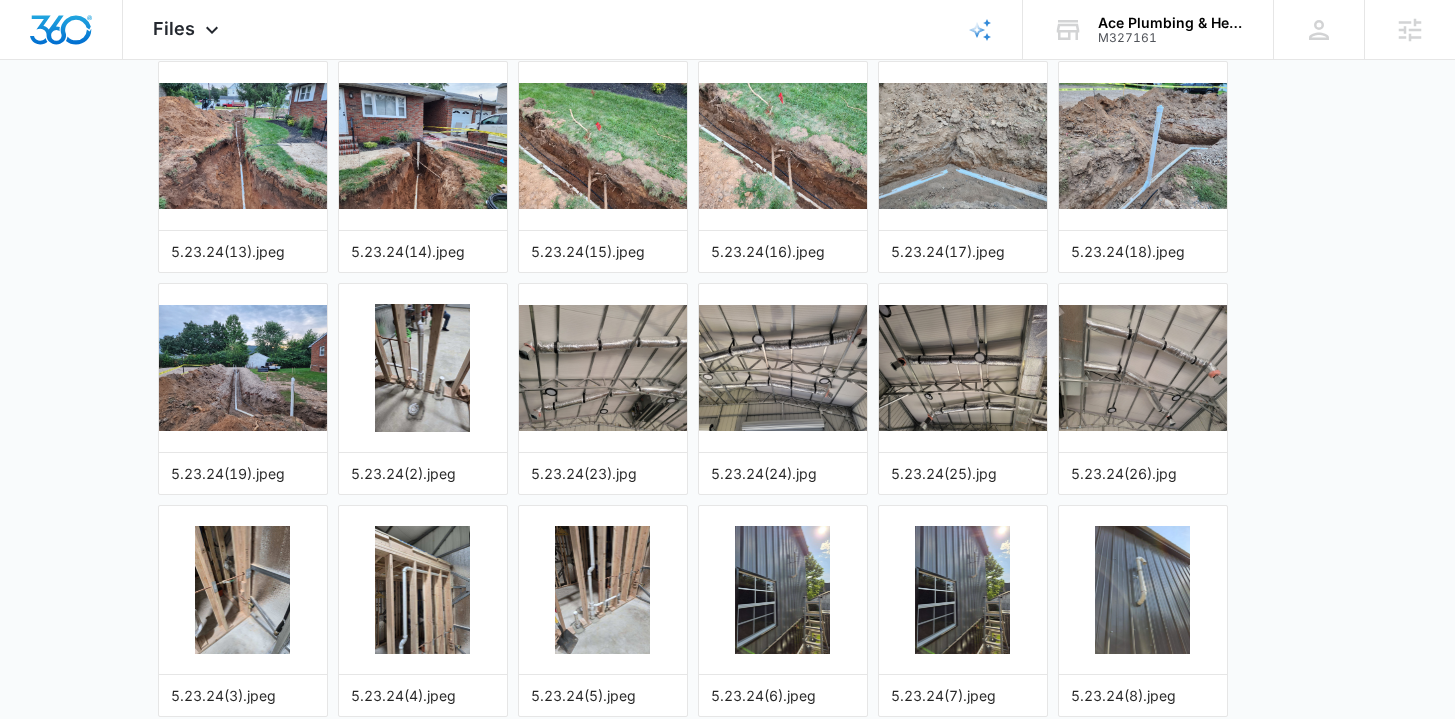scroll, scrollTop: 617, scrollLeft: 0, axis: vertical 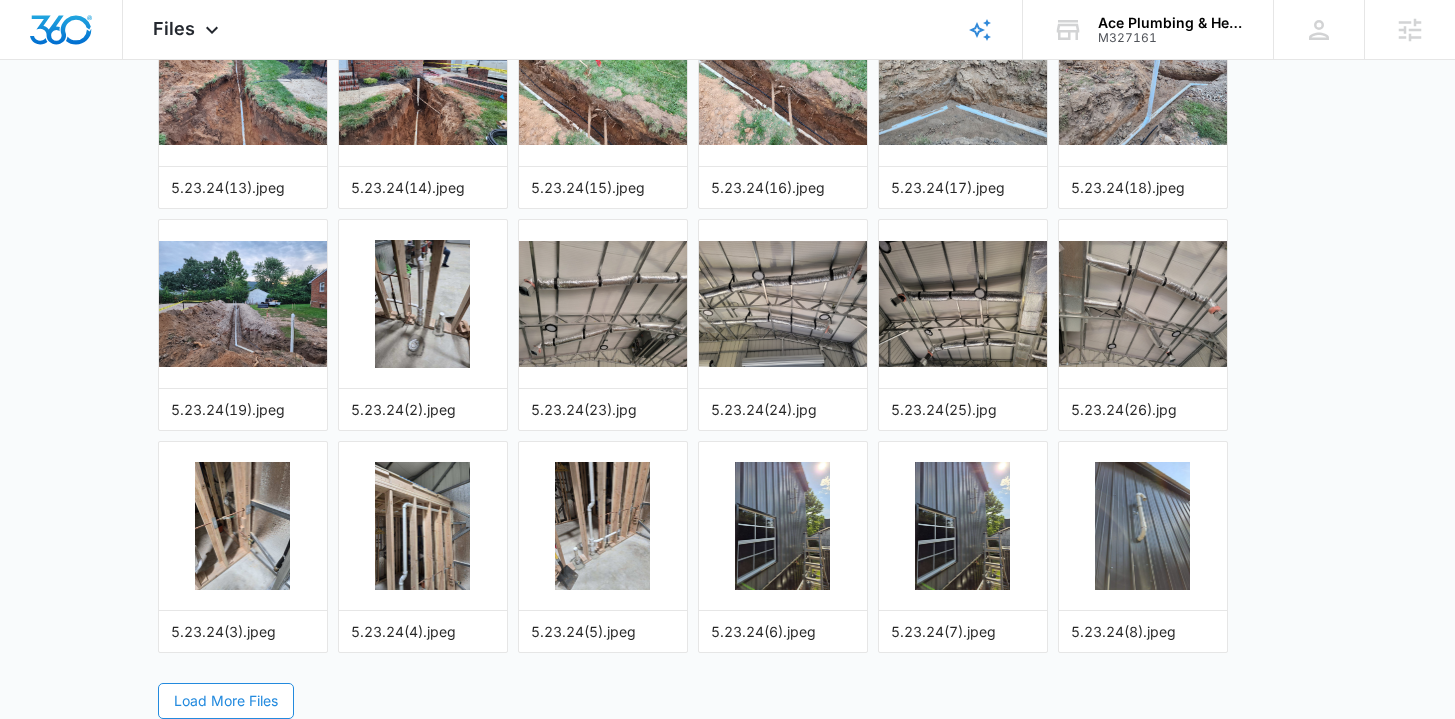 click on "Load More Files" at bounding box center [226, 701] 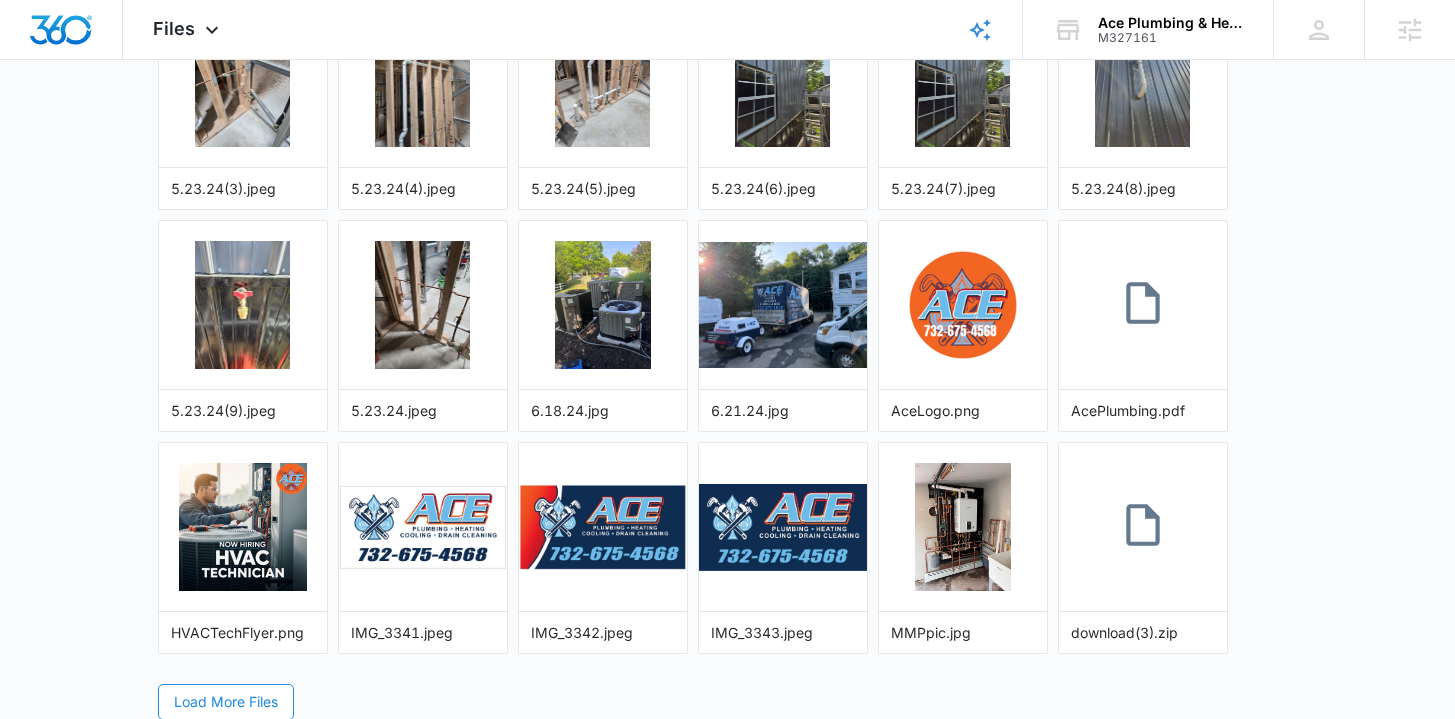 scroll, scrollTop: 1061, scrollLeft: 0, axis: vertical 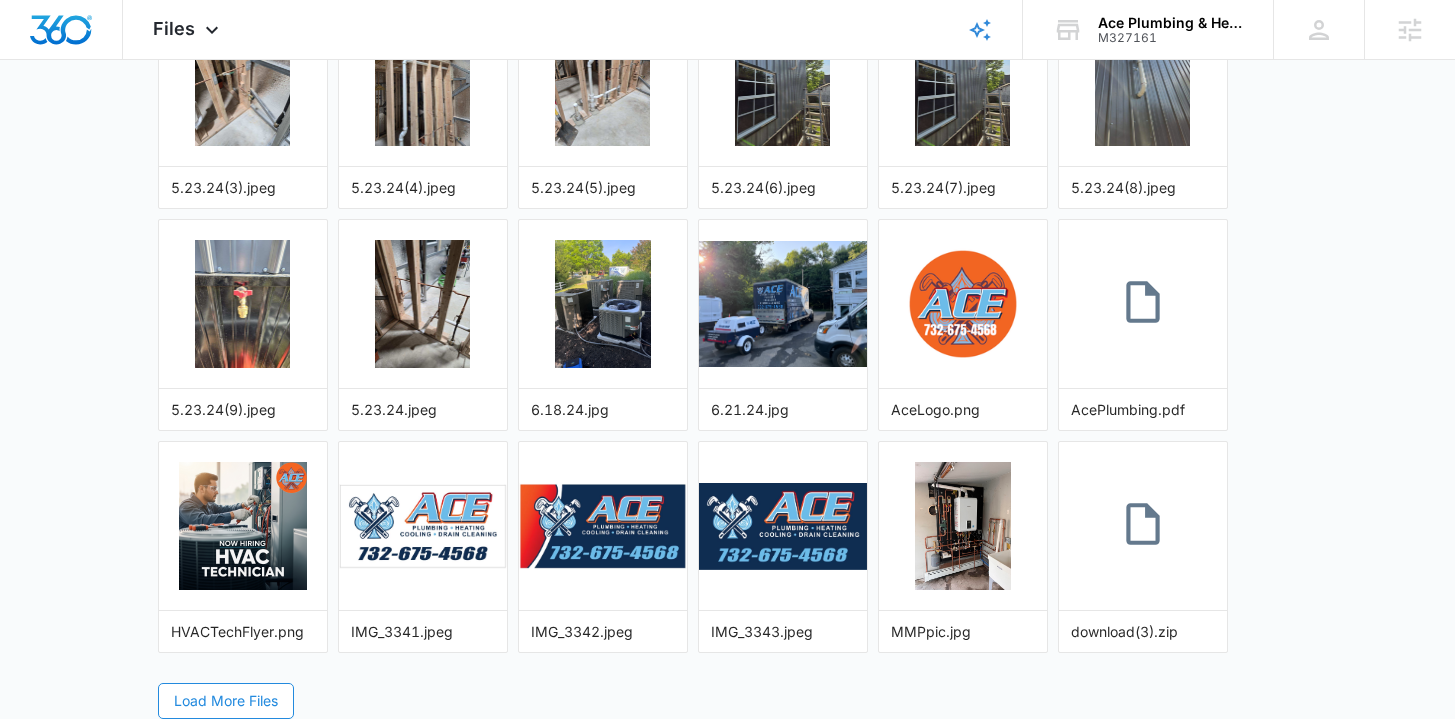 click on "Load More Files" at bounding box center [226, 701] 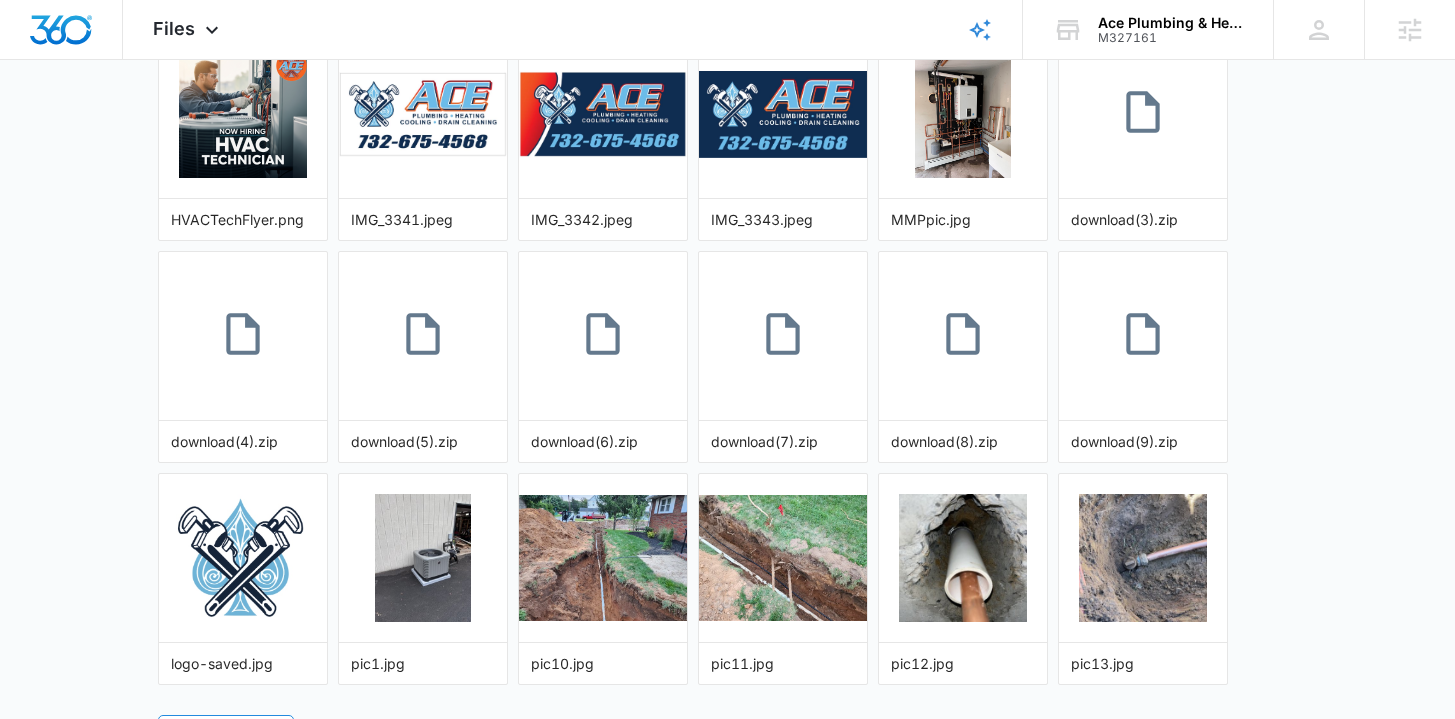 scroll, scrollTop: 1505, scrollLeft: 0, axis: vertical 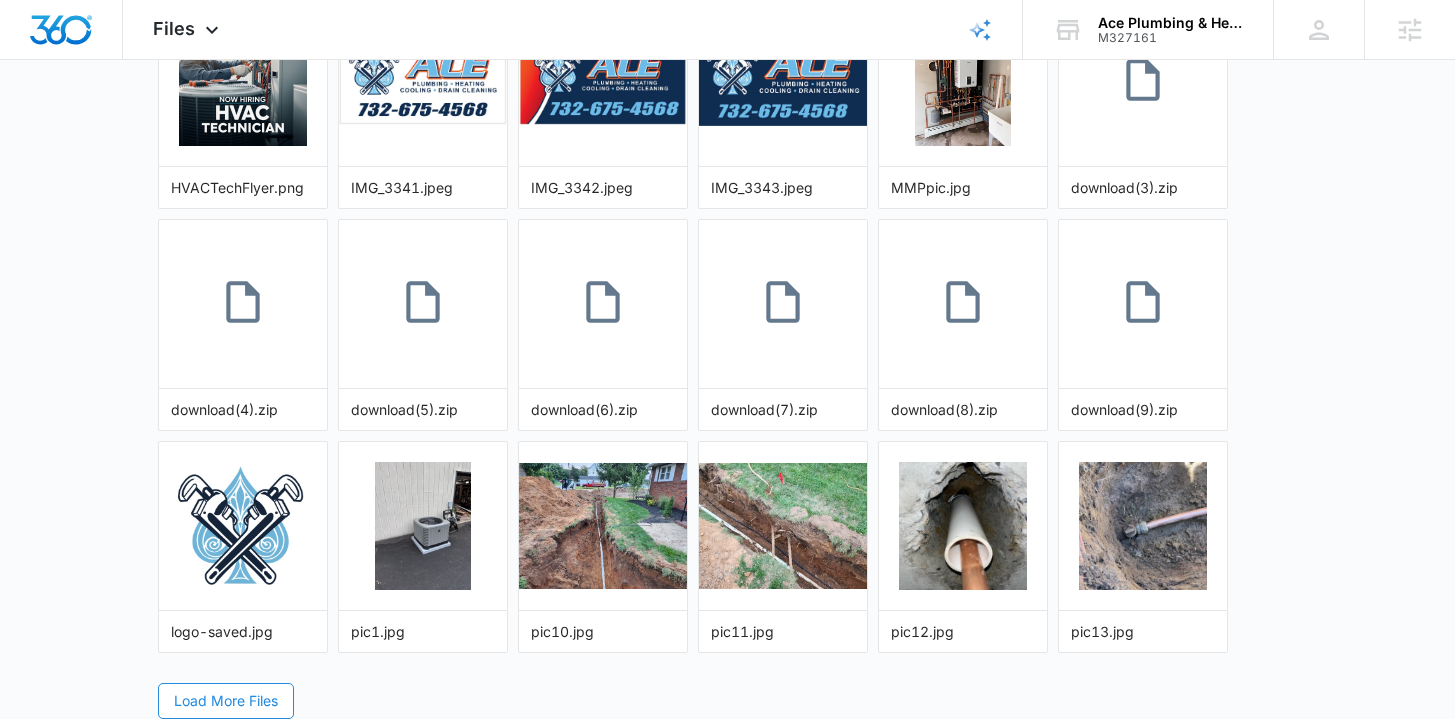 click on "Load More Files" at bounding box center (226, 701) 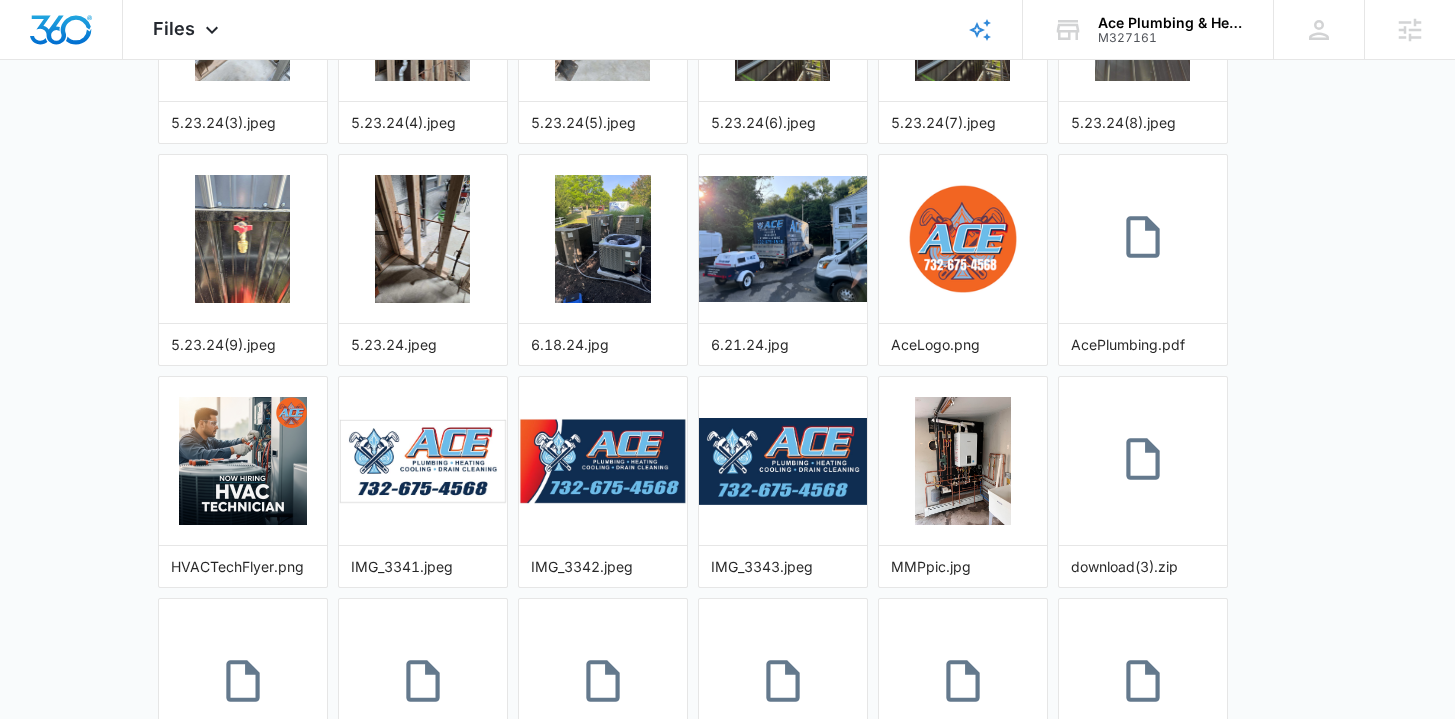 scroll, scrollTop: 855, scrollLeft: 0, axis: vertical 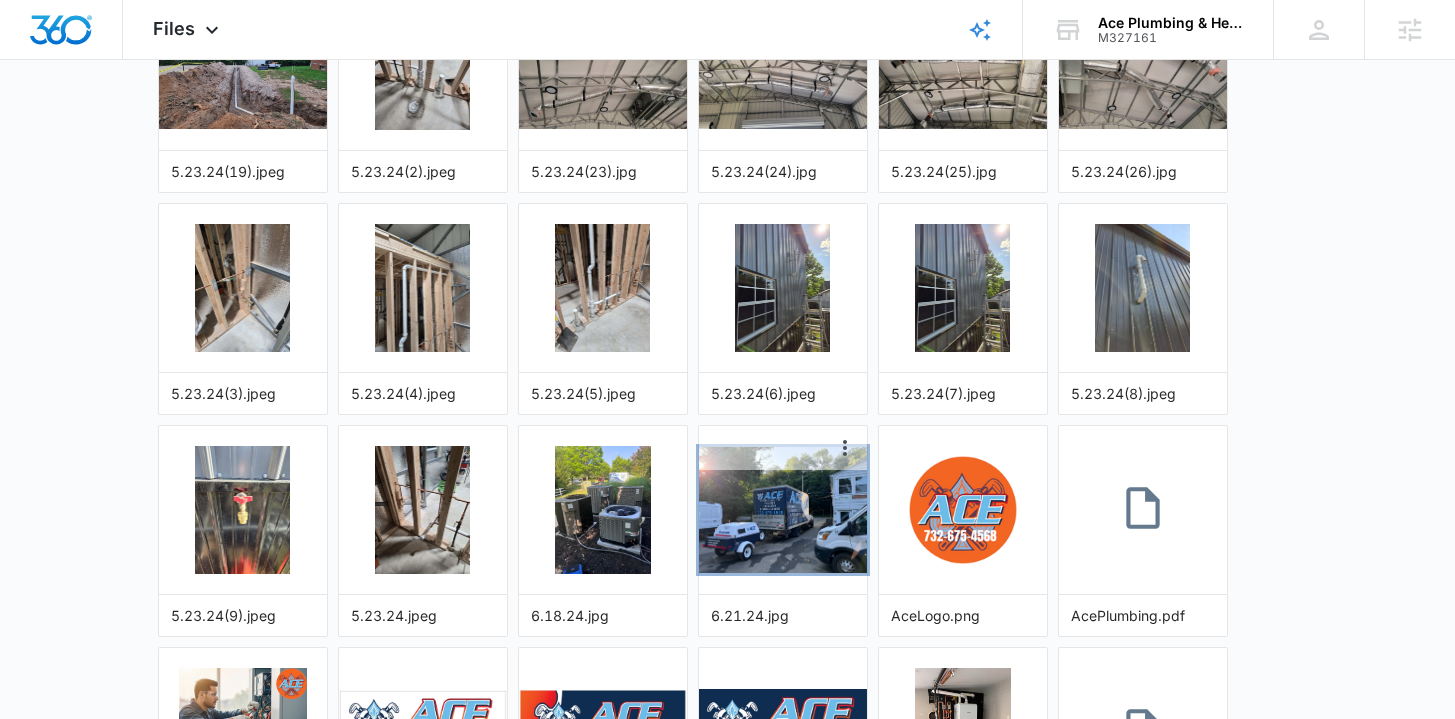 click at bounding box center (783, 510) 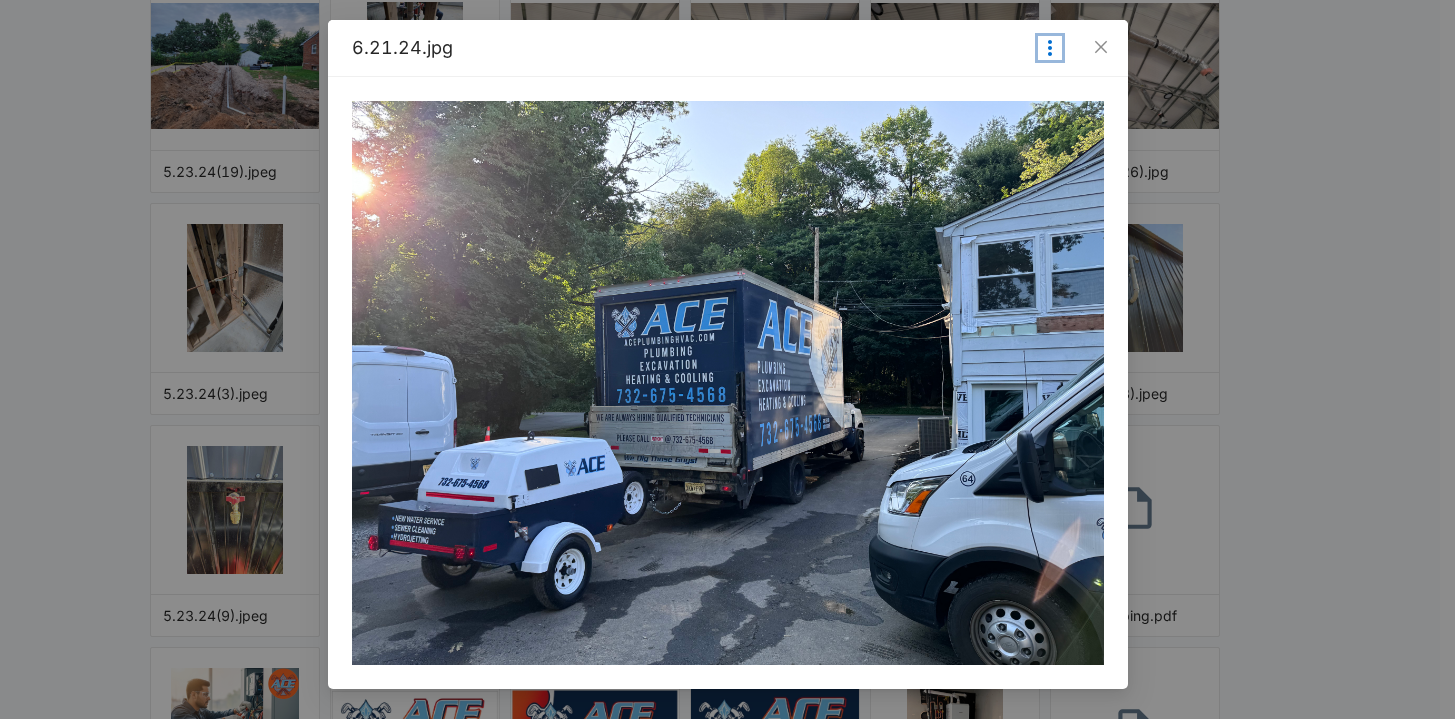 click 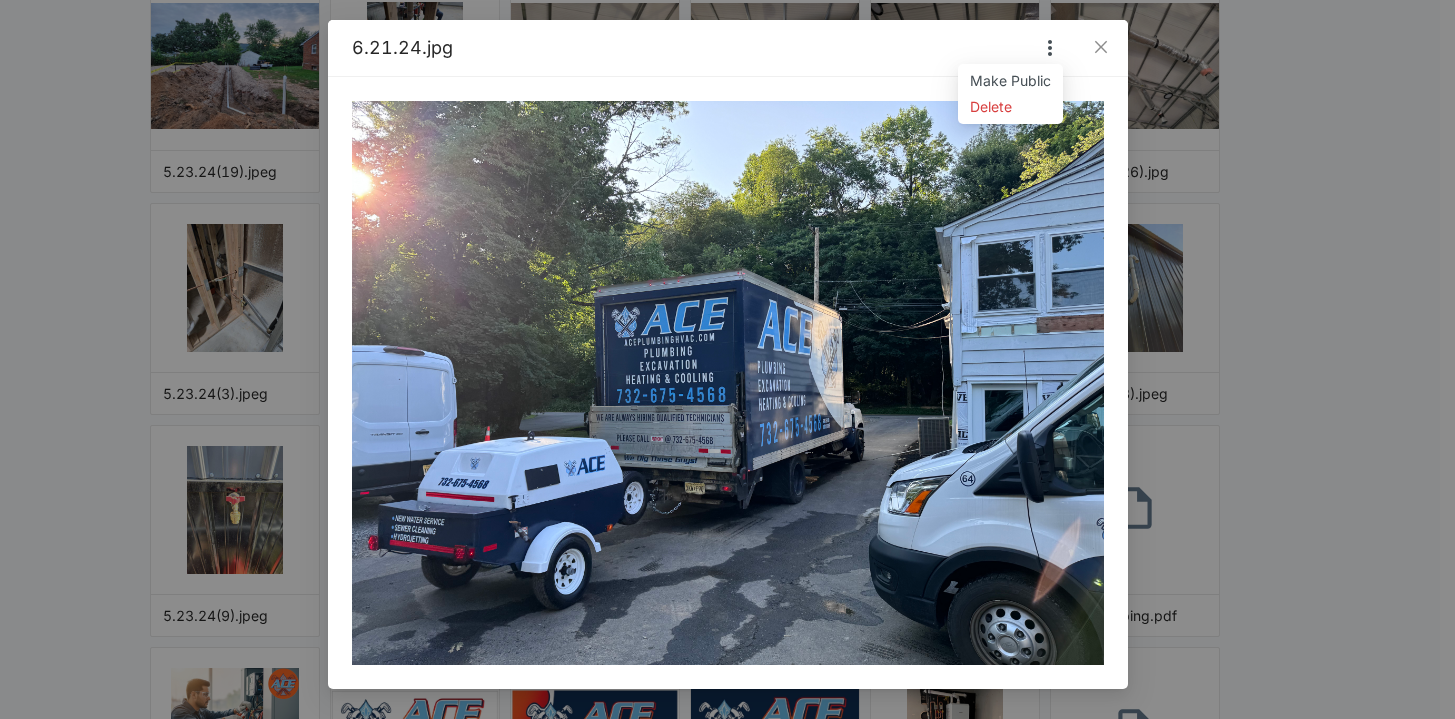 click at bounding box center (728, 383) 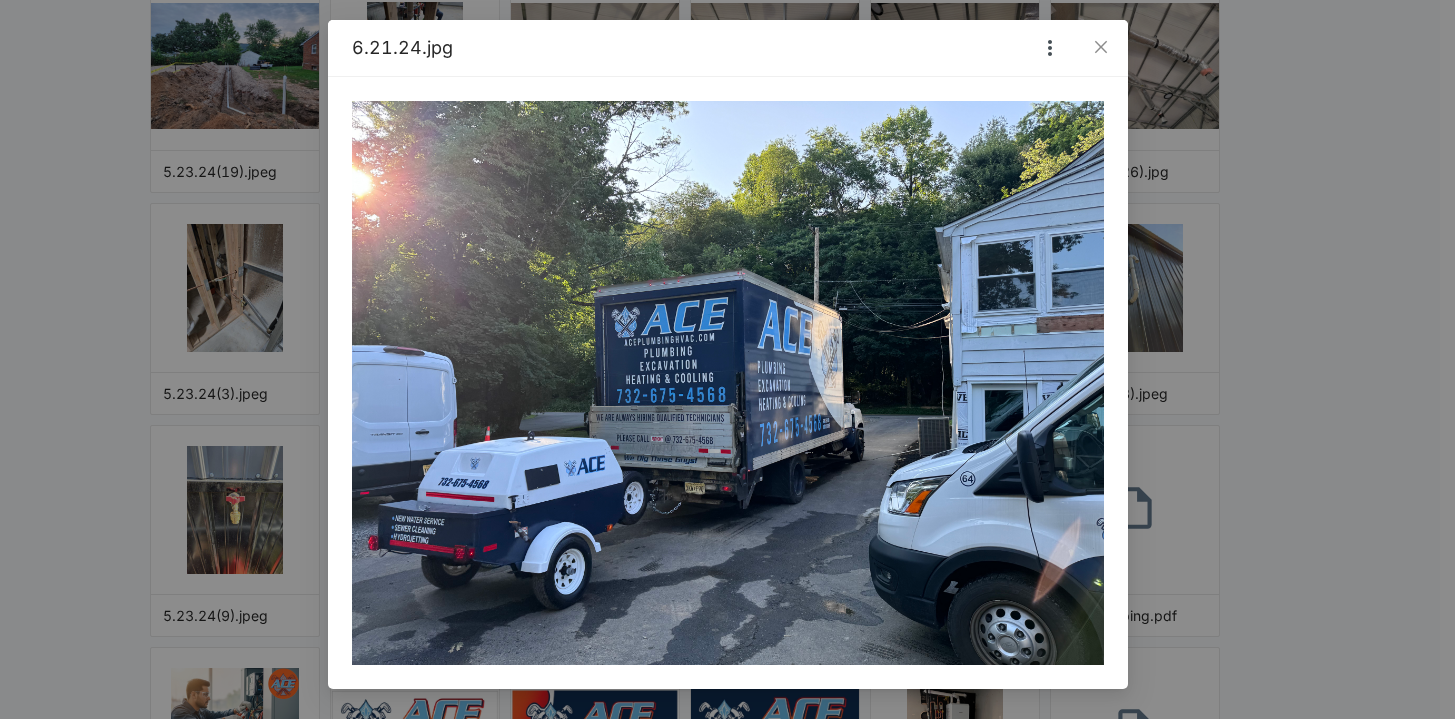 click on "6.21.24.jpg Make Public Delete" at bounding box center (727, 359) 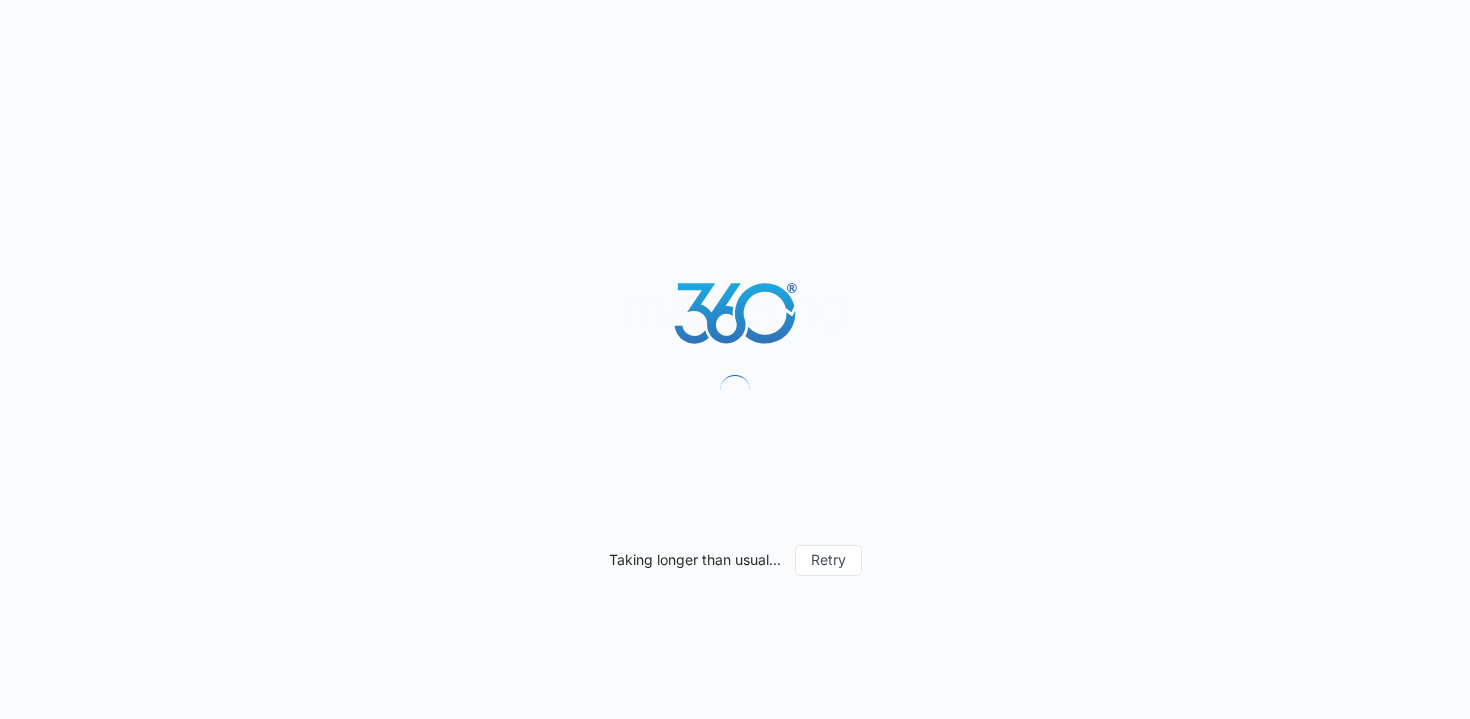 scroll, scrollTop: 0, scrollLeft: 0, axis: both 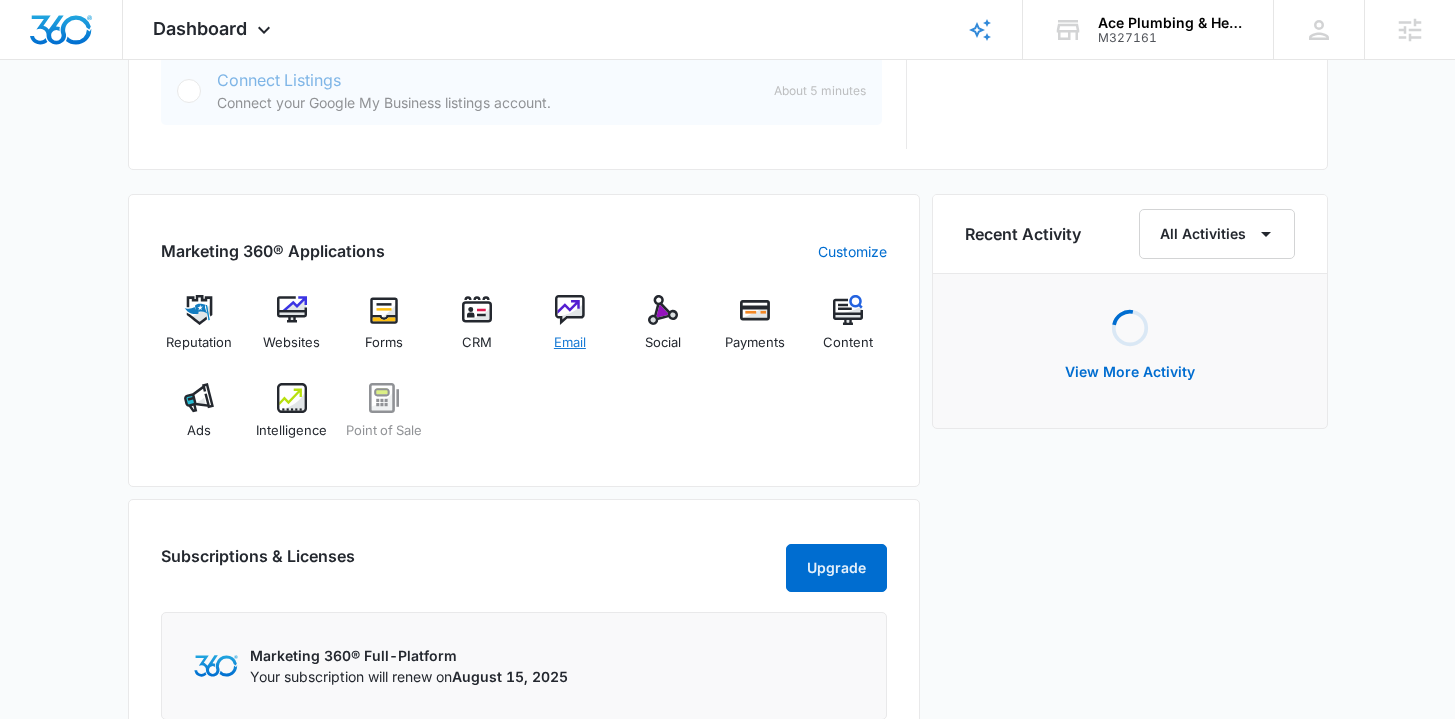 click on "Email" at bounding box center (570, 343) 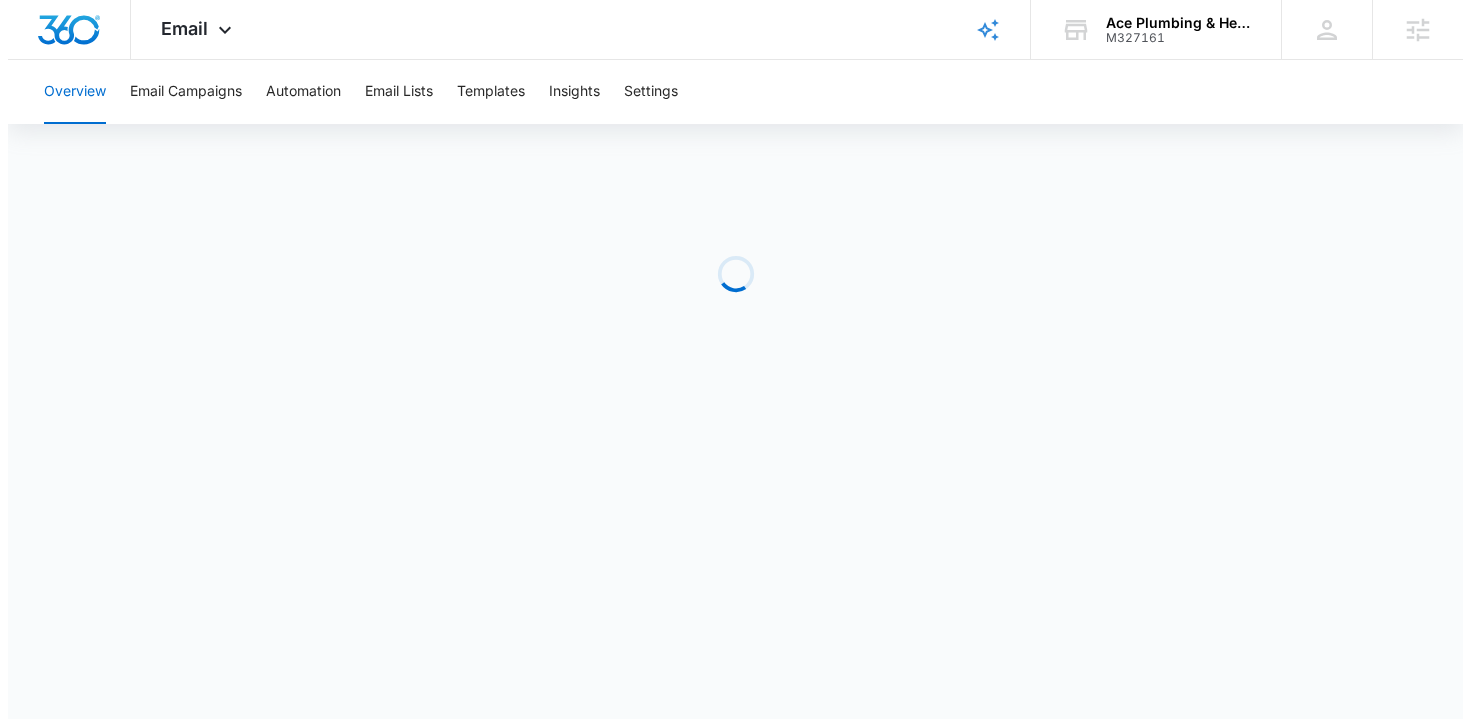 scroll, scrollTop: 0, scrollLeft: 0, axis: both 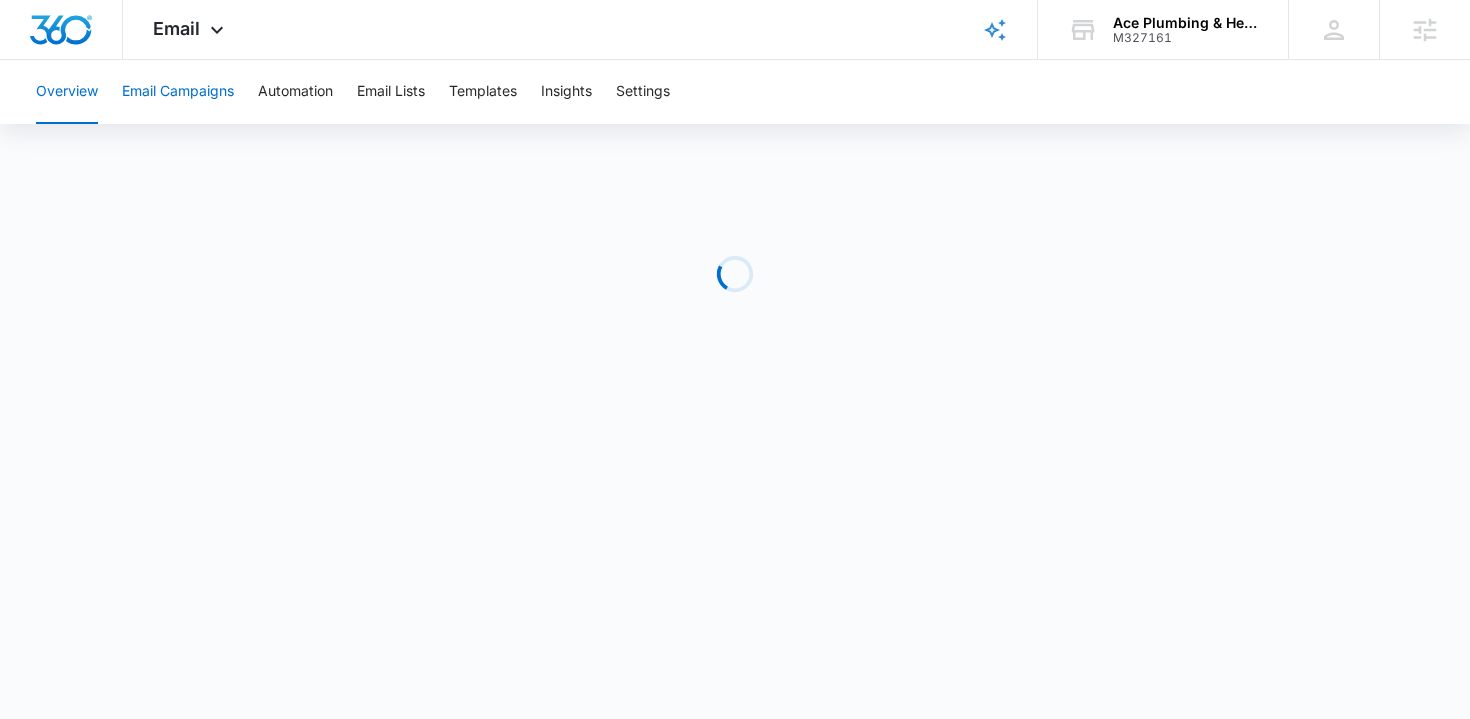 click on "Email Campaigns" at bounding box center [178, 92] 